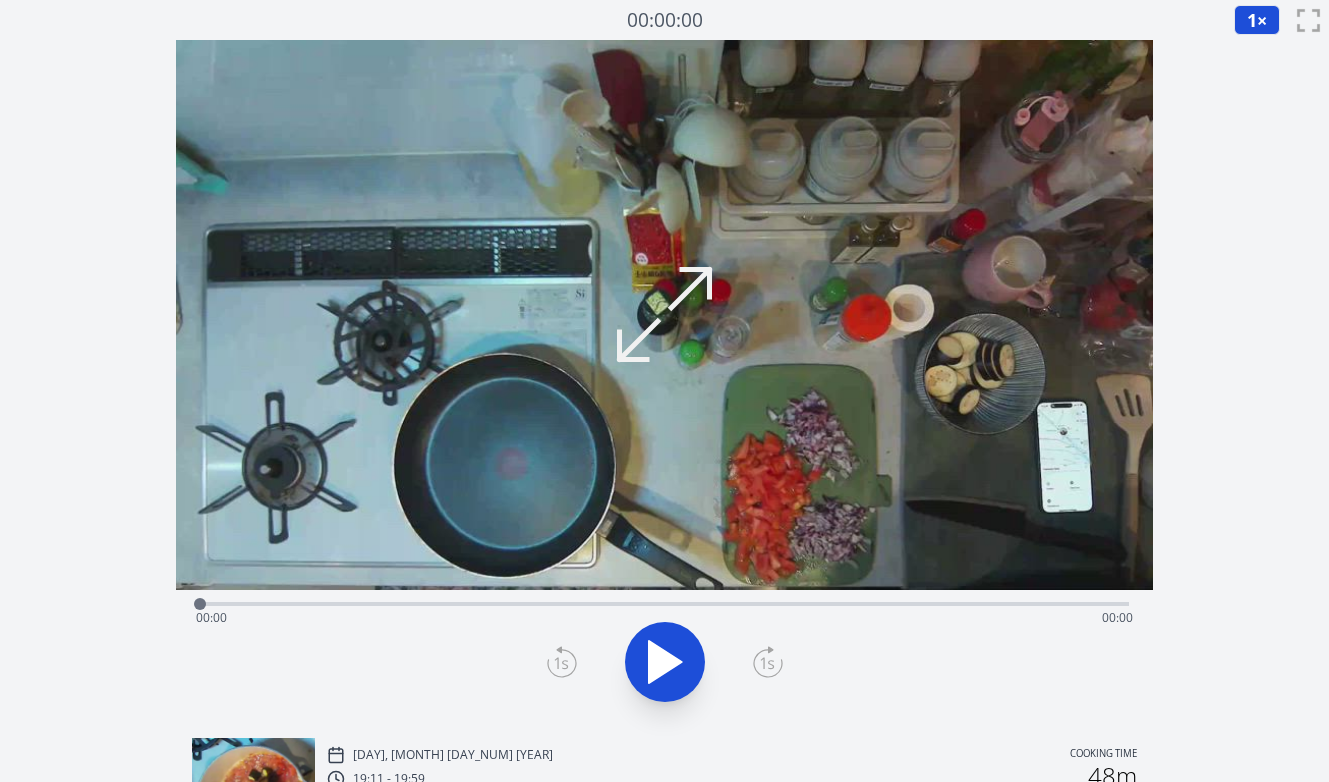 scroll, scrollTop: 0, scrollLeft: 0, axis: both 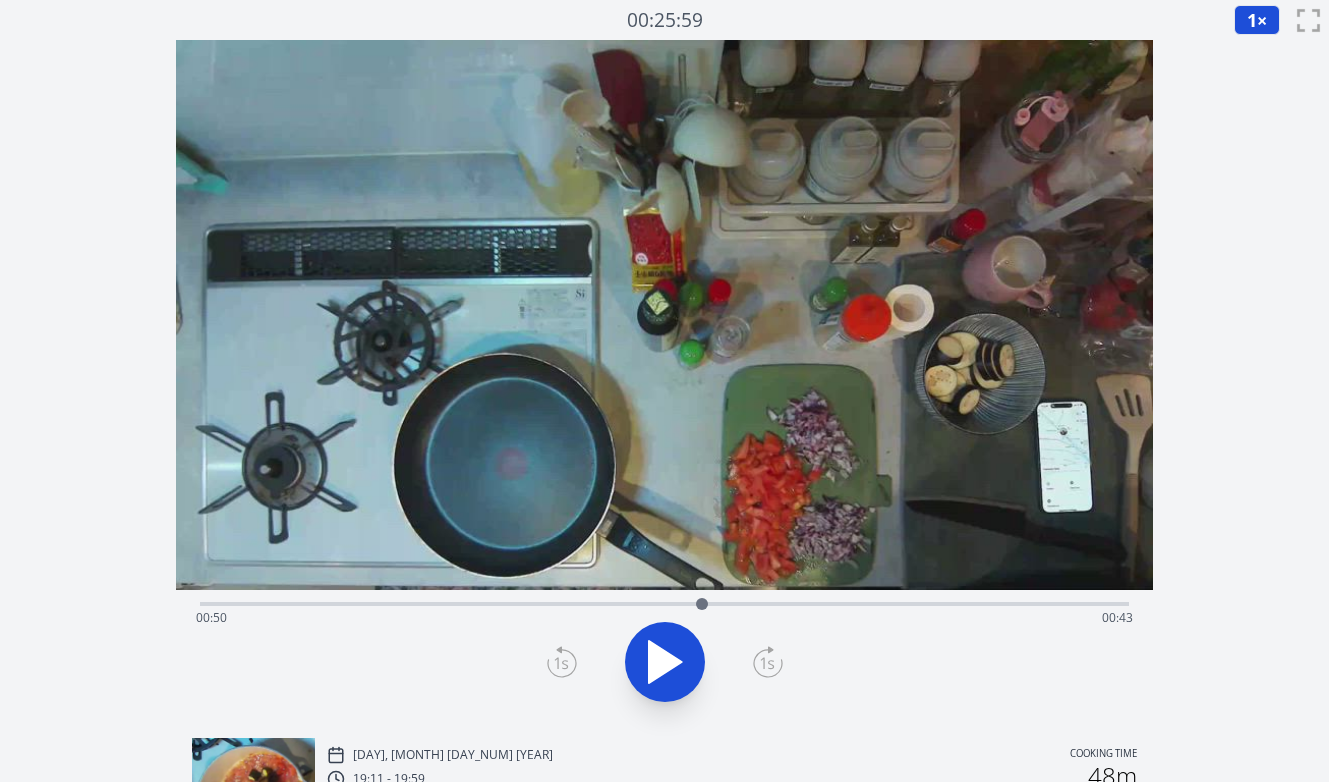 drag, startPoint x: 268, startPoint y: 603, endPoint x: 702, endPoint y: 600, distance: 434.01038 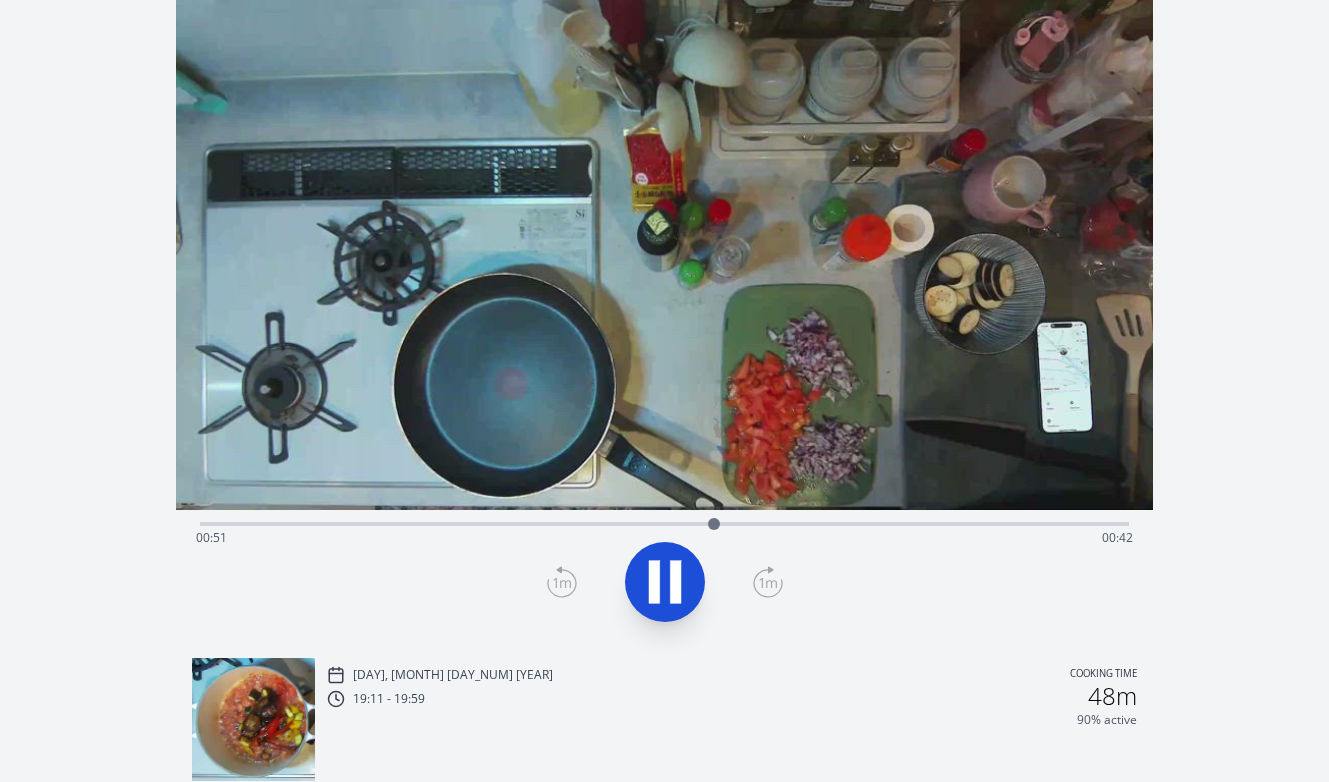 scroll, scrollTop: 83, scrollLeft: 0, axis: vertical 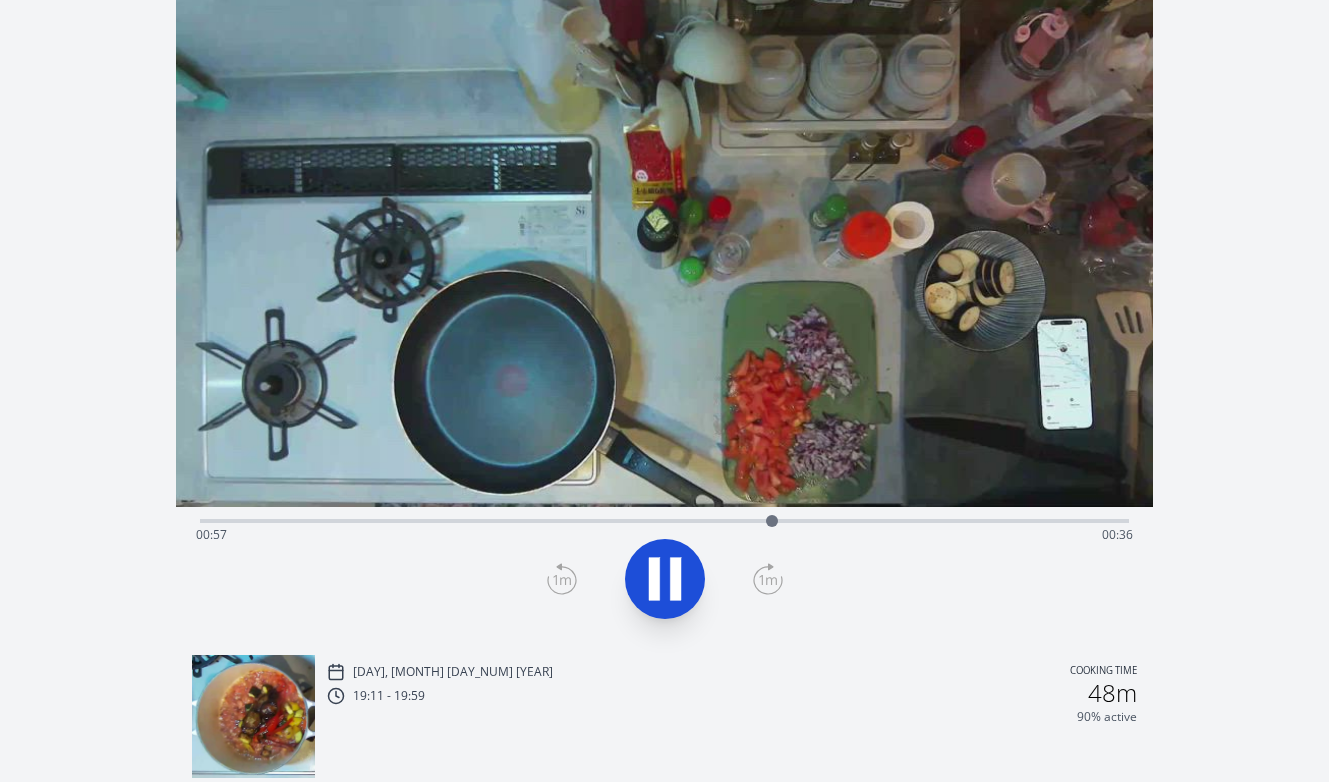 click 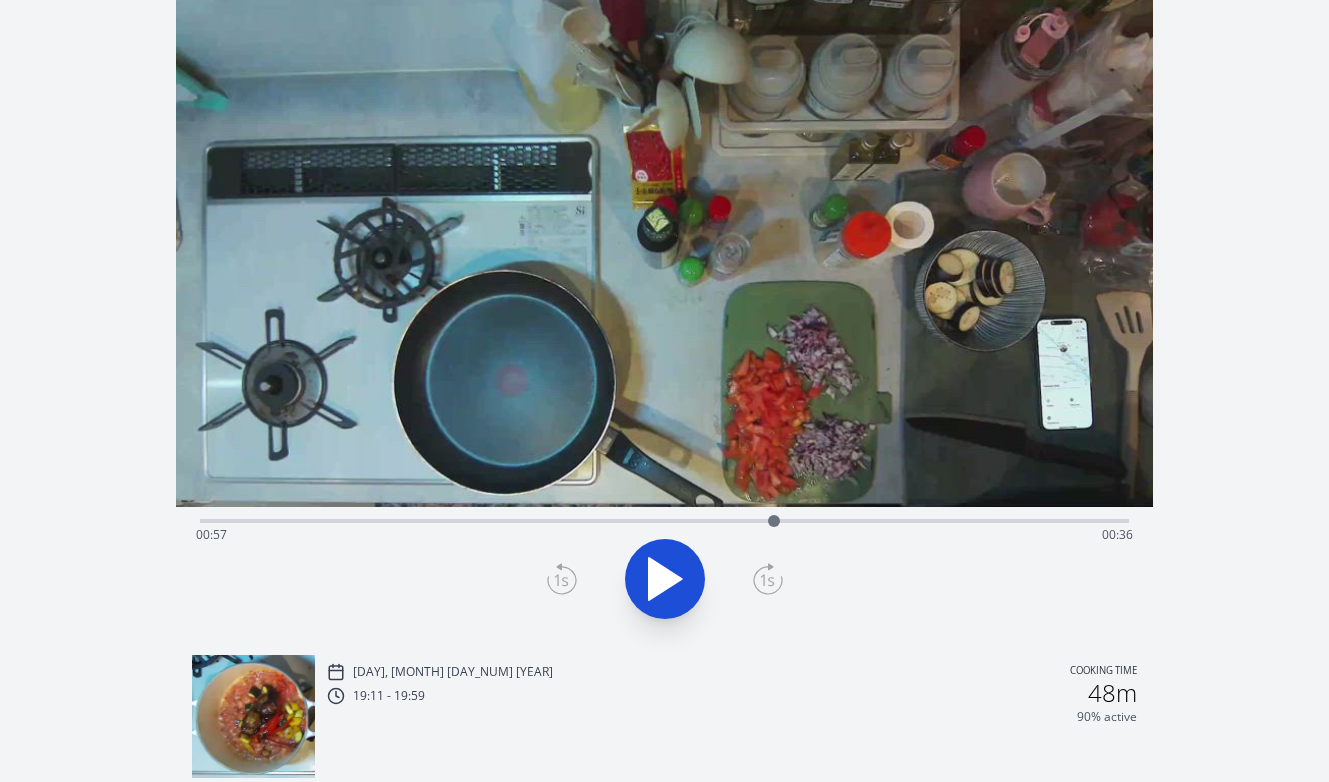 click at bounding box center [774, 521] 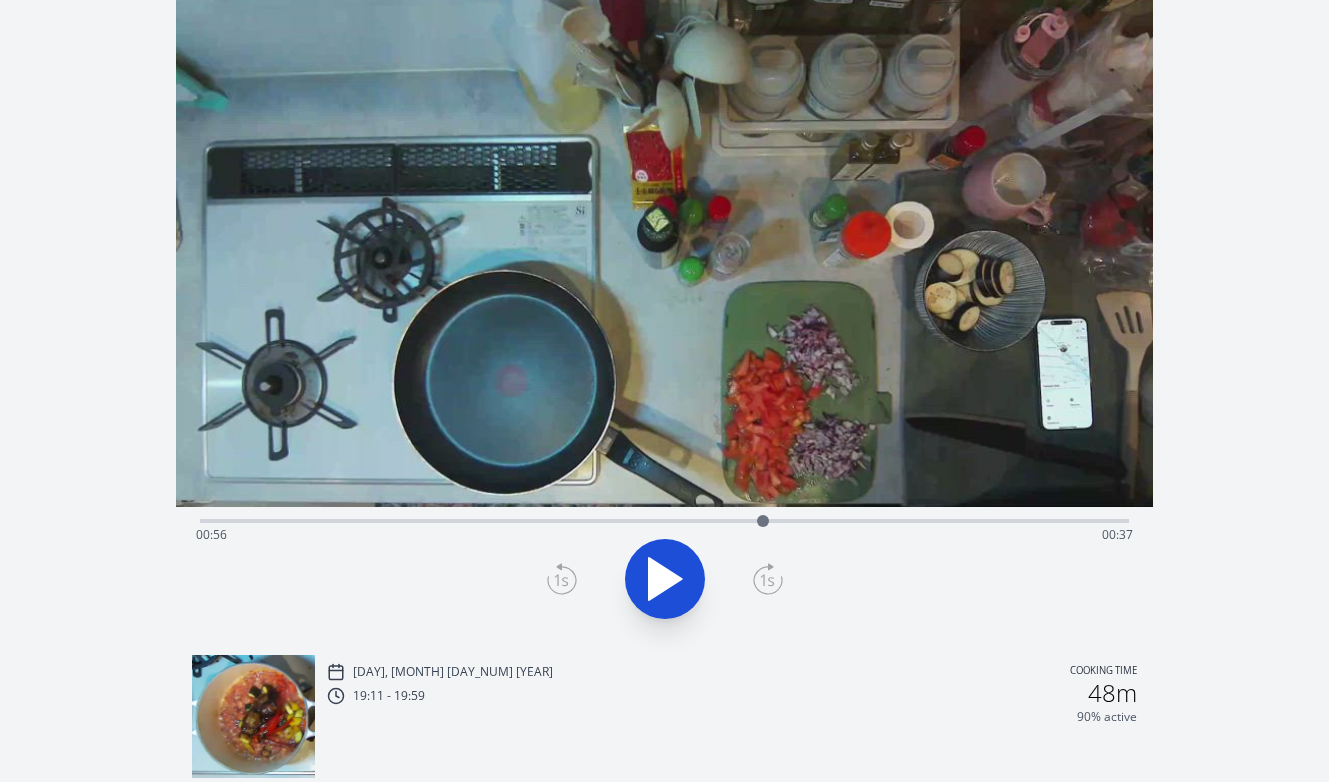 click 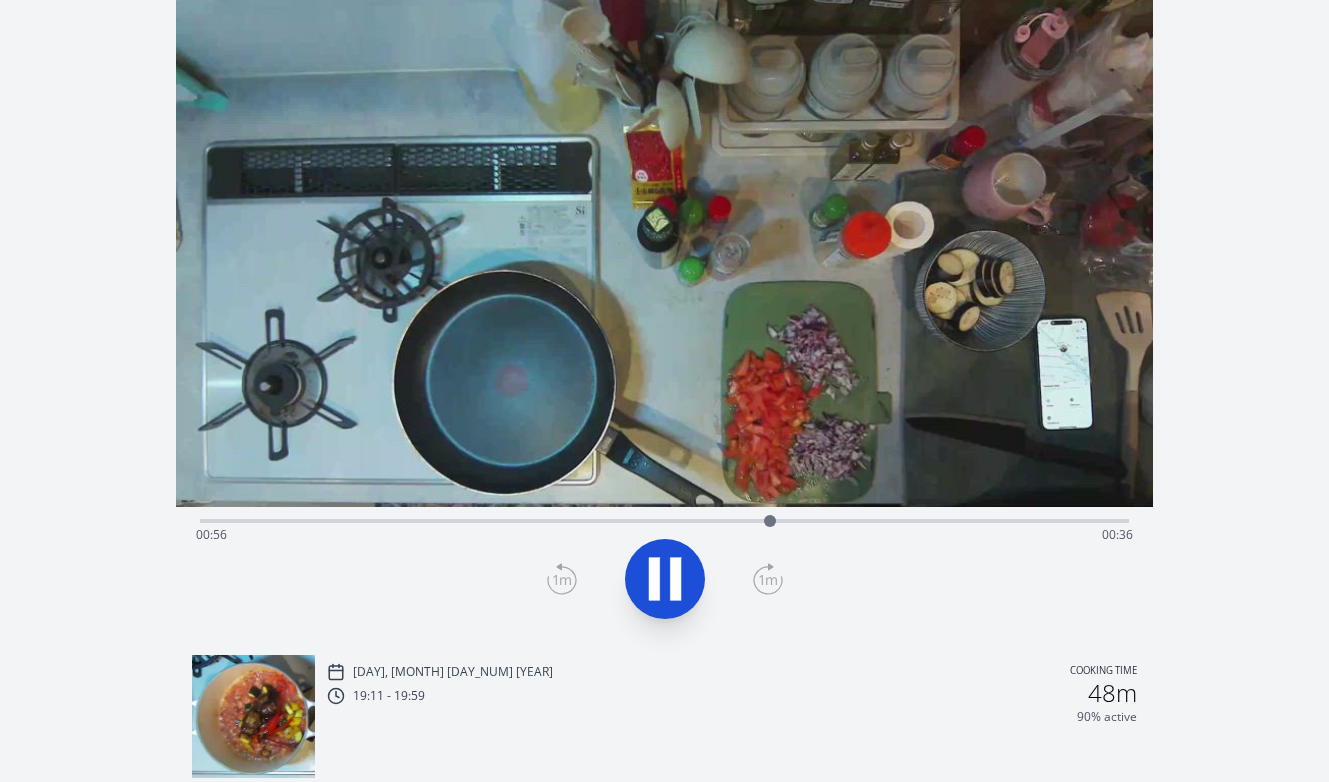click 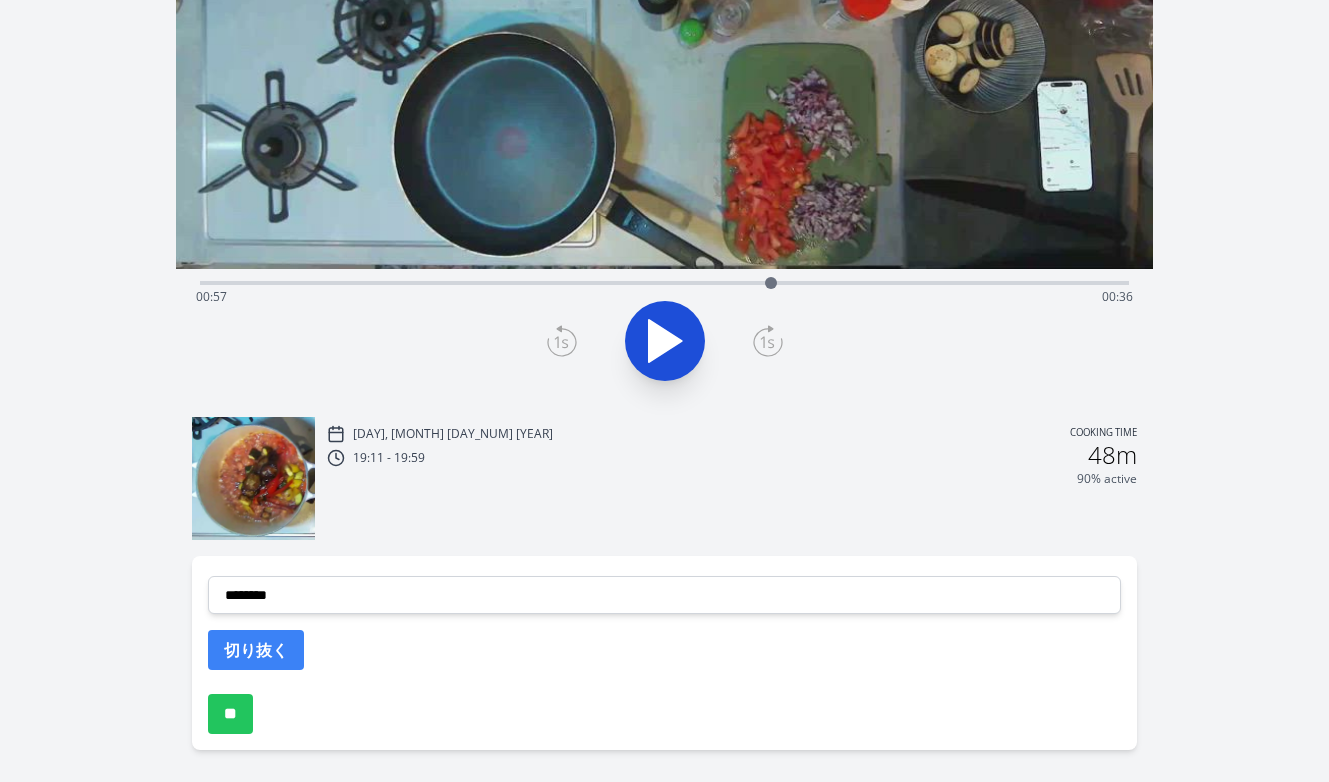 scroll, scrollTop: 377, scrollLeft: 0, axis: vertical 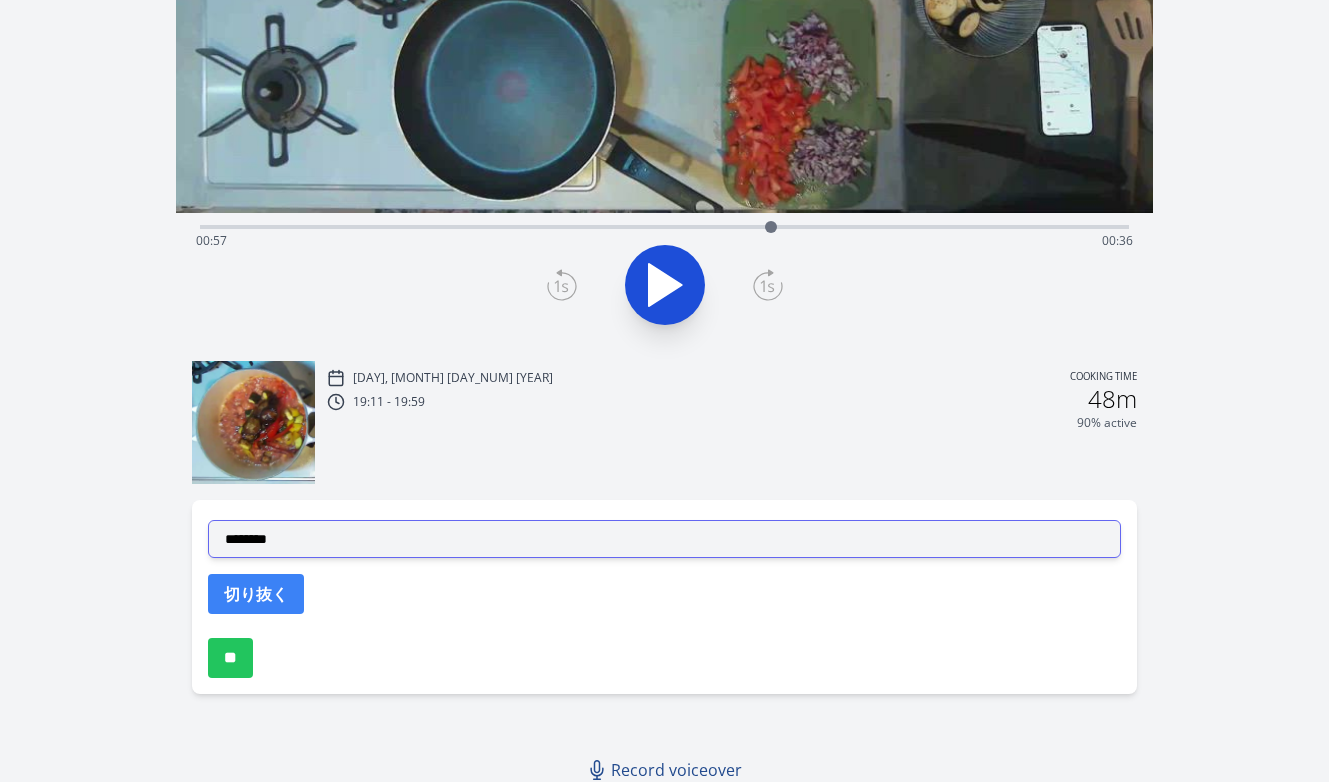 click on "**********" at bounding box center [665, 539] 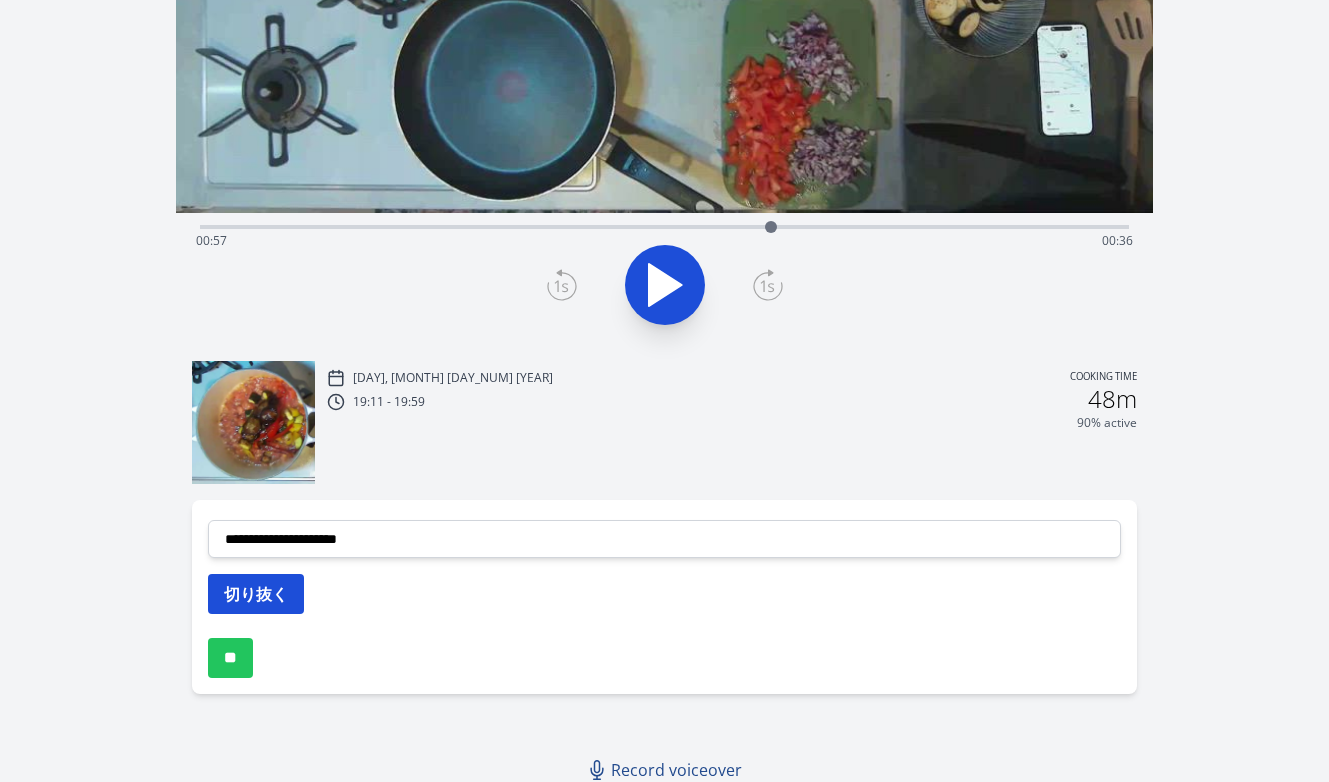 click on "切り抜く" at bounding box center (256, 594) 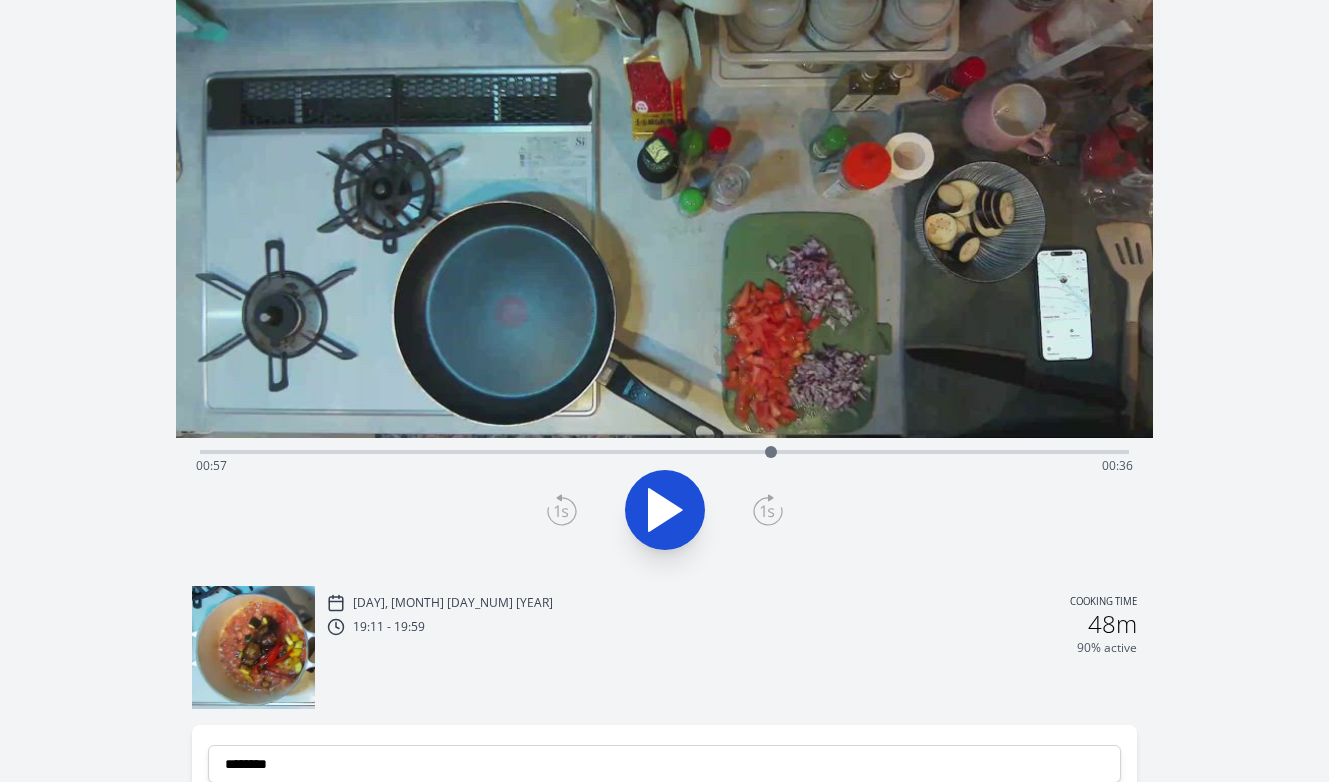 scroll, scrollTop: 123, scrollLeft: 0, axis: vertical 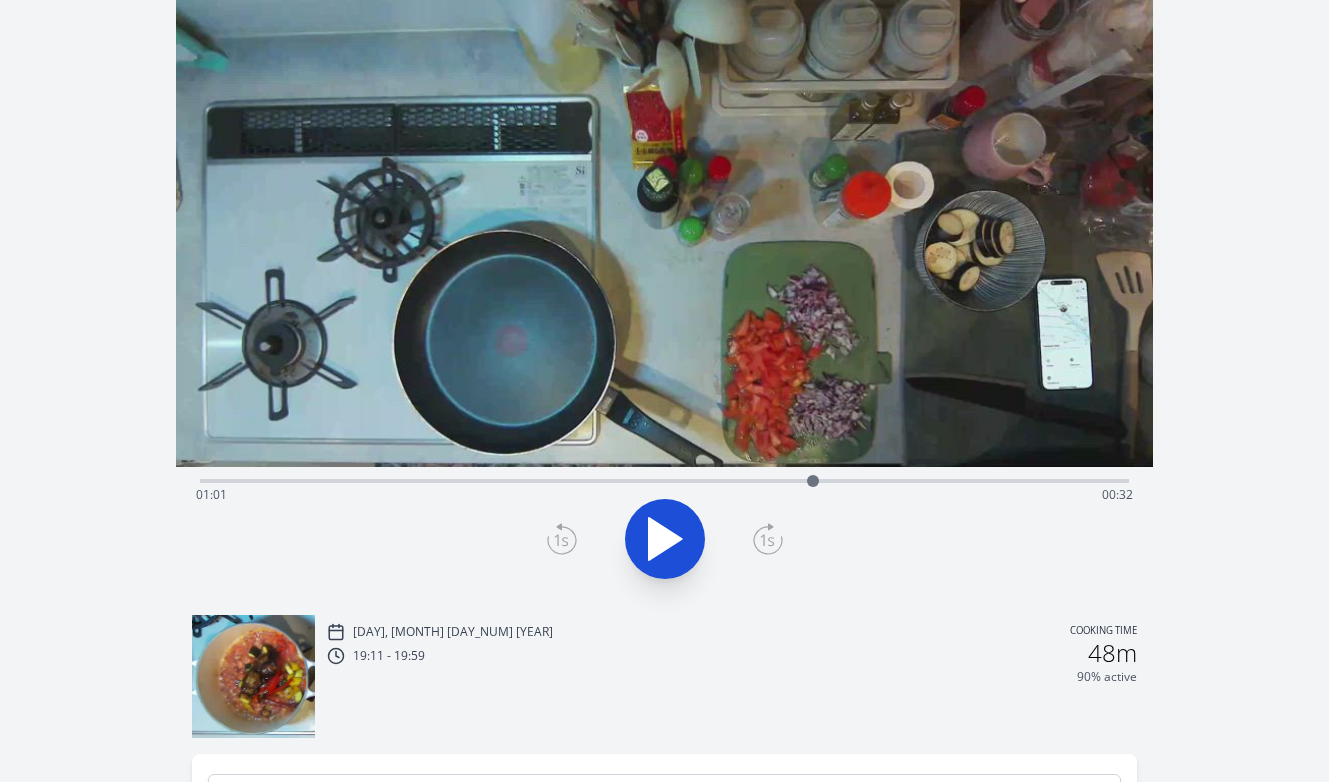 drag, startPoint x: 772, startPoint y: 482, endPoint x: 813, endPoint y: 502, distance: 45.617977 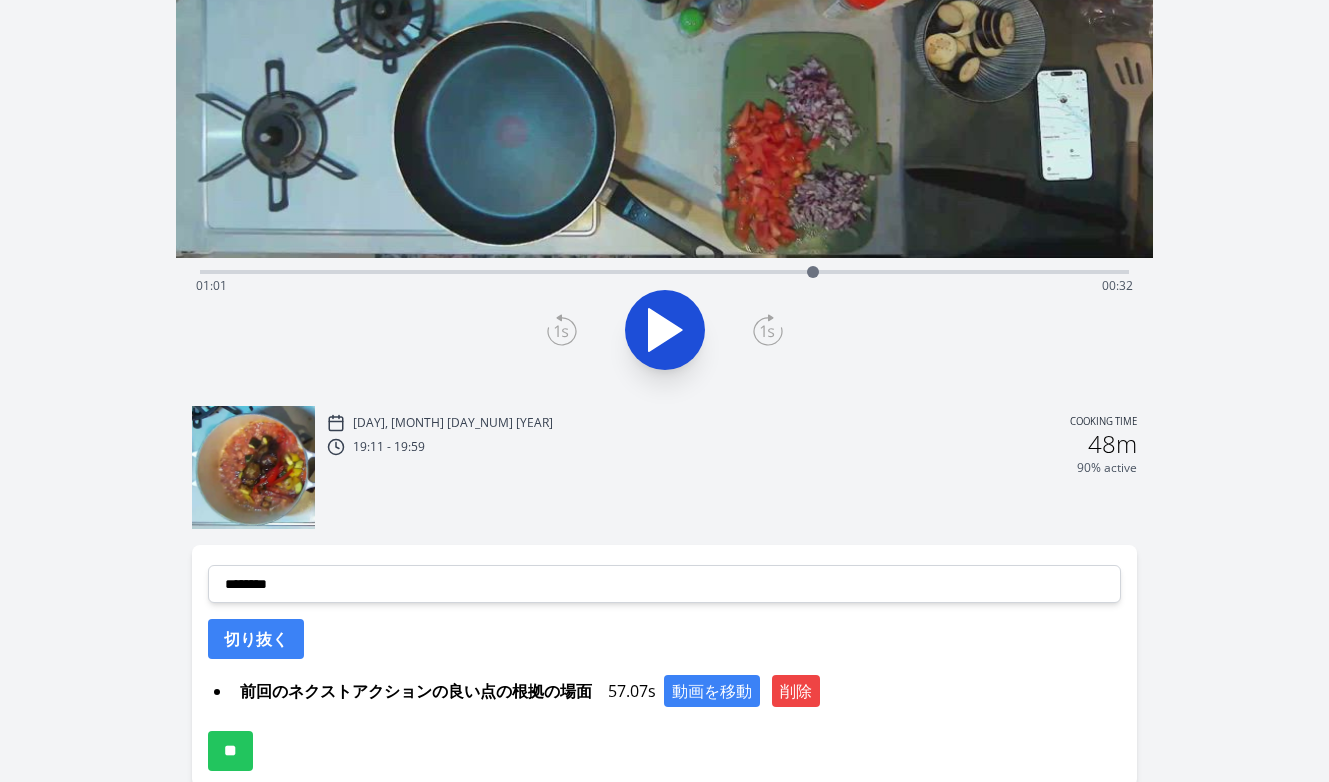 scroll, scrollTop: 433, scrollLeft: 0, axis: vertical 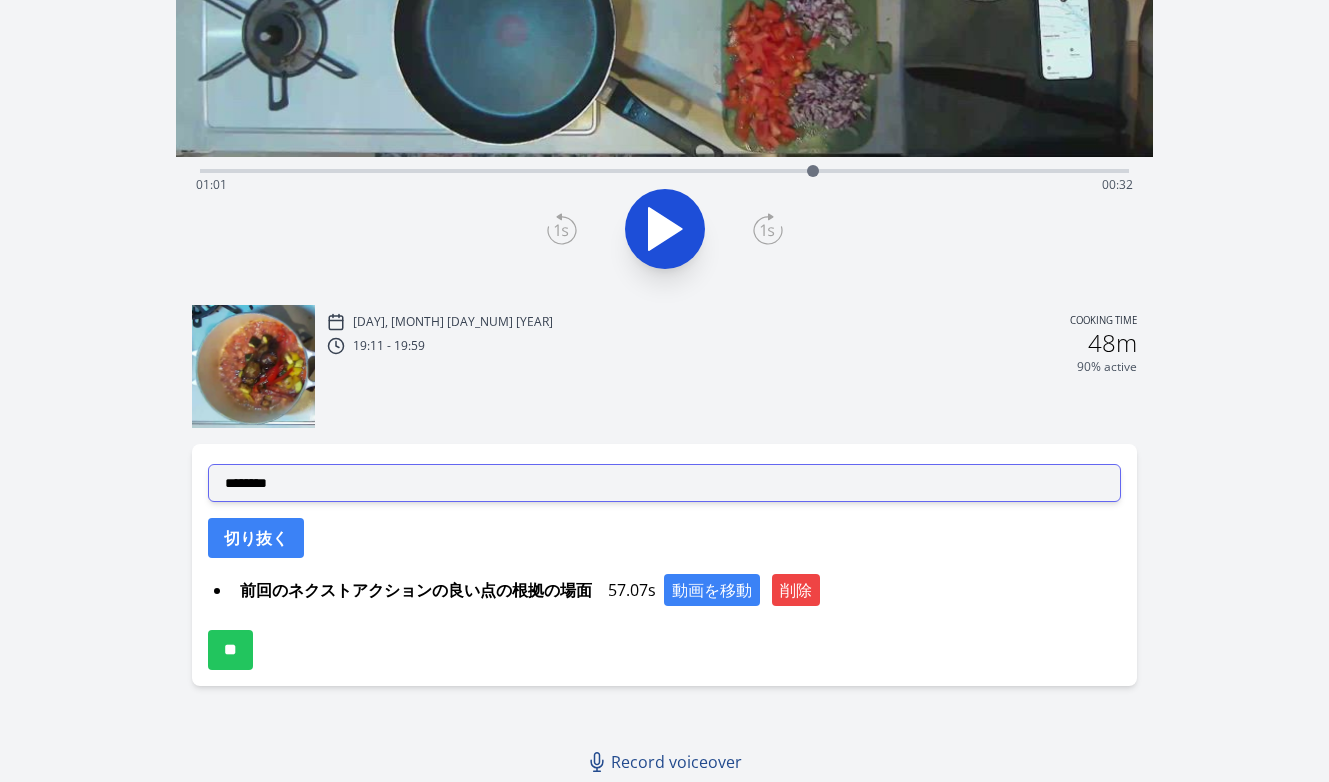 click on "**********" at bounding box center [665, 483] 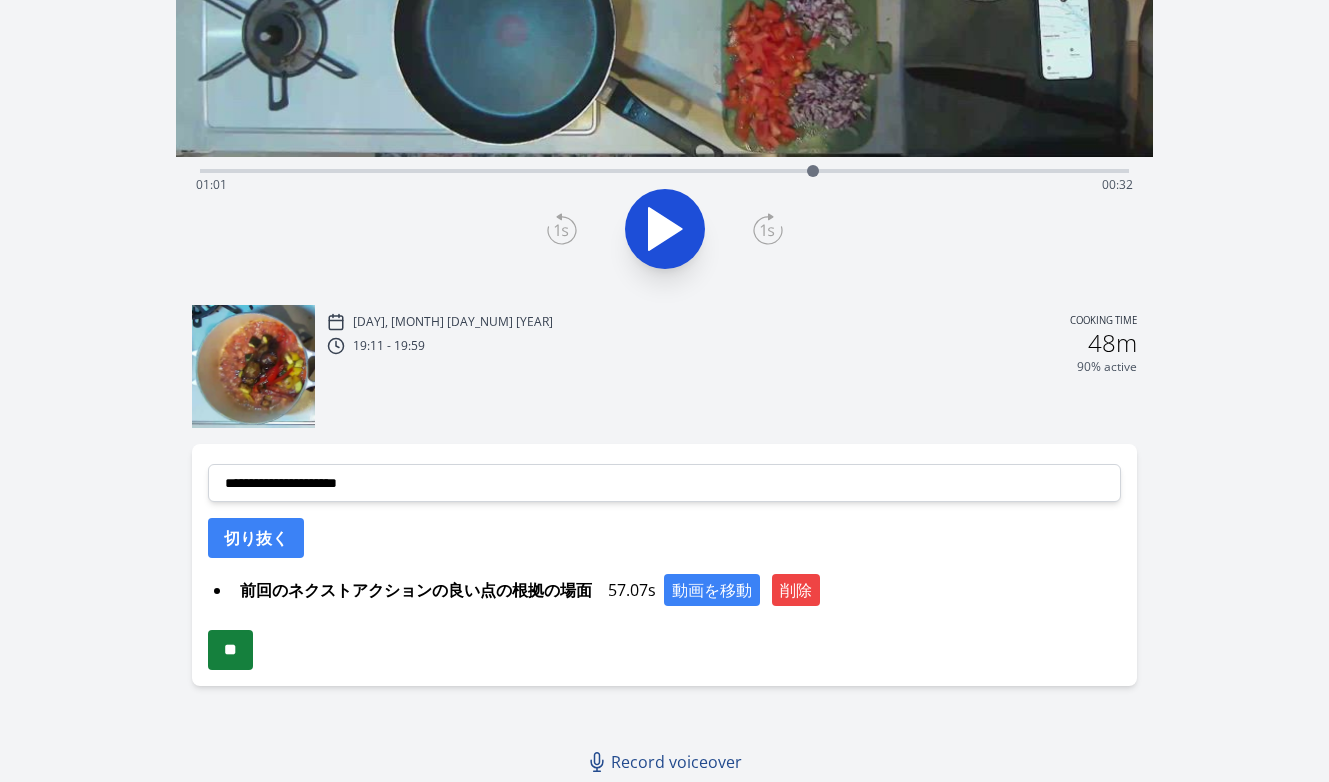 click on "**" at bounding box center (230, 650) 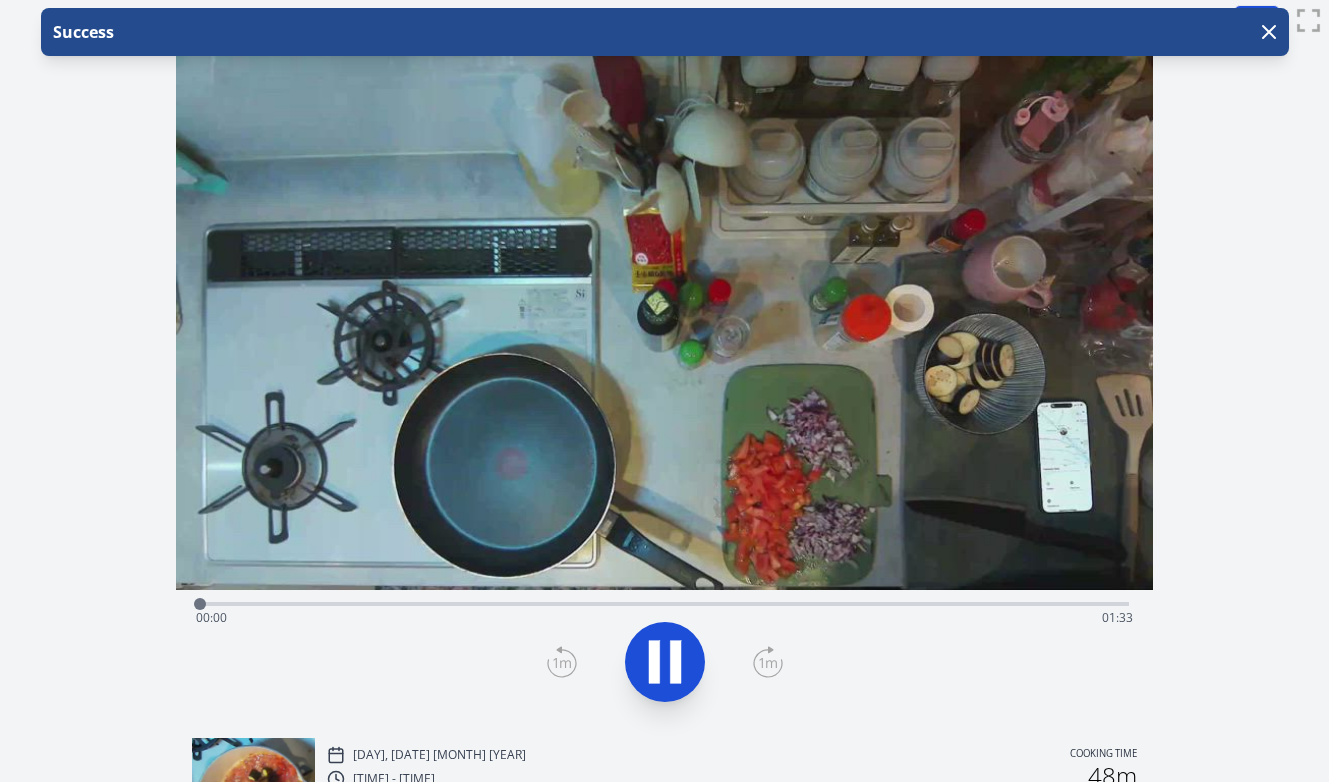 scroll, scrollTop: 0, scrollLeft: 0, axis: both 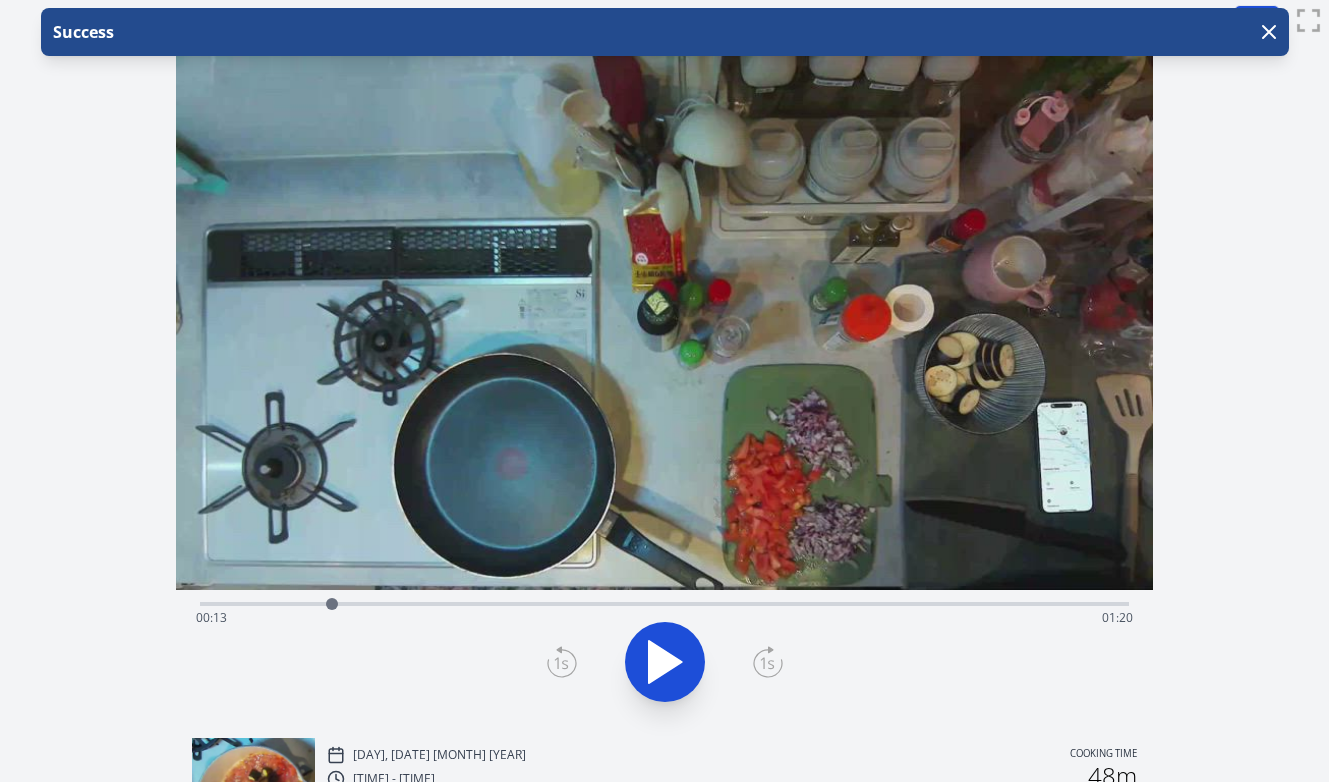 drag, startPoint x: 223, startPoint y: 600, endPoint x: 332, endPoint y: 603, distance: 109.041275 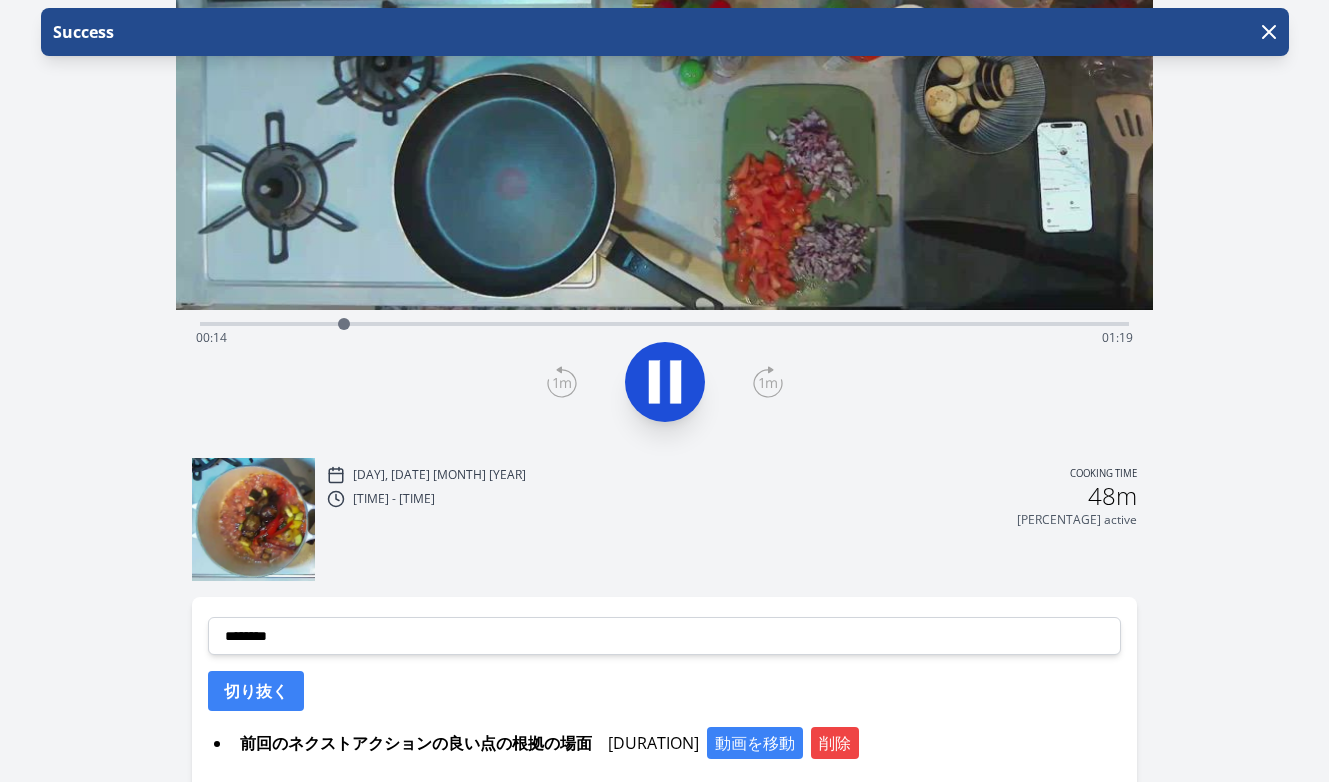 scroll, scrollTop: 261, scrollLeft: 0, axis: vertical 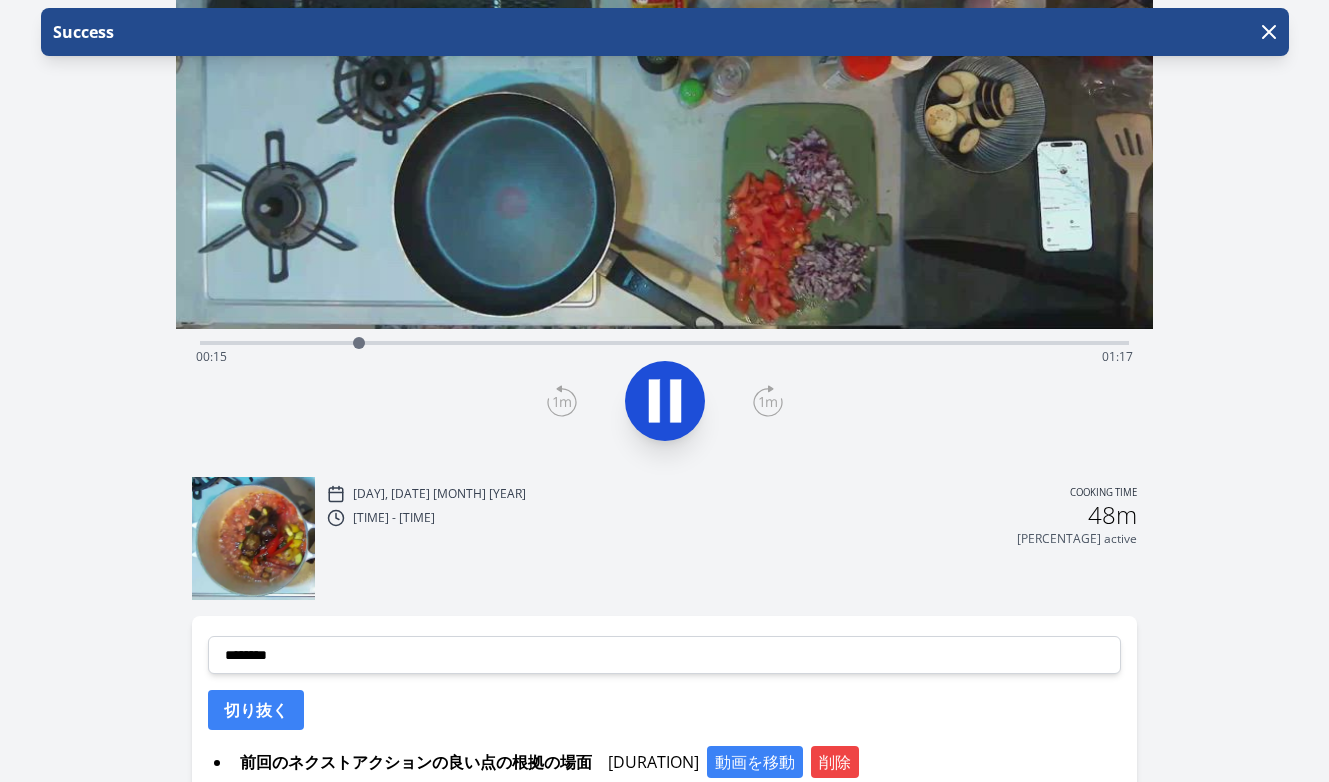 click on "Time elapsed:  00:15
Time remaining:  01:17" at bounding box center [665, 341] 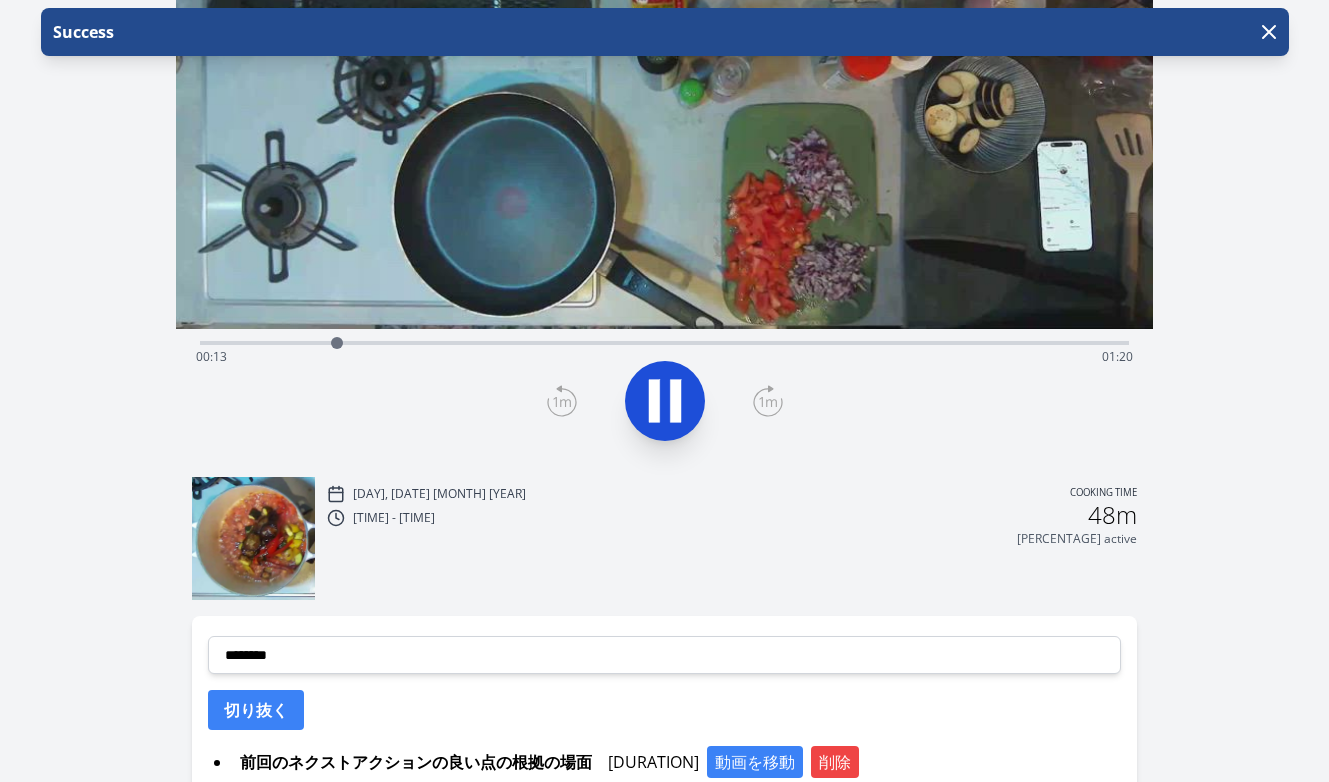click 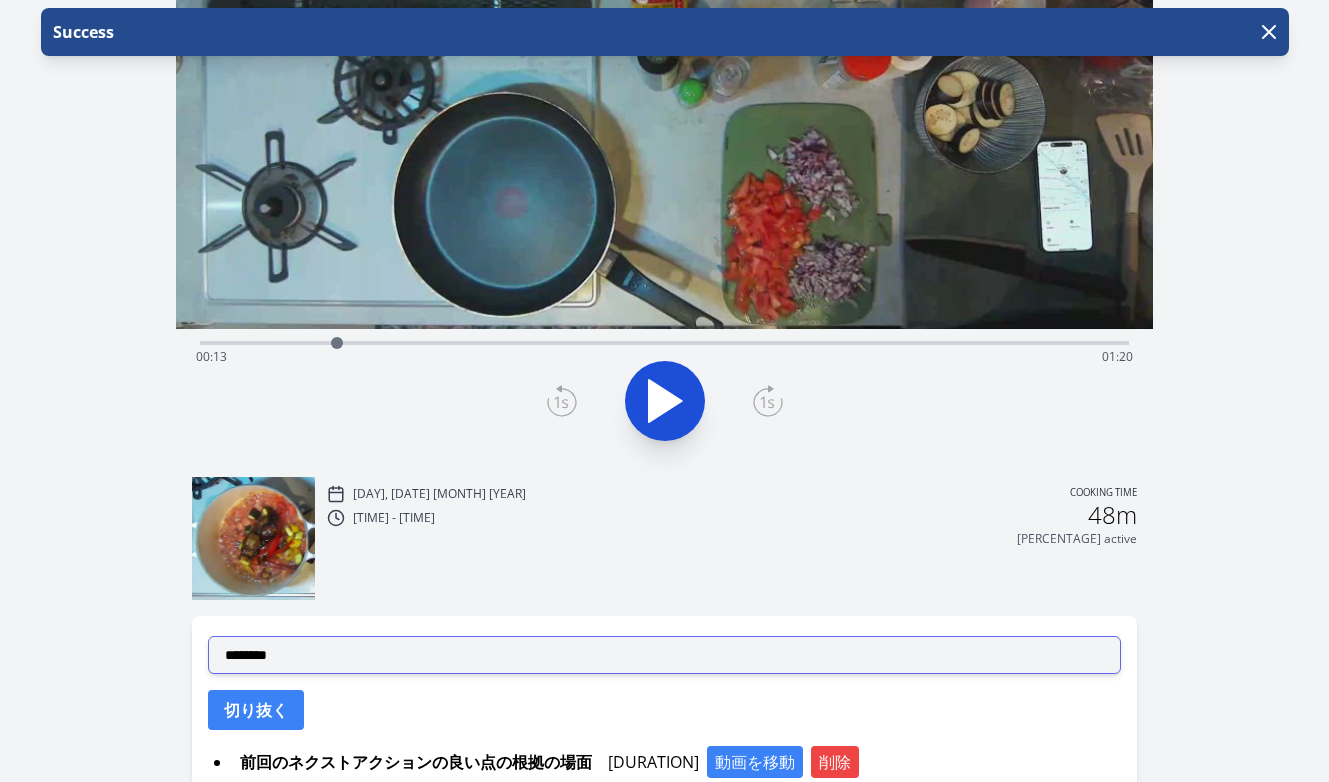 click on "**********" at bounding box center [665, 655] 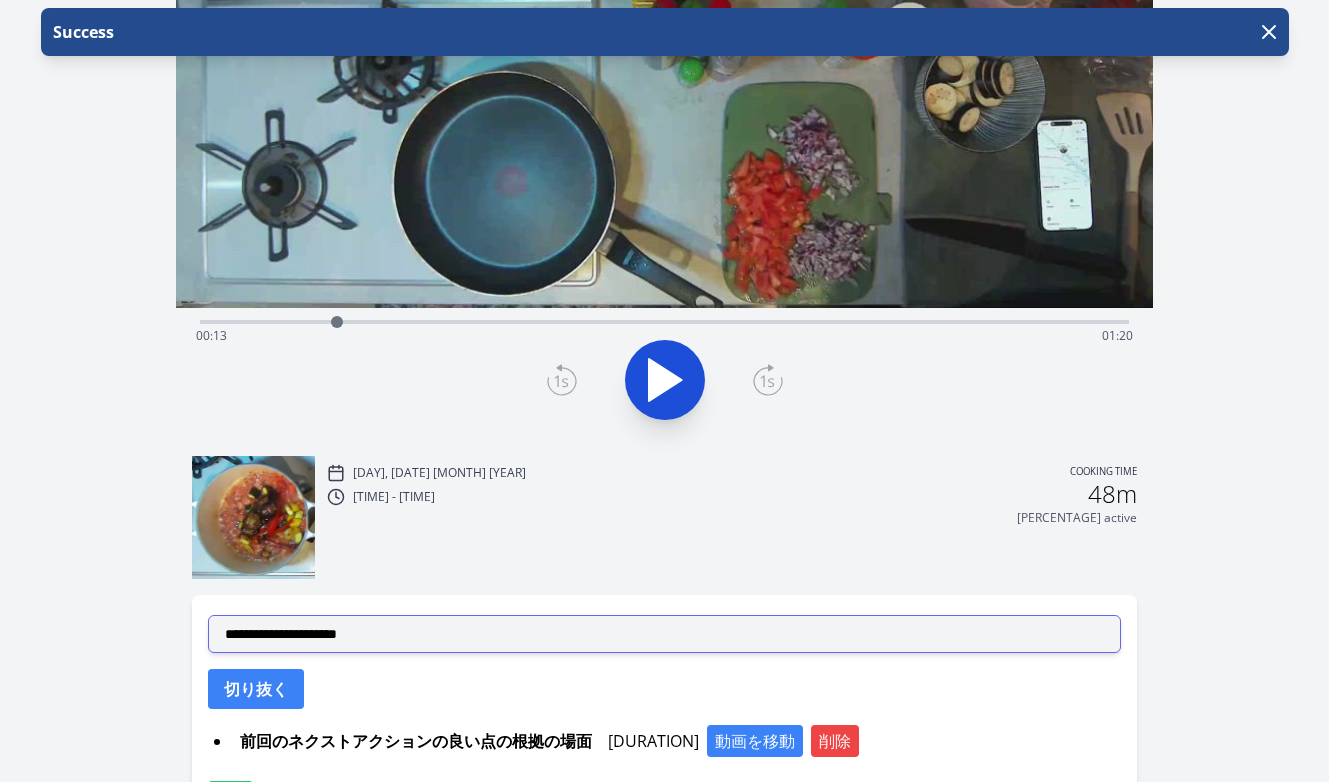 scroll, scrollTop: 253, scrollLeft: 0, axis: vertical 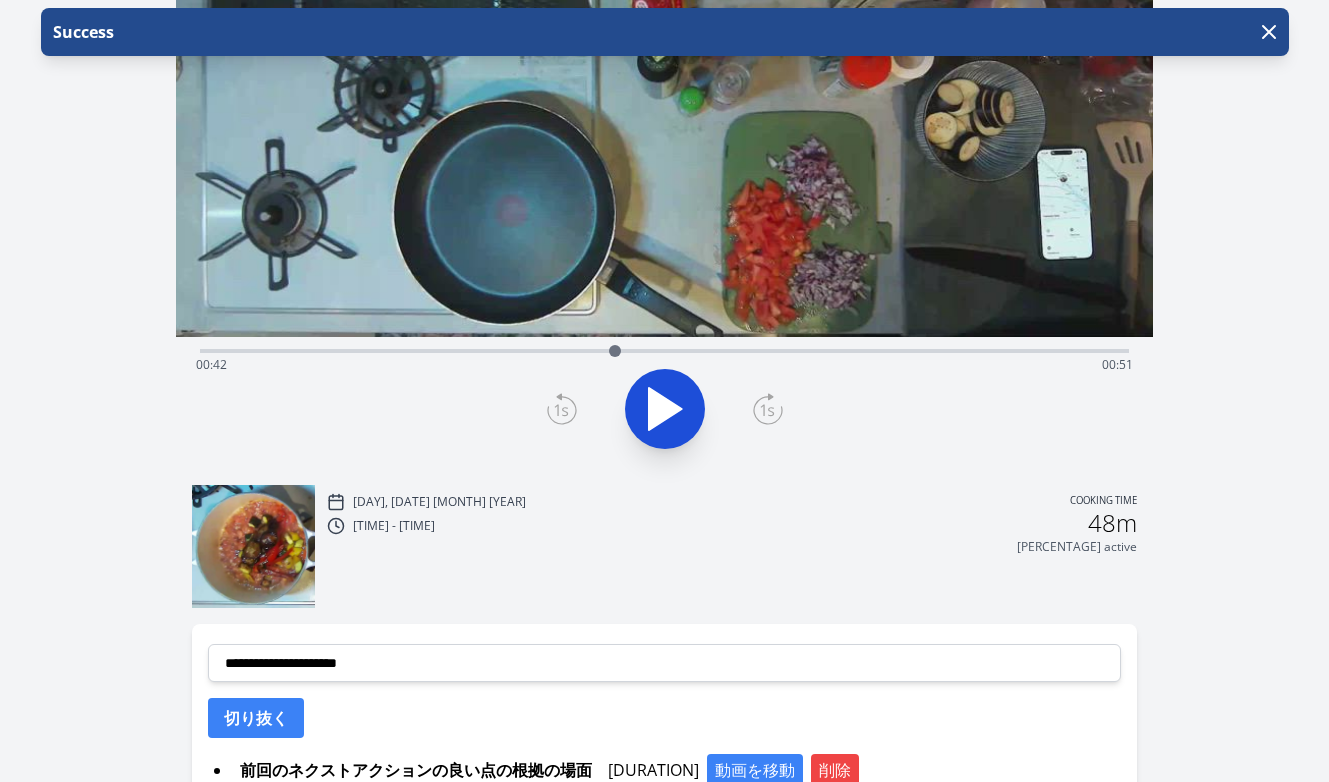 drag, startPoint x: 339, startPoint y: 355, endPoint x: 614, endPoint y: 372, distance: 275.52496 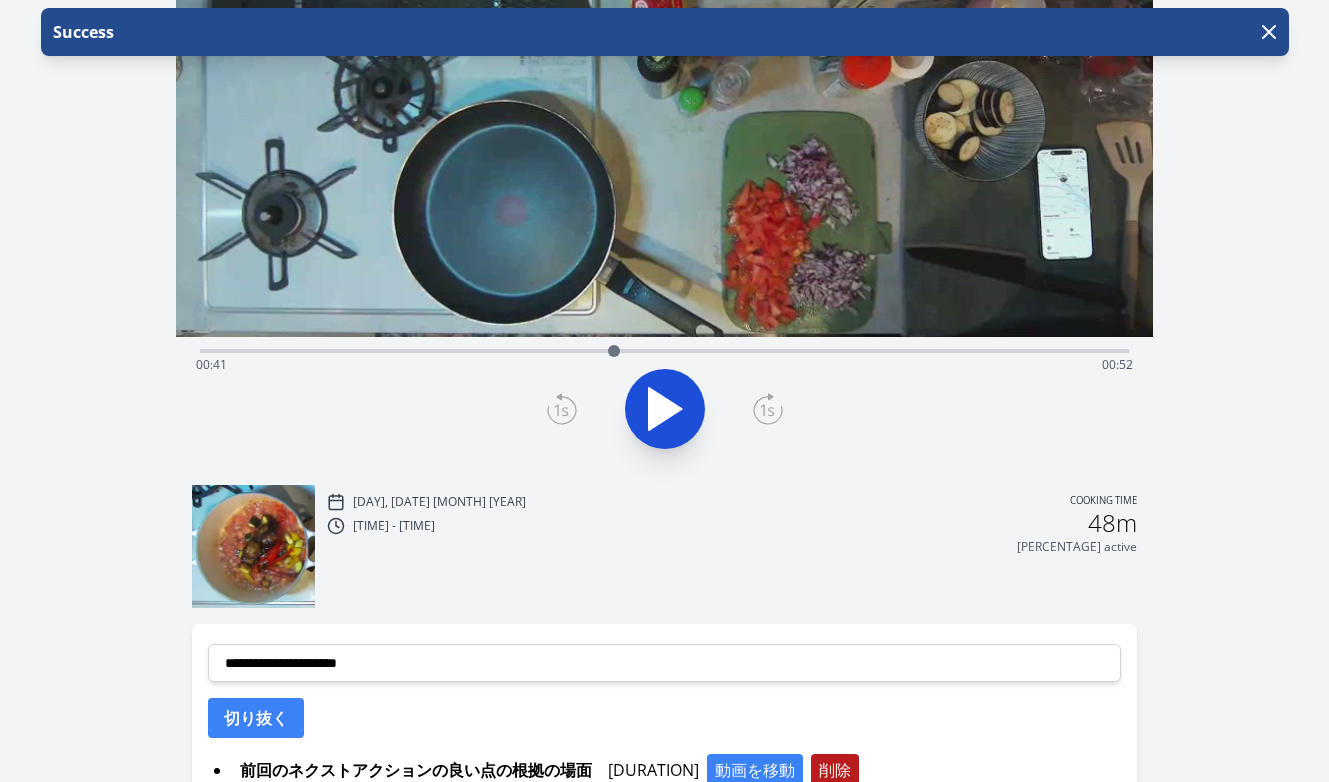 click on "削除" at bounding box center (835, 770) 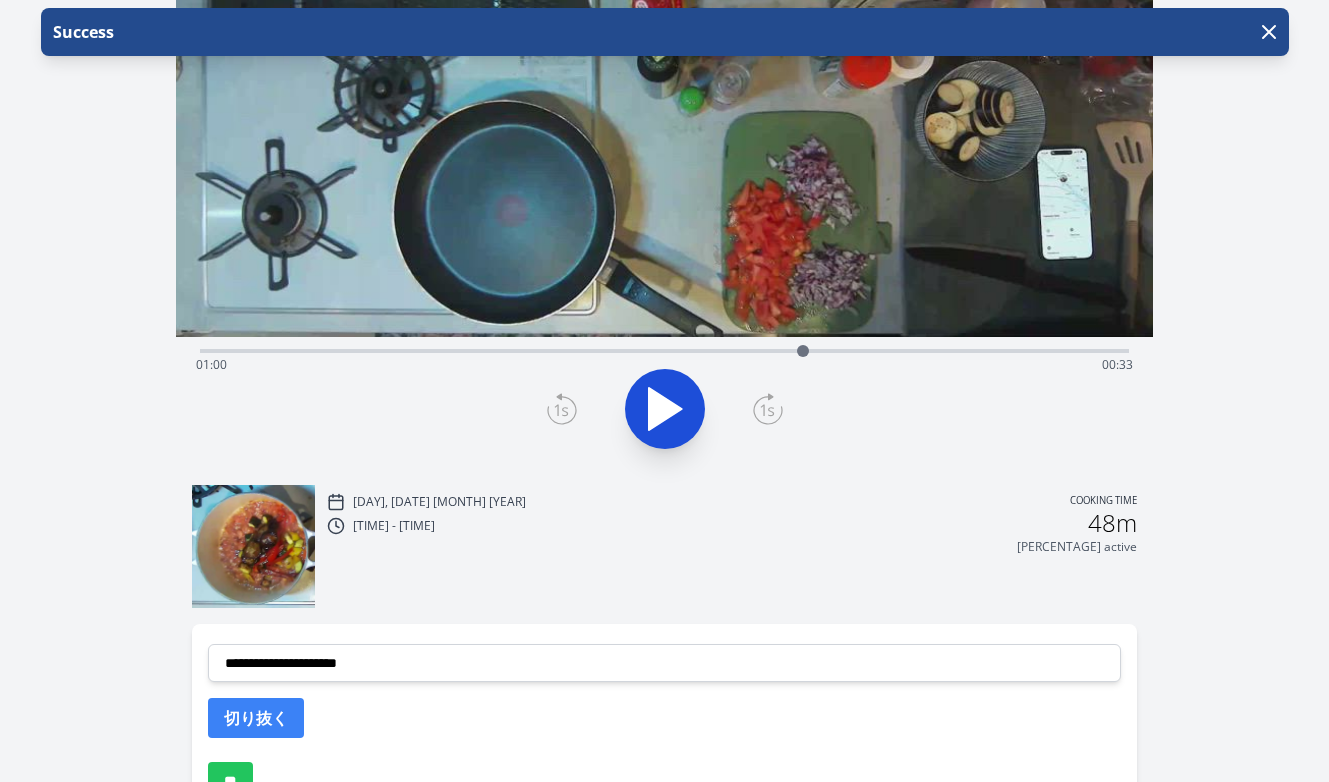 drag, startPoint x: 611, startPoint y: 352, endPoint x: 803, endPoint y: 335, distance: 192.75113 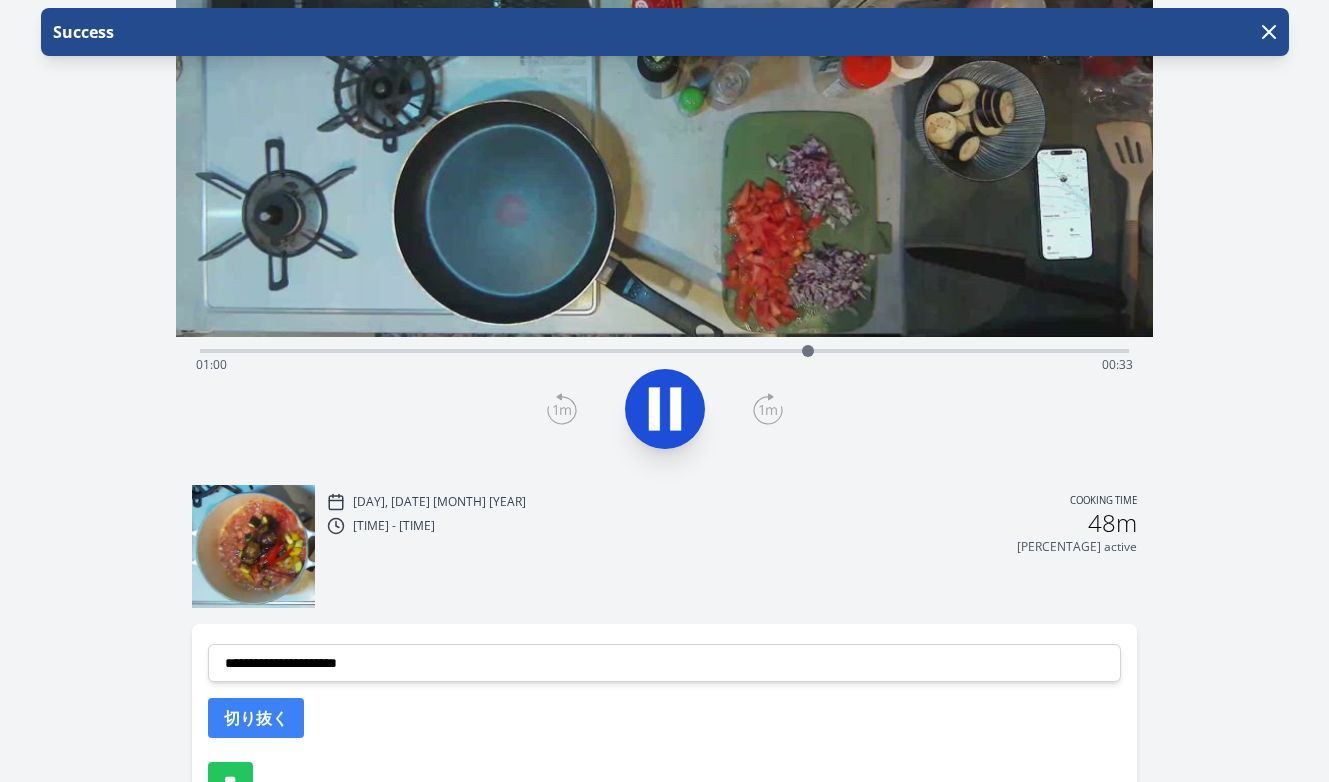 click 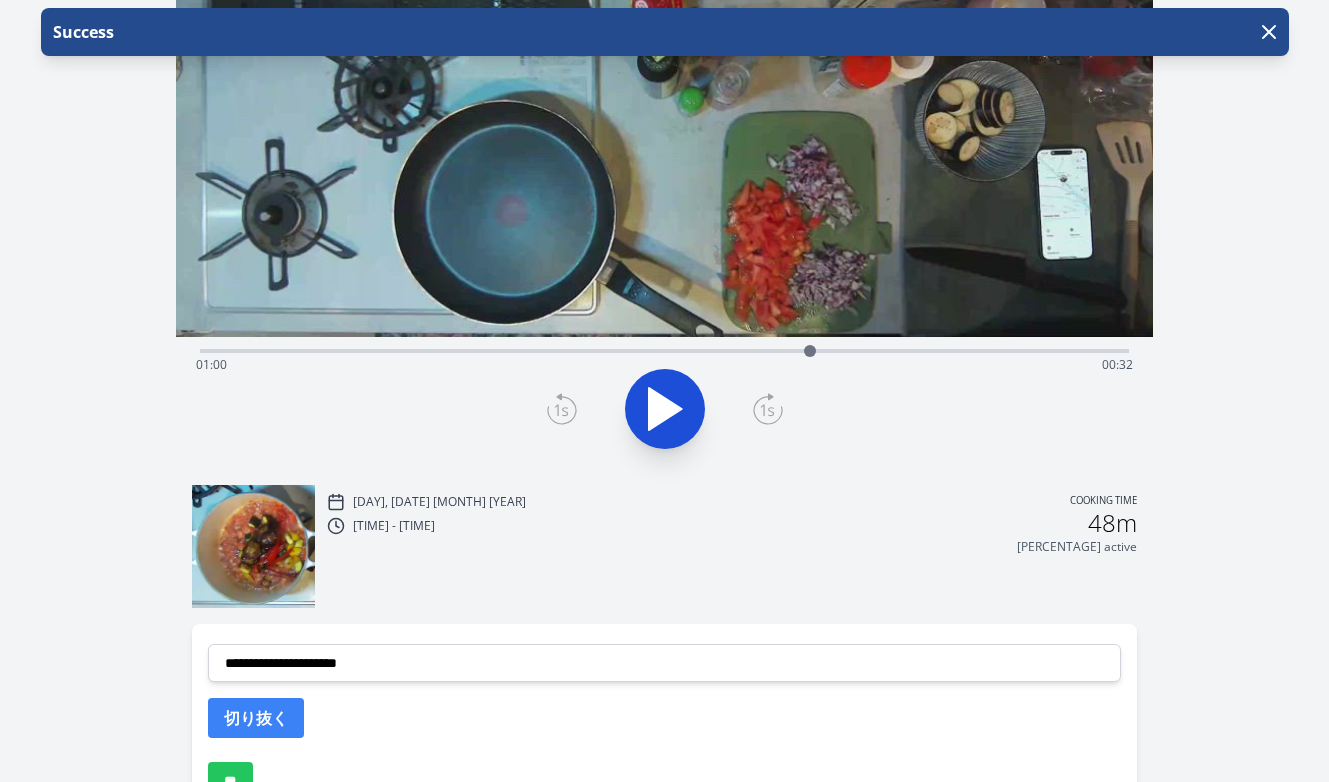 click at bounding box center (810, 351) 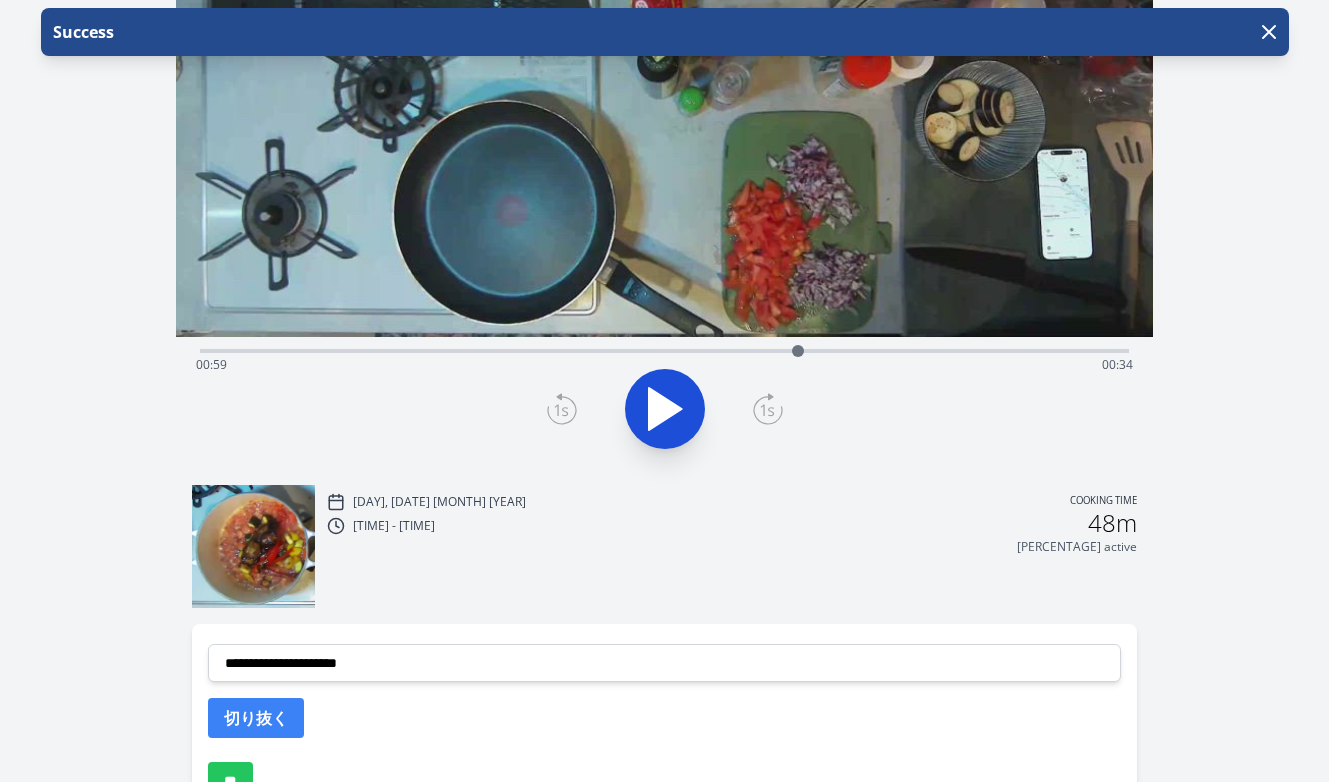 click at bounding box center [798, 351] 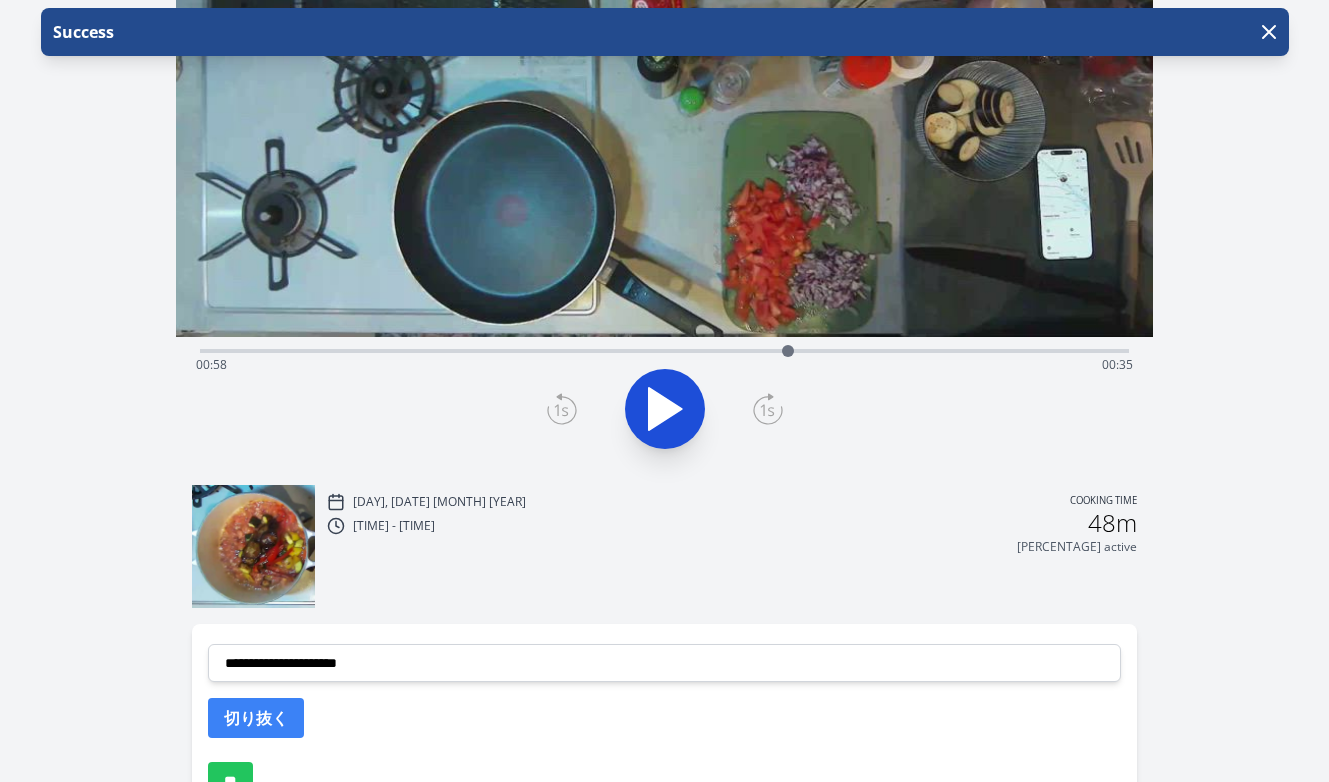 click on "Time elapsed:  00:58
Time remaining:  00:35" at bounding box center [665, 365] 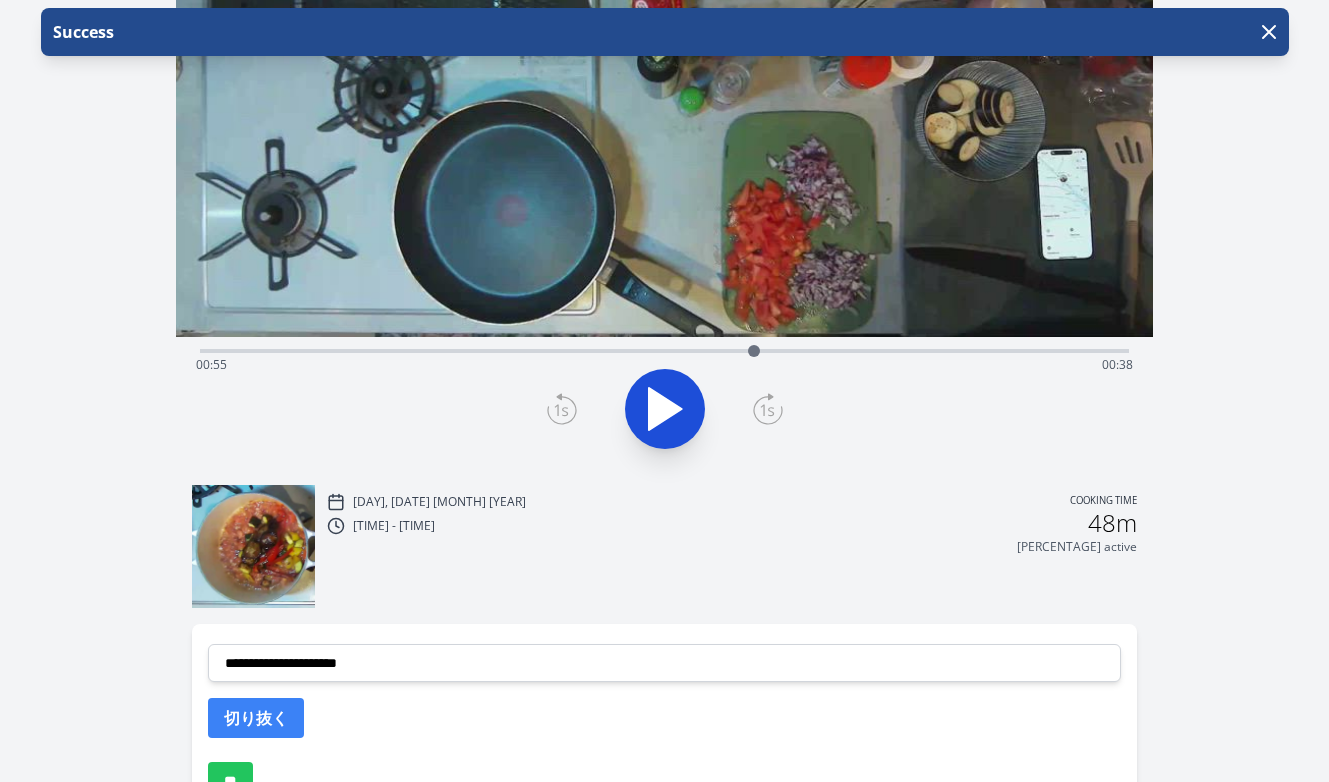 click 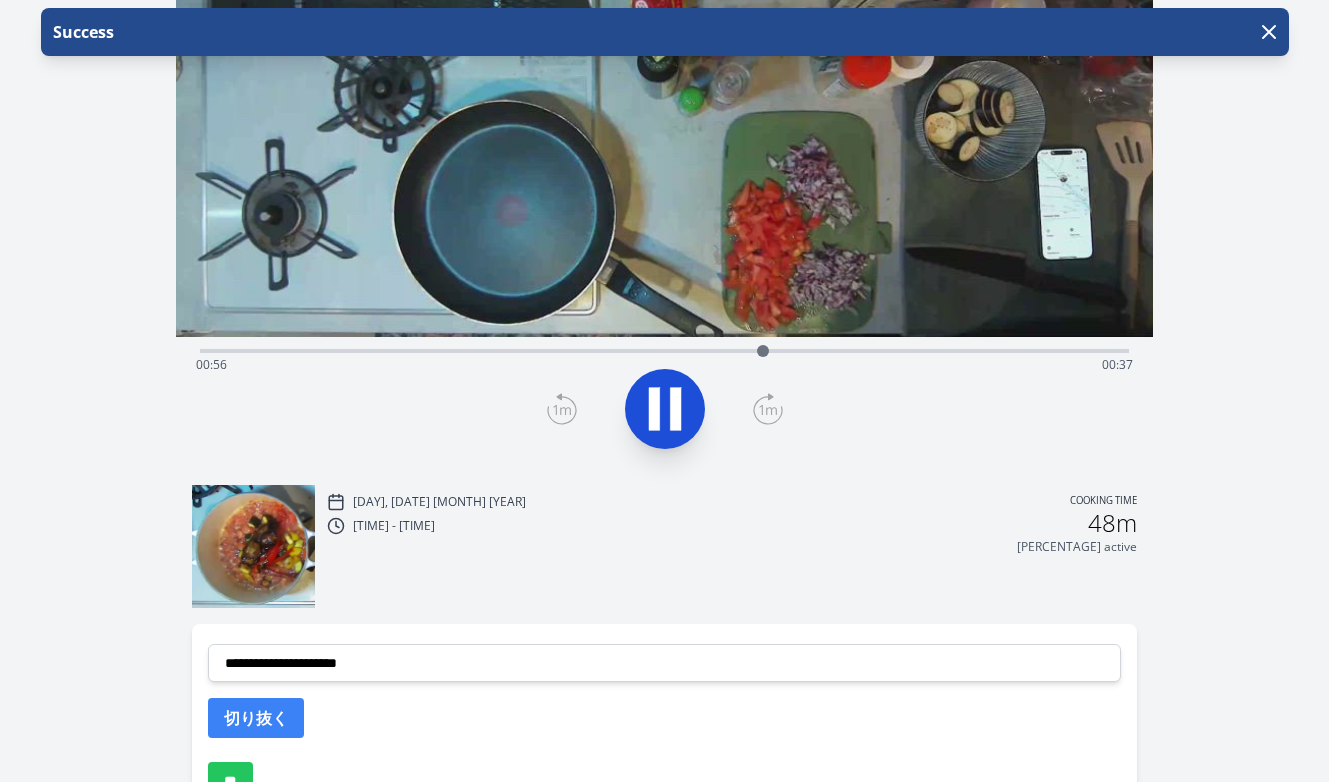 click 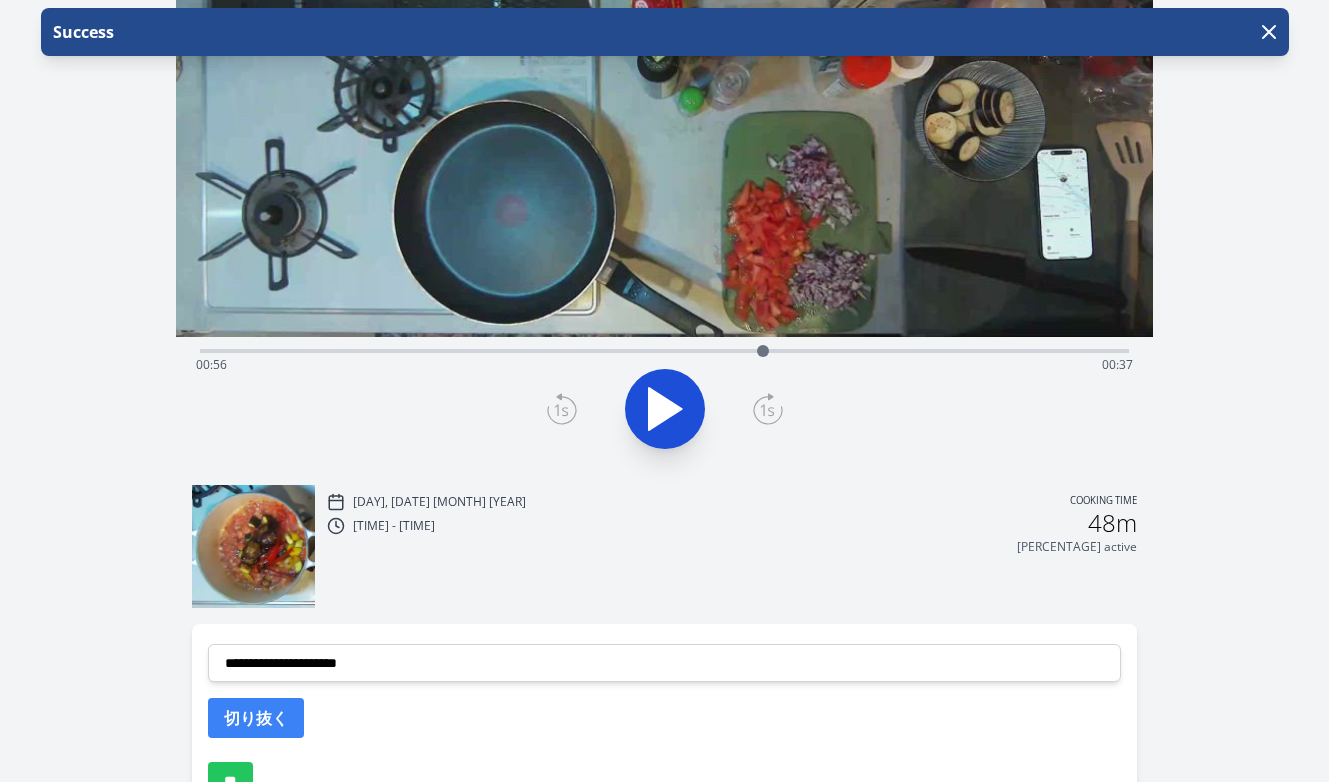click 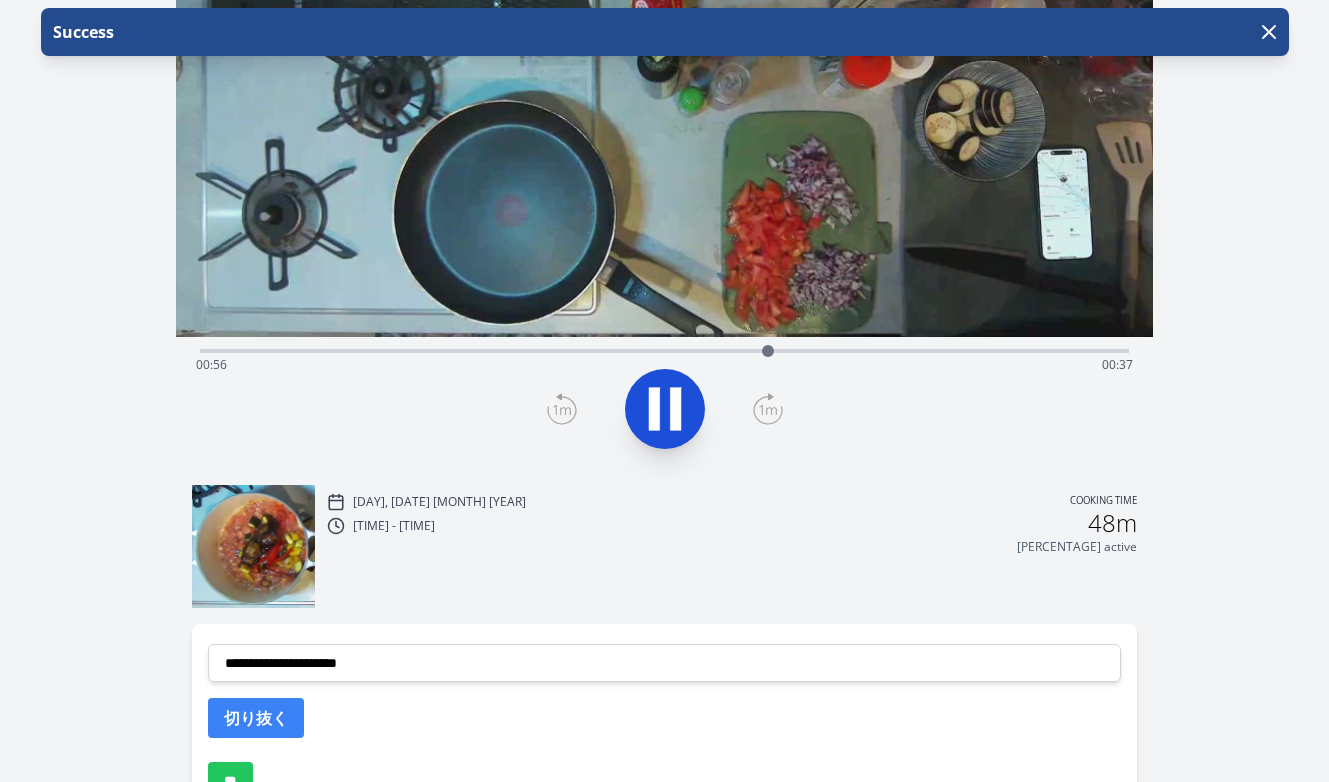 click 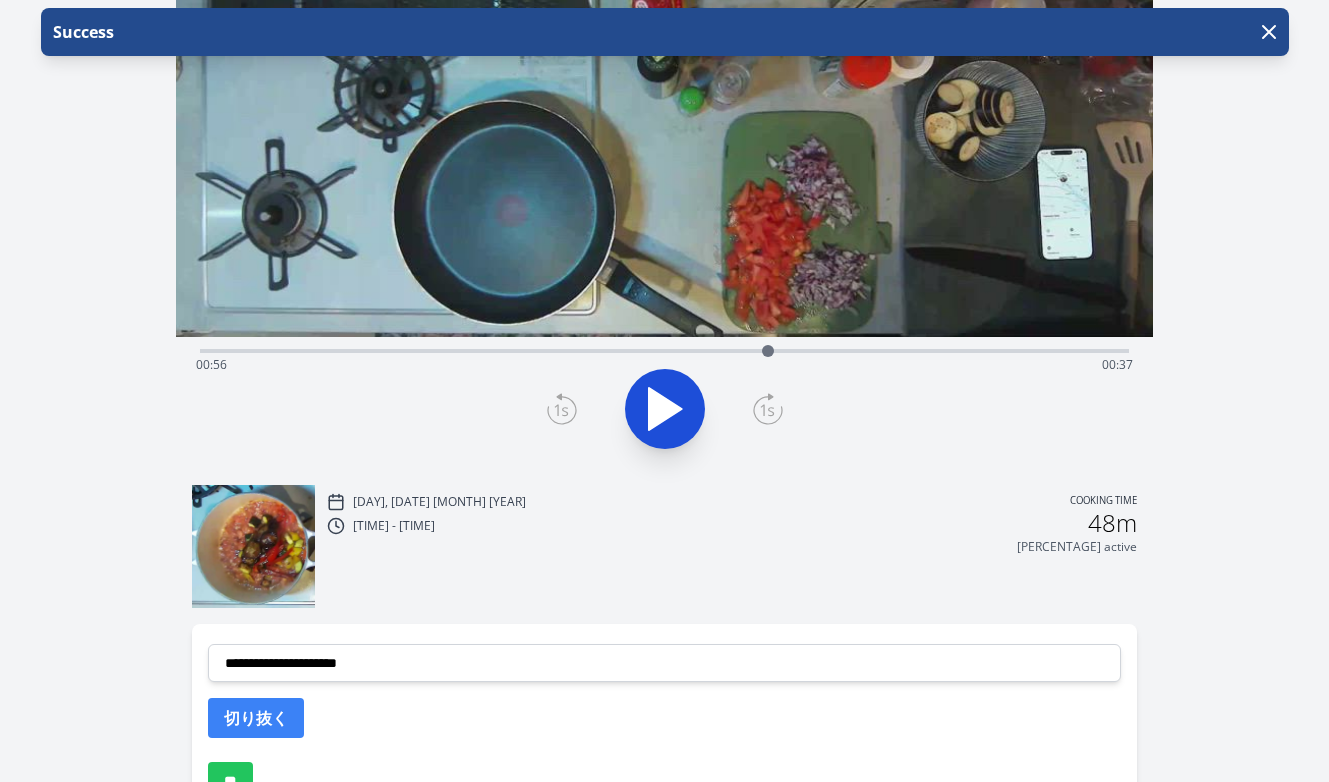 click 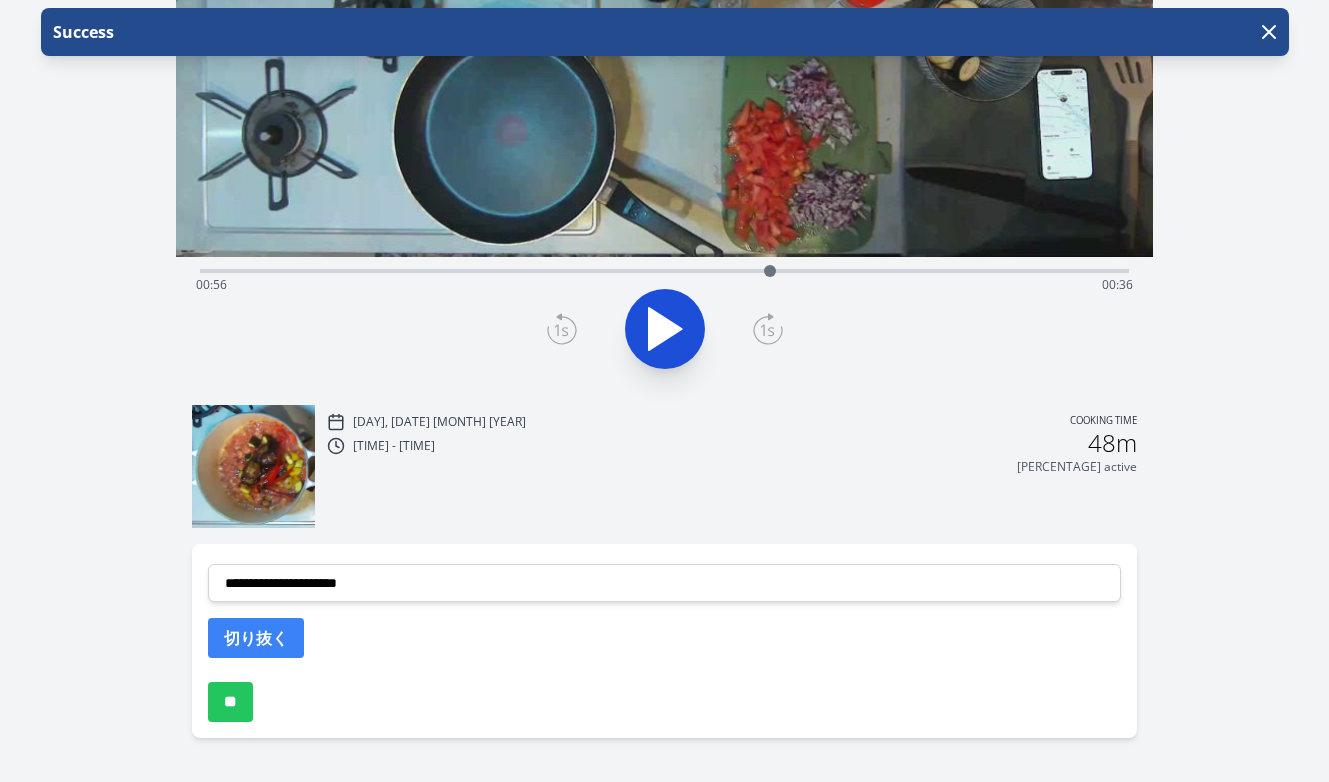 scroll, scrollTop: 377, scrollLeft: 0, axis: vertical 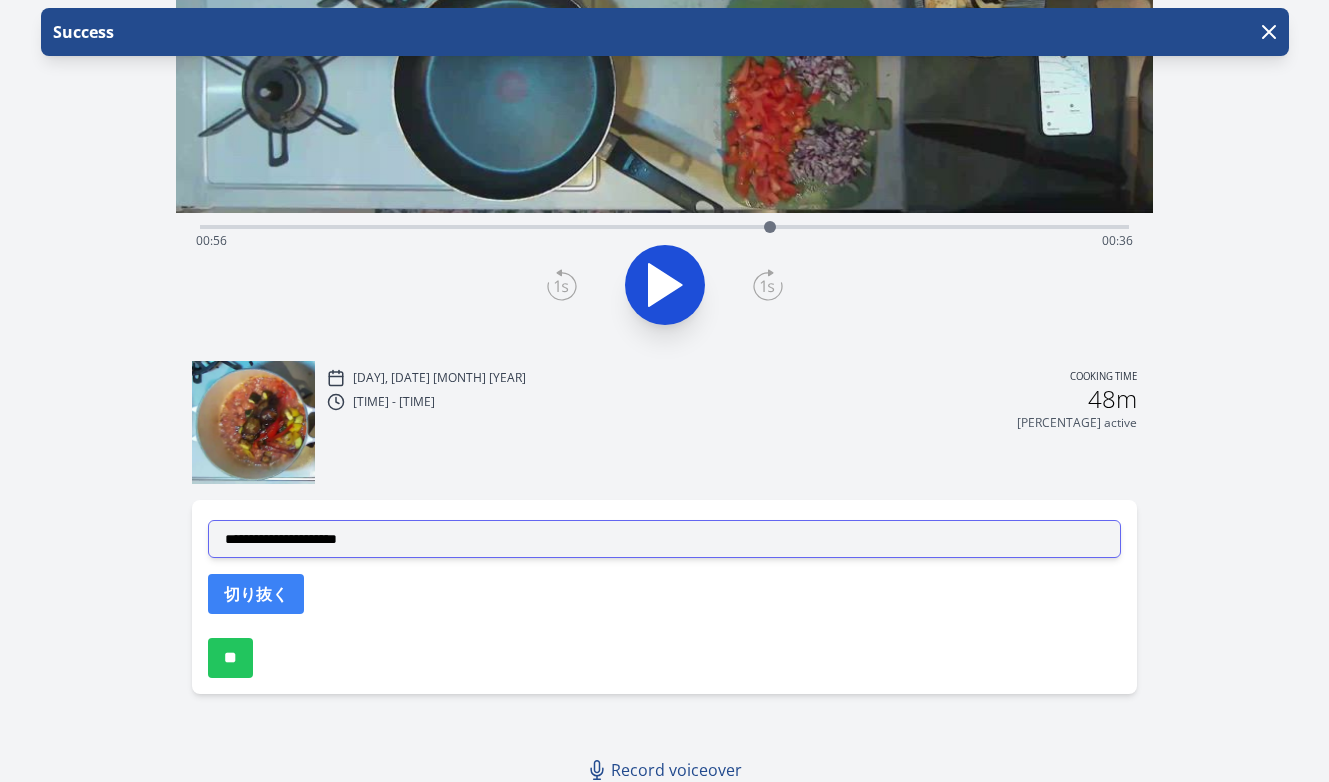 click on "**********" at bounding box center (665, 539) 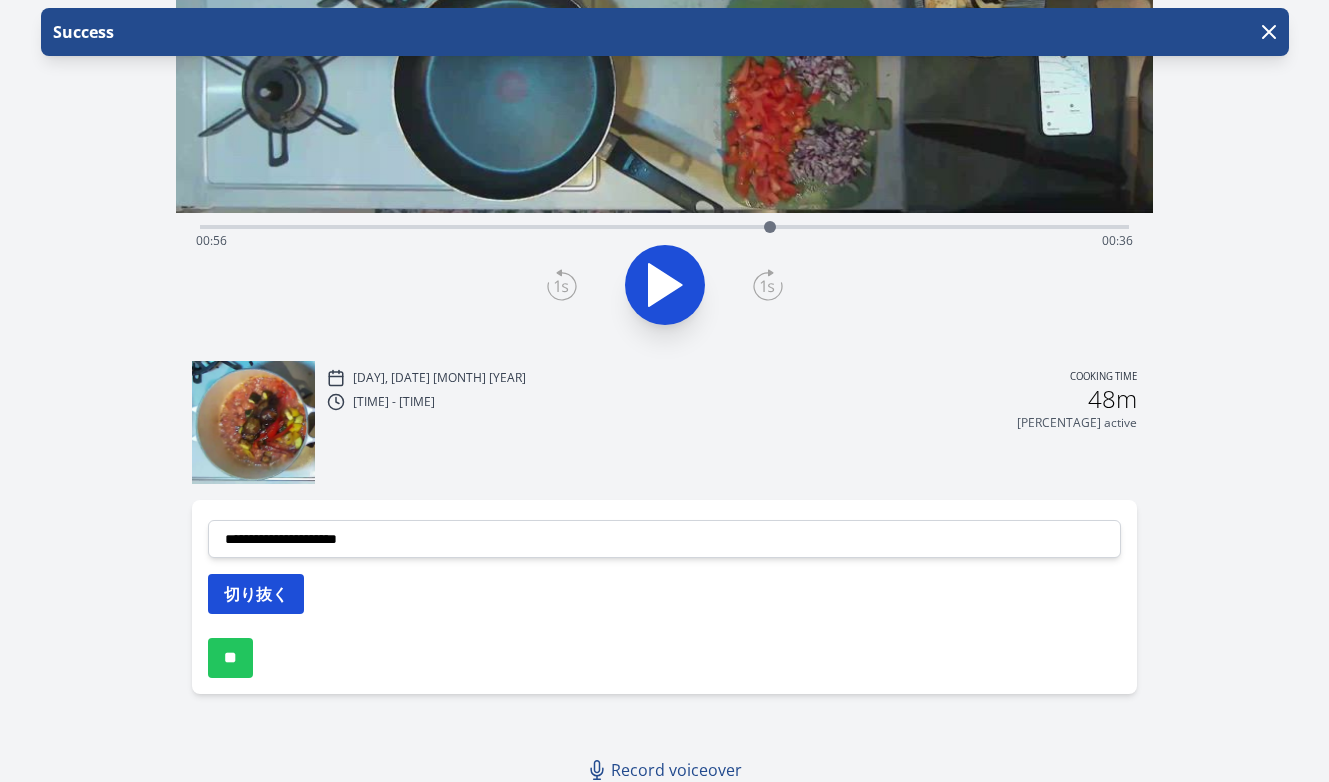 click on "切り抜く" at bounding box center (256, 594) 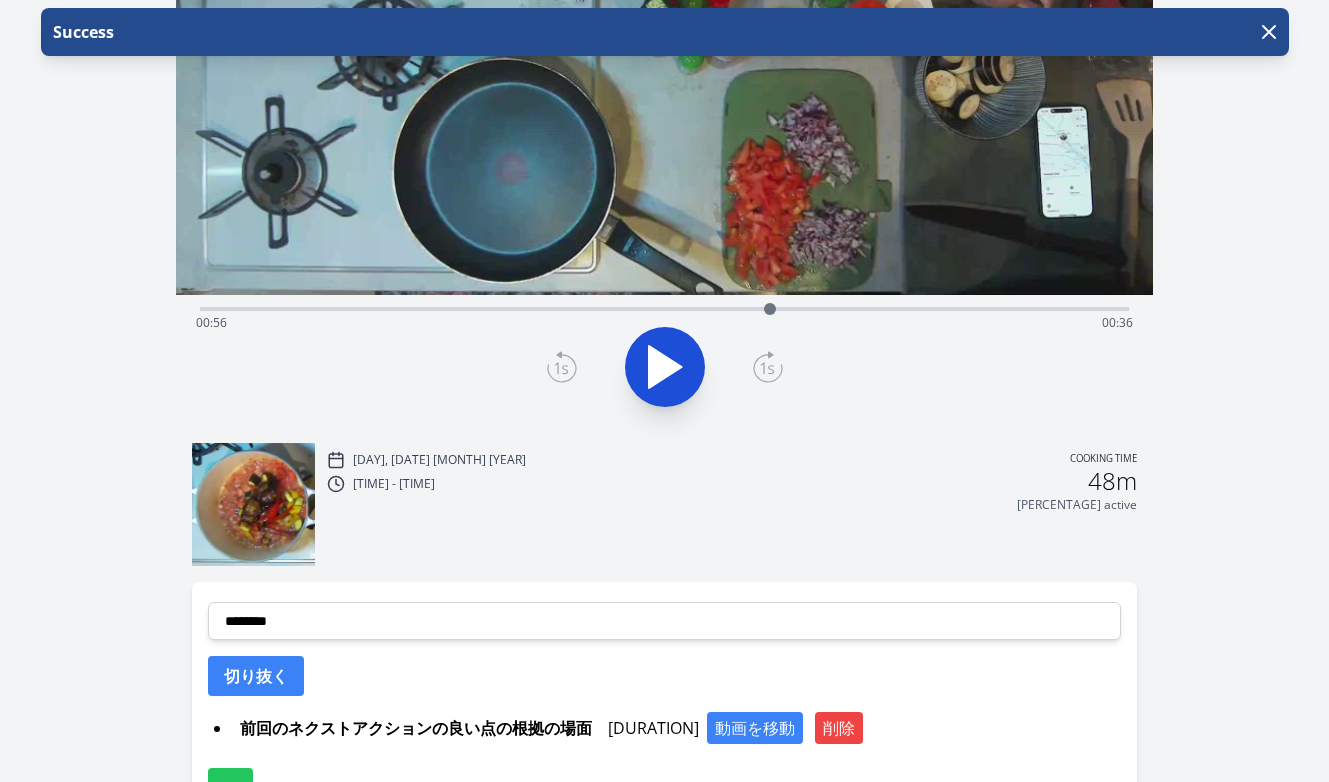 scroll, scrollTop: 289, scrollLeft: 0, axis: vertical 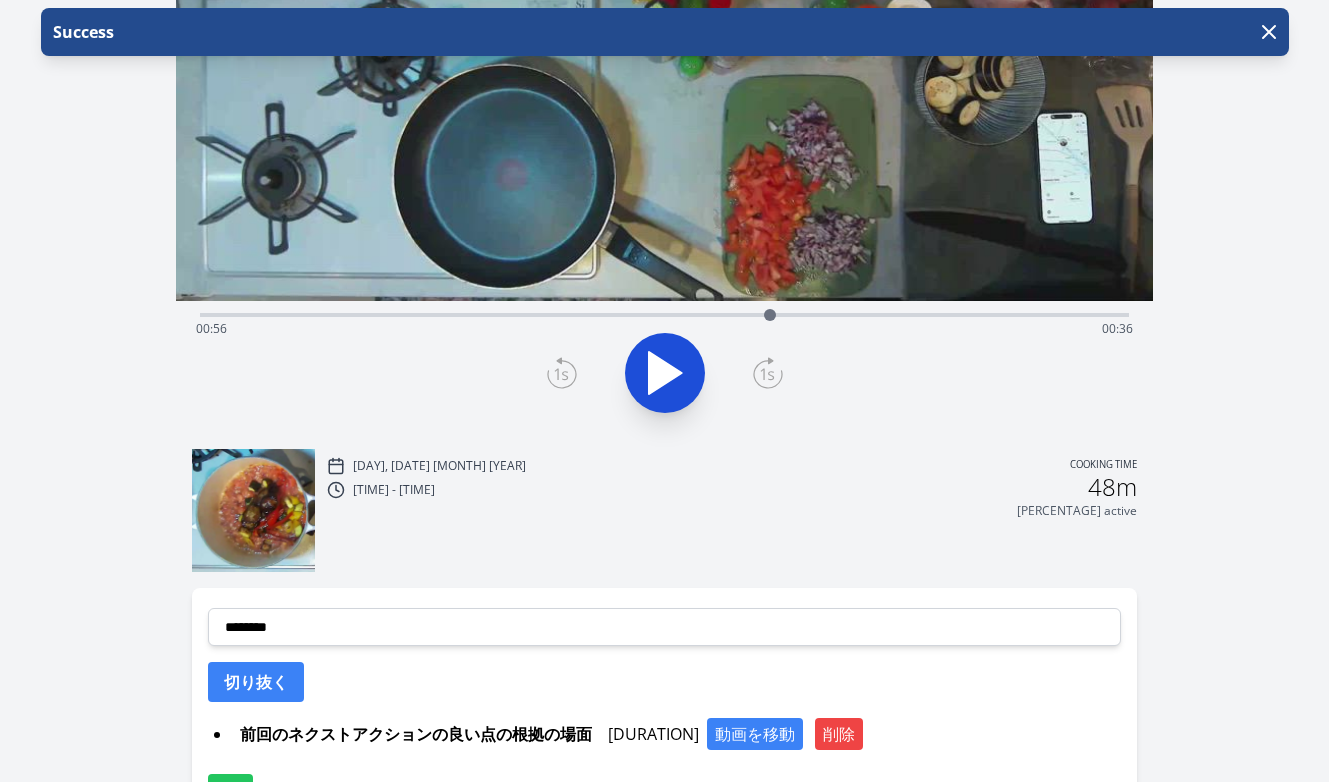 click on "Time elapsed:  00:56
Time remaining:  00:36" at bounding box center [665, 329] 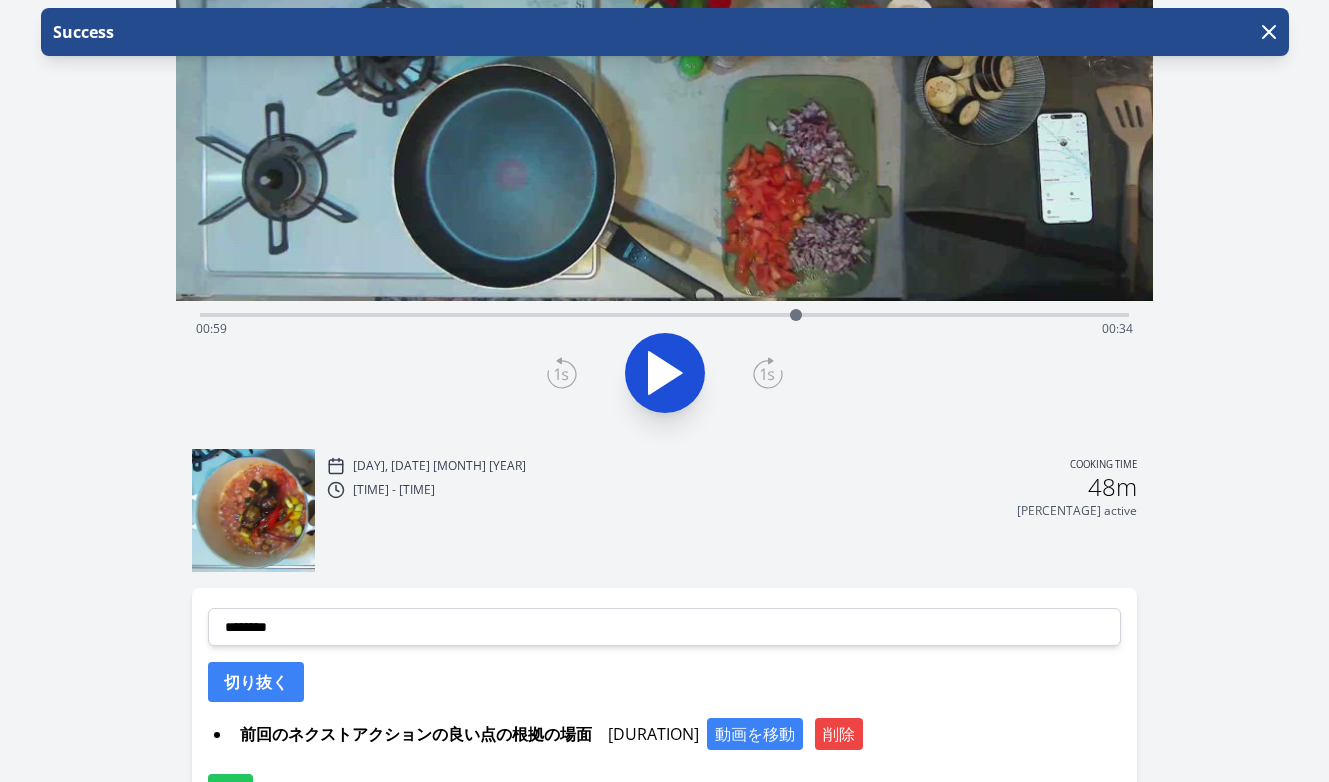 click at bounding box center (796, 315) 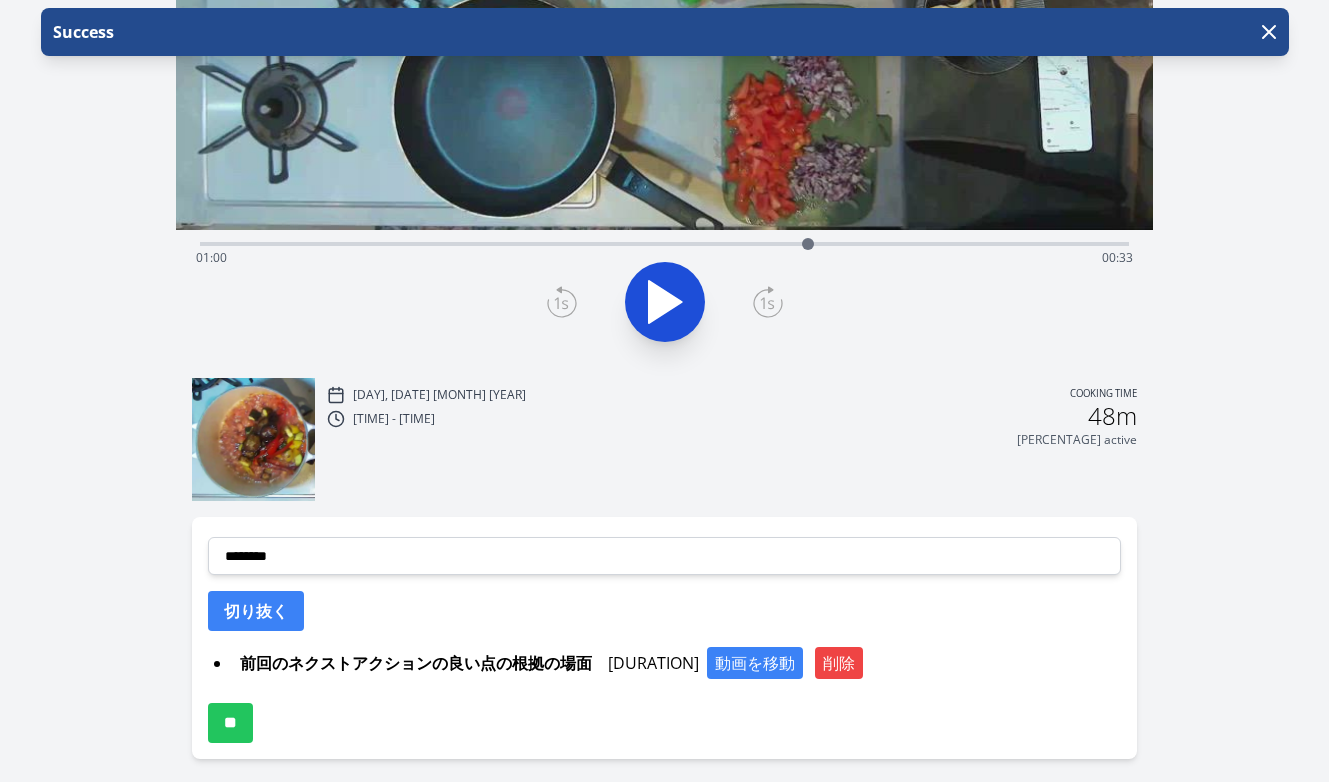 scroll, scrollTop: 384, scrollLeft: 0, axis: vertical 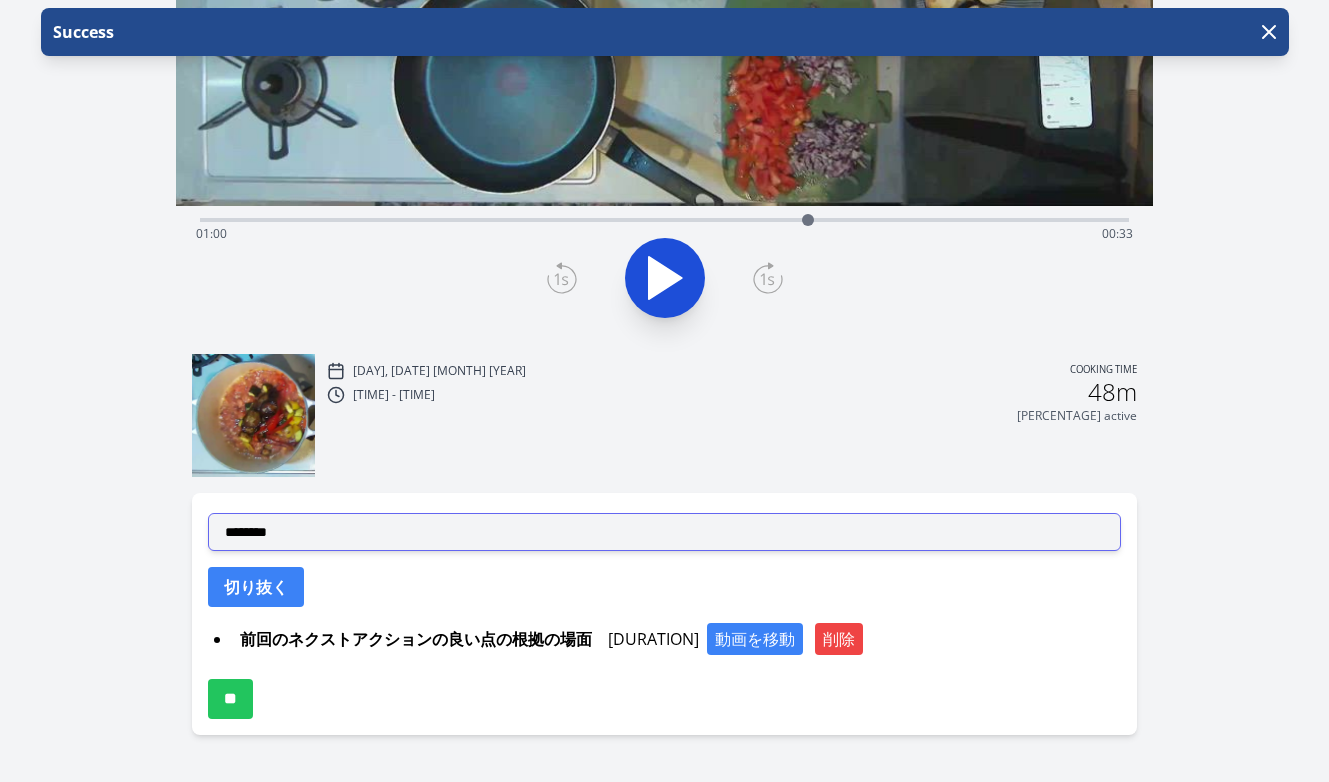 click on "**********" at bounding box center [665, 532] 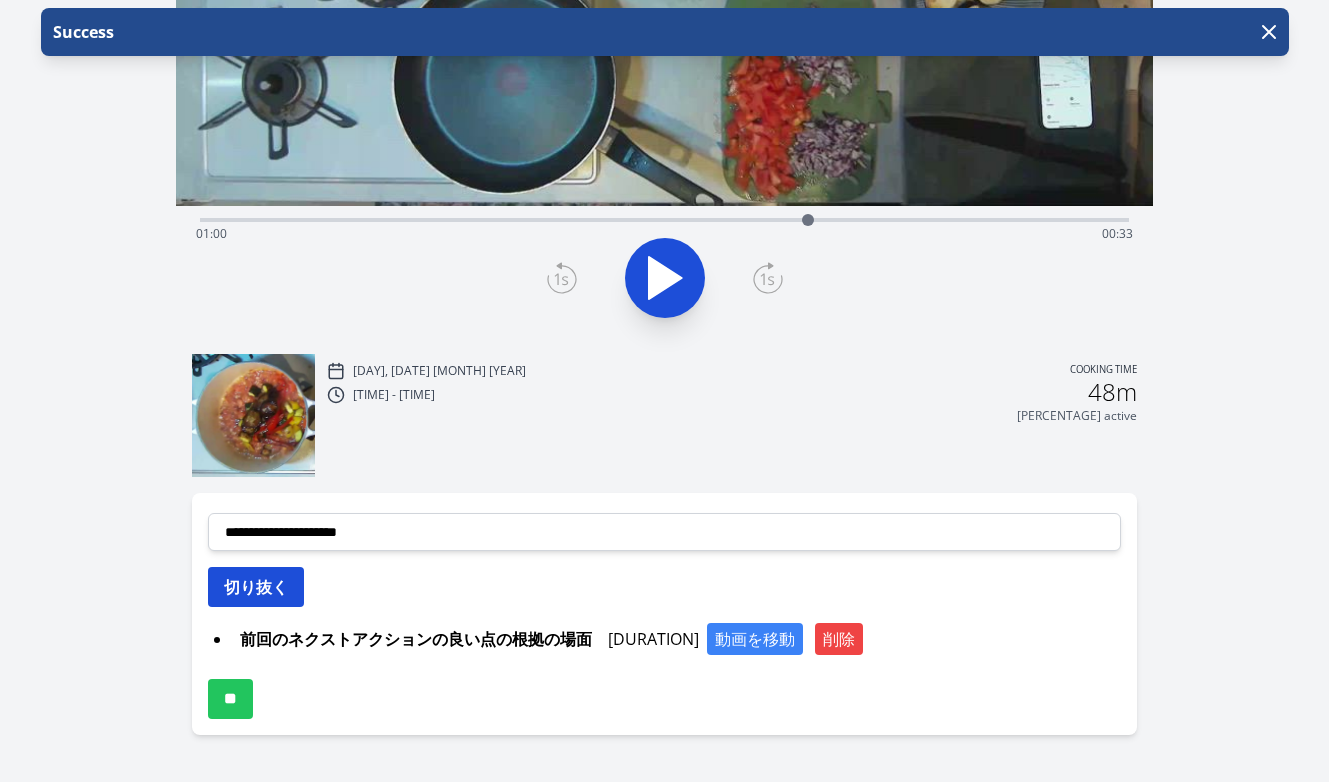 click on "切り抜く" at bounding box center (256, 587) 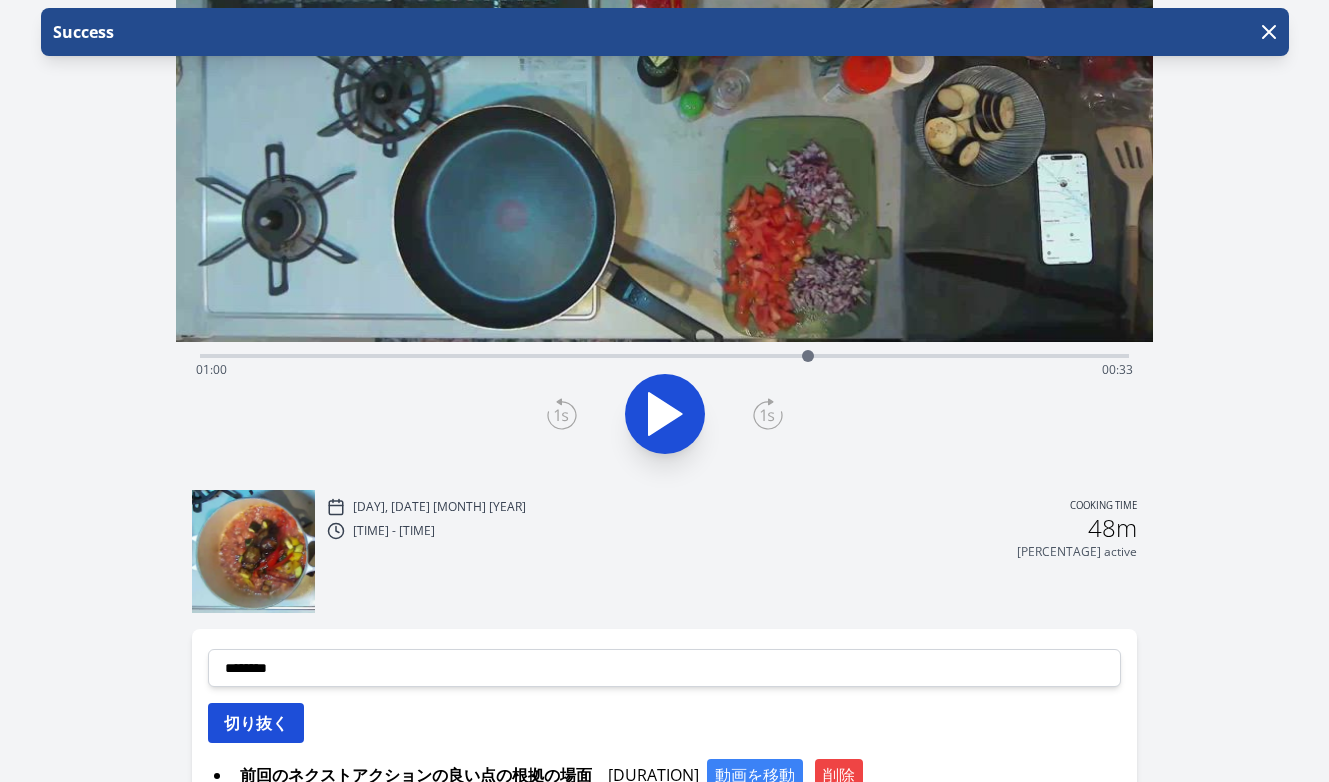 scroll, scrollTop: 238, scrollLeft: 0, axis: vertical 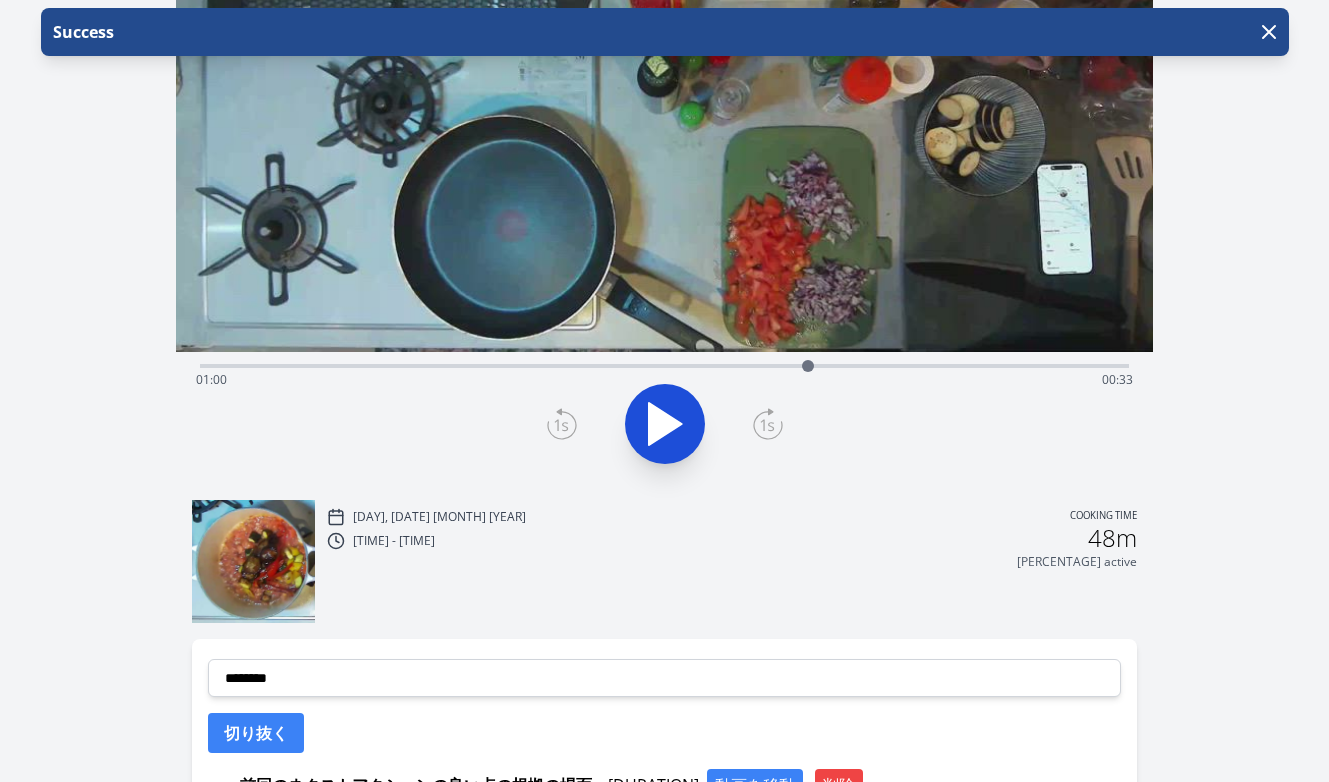 click on "Time elapsed:  01:00
Time remaining:  00:33" at bounding box center (665, 364) 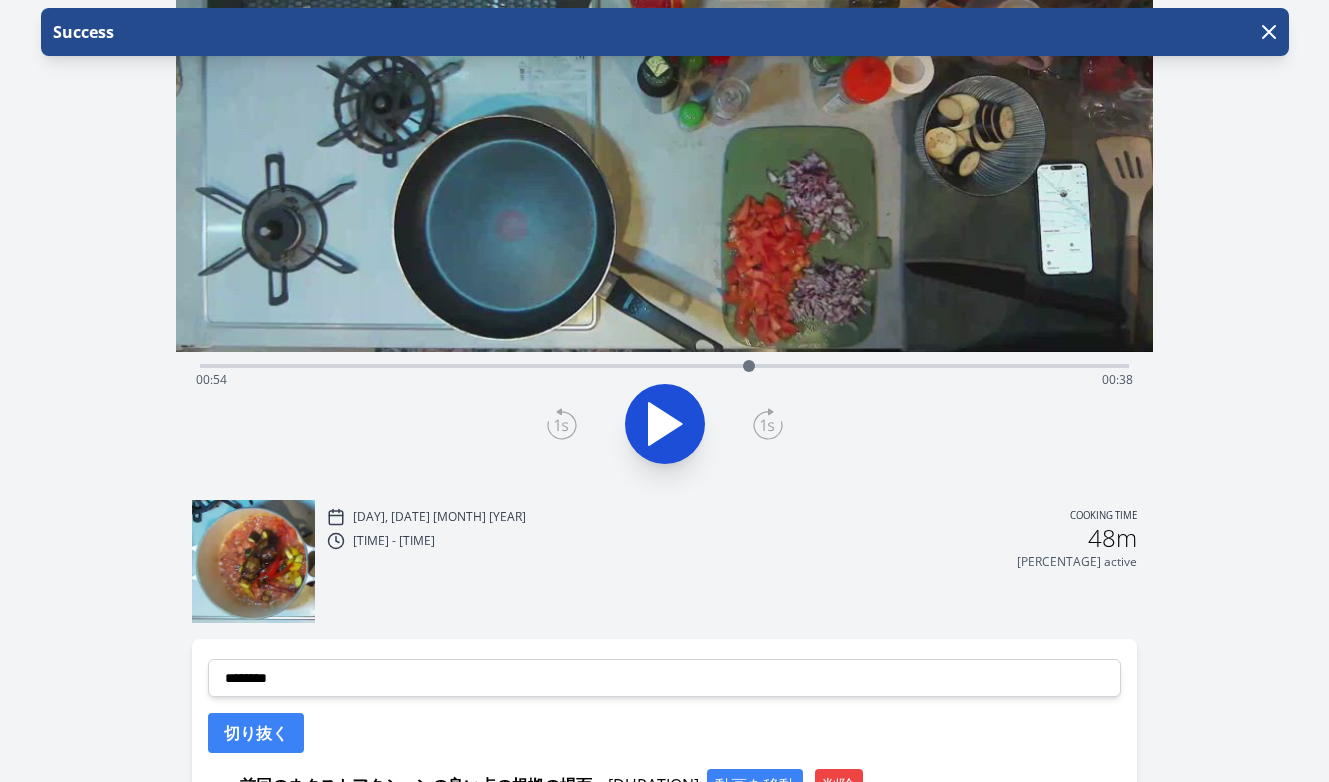 click on "Time elapsed:  00:54
Time remaining:  00:38" at bounding box center [665, 380] 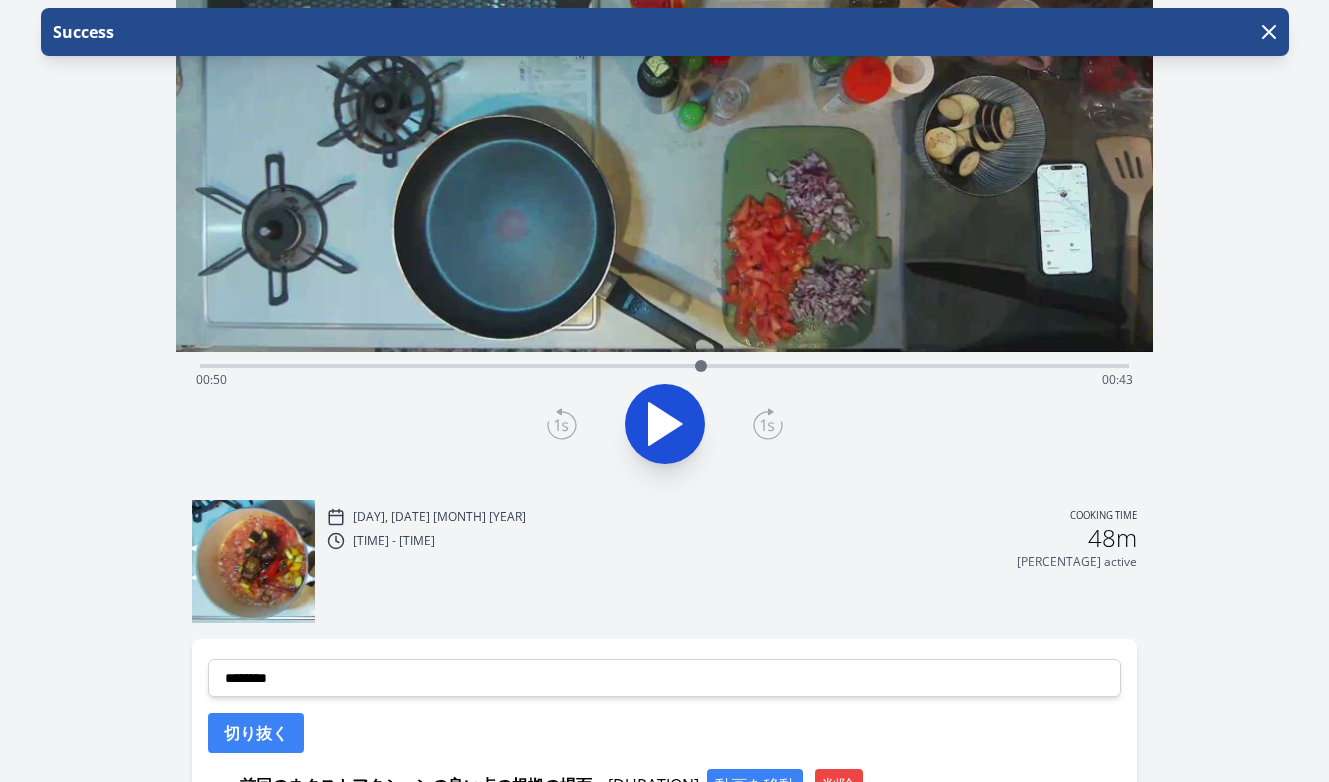 click at bounding box center (665, 77) 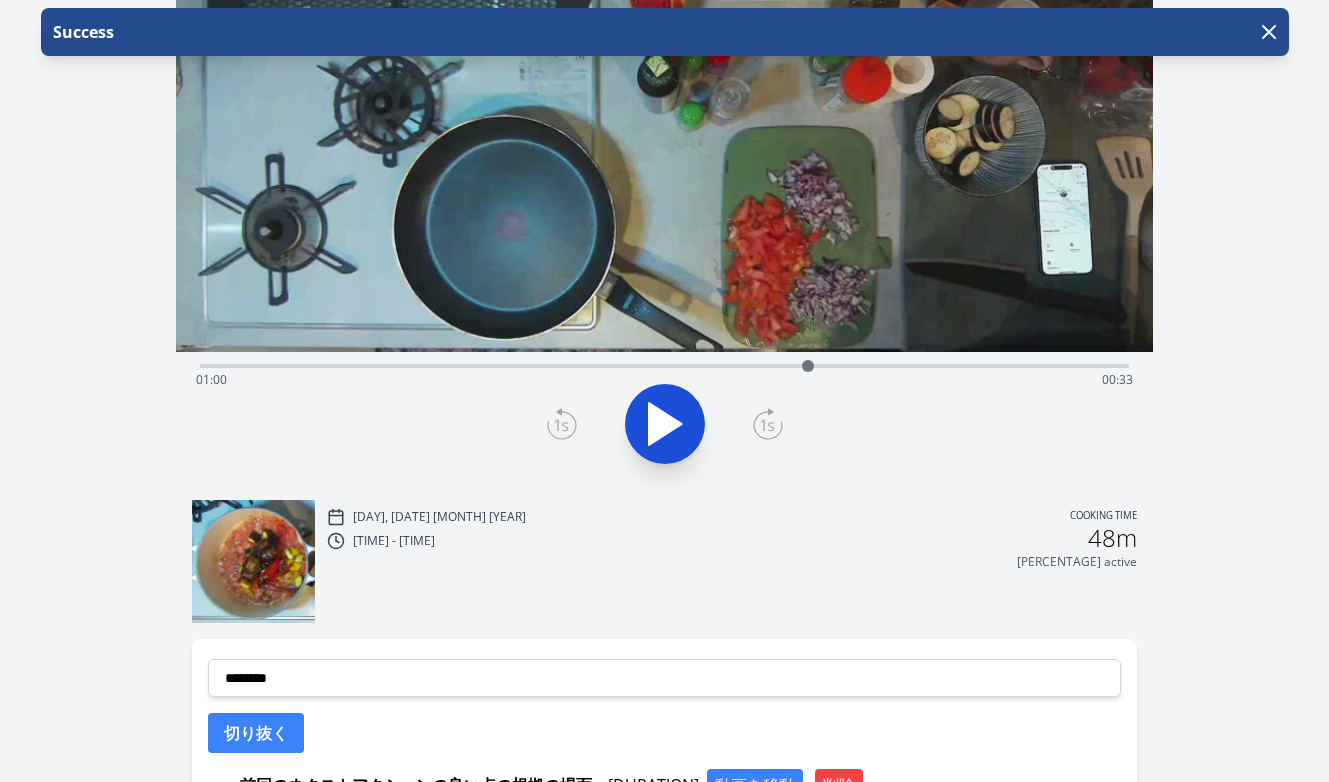 click on "Time elapsed:  01:00
Time remaining:  00:33" at bounding box center (665, 380) 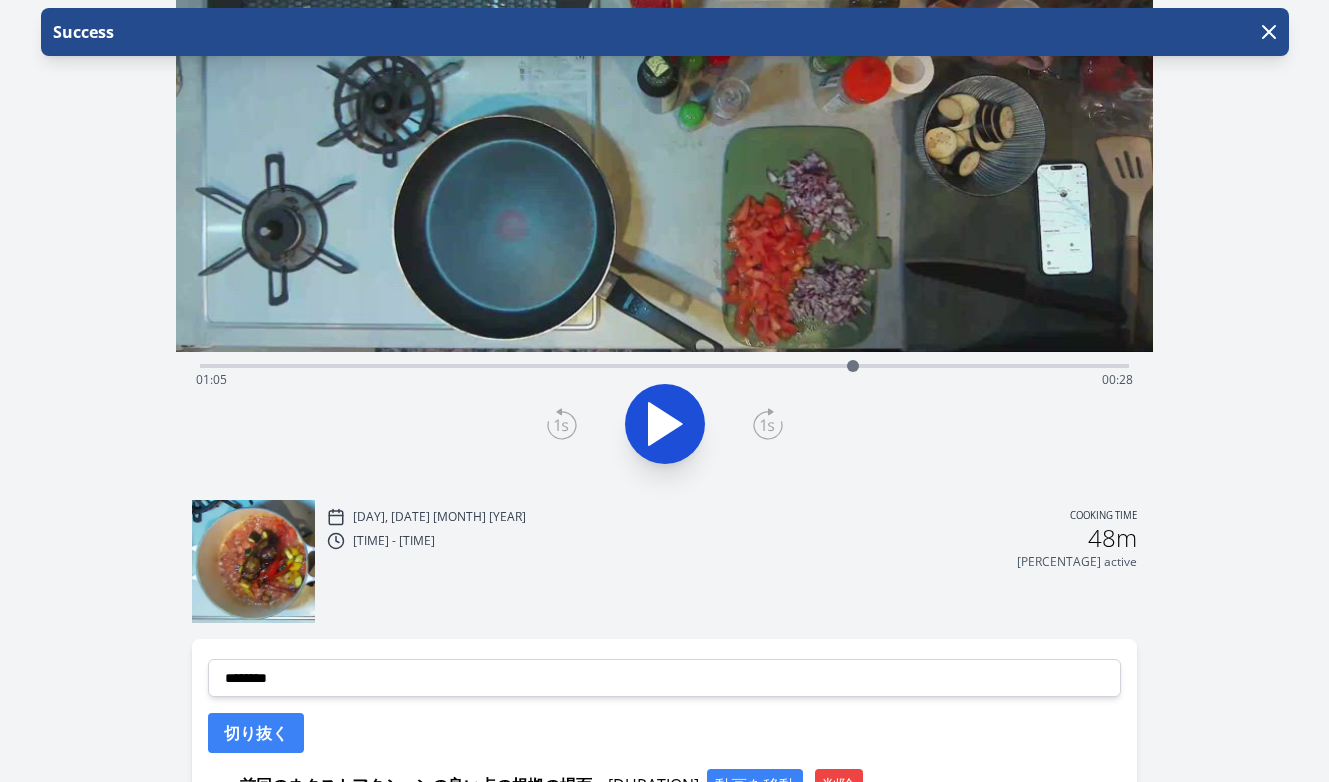 click on "Time elapsed:  01:05
Time remaining:  00:28" at bounding box center (665, 380) 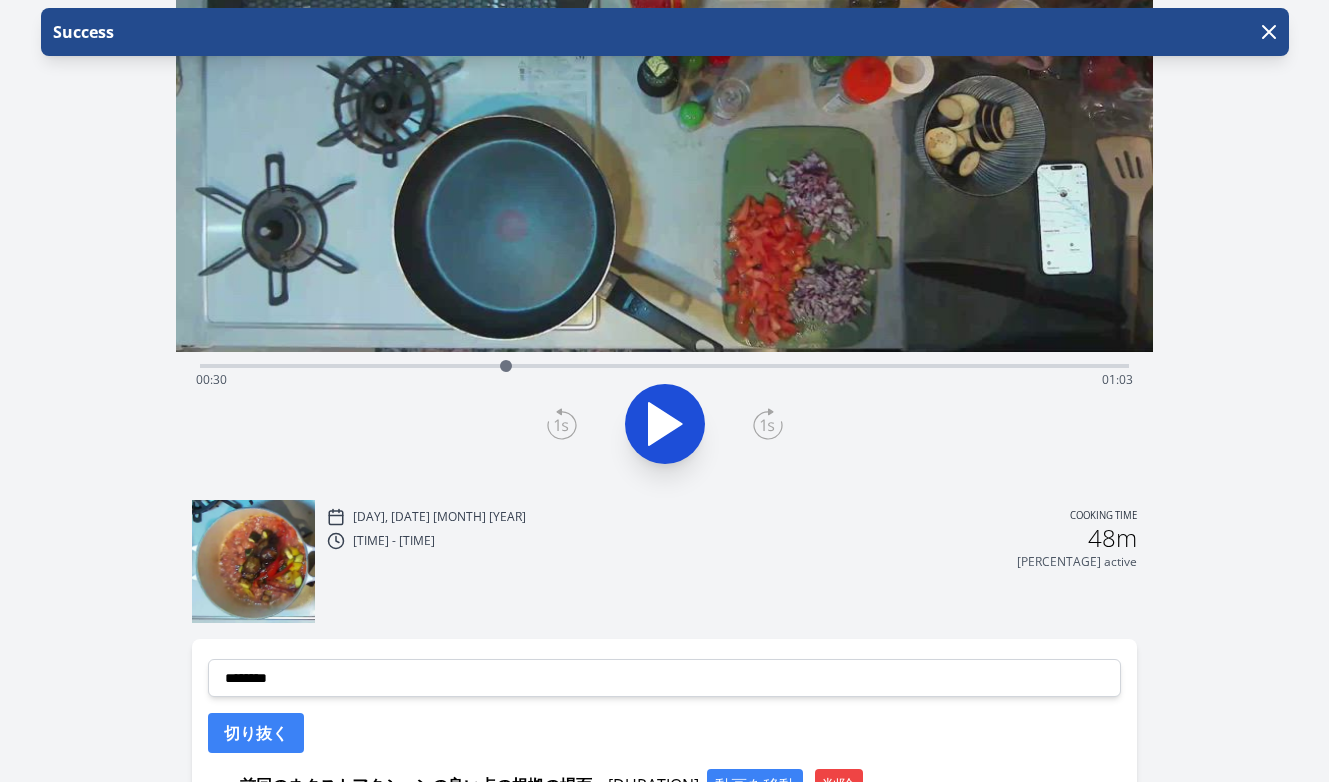 click on "Time elapsed:  00:30
Time remaining:  01:03" at bounding box center [665, 380] 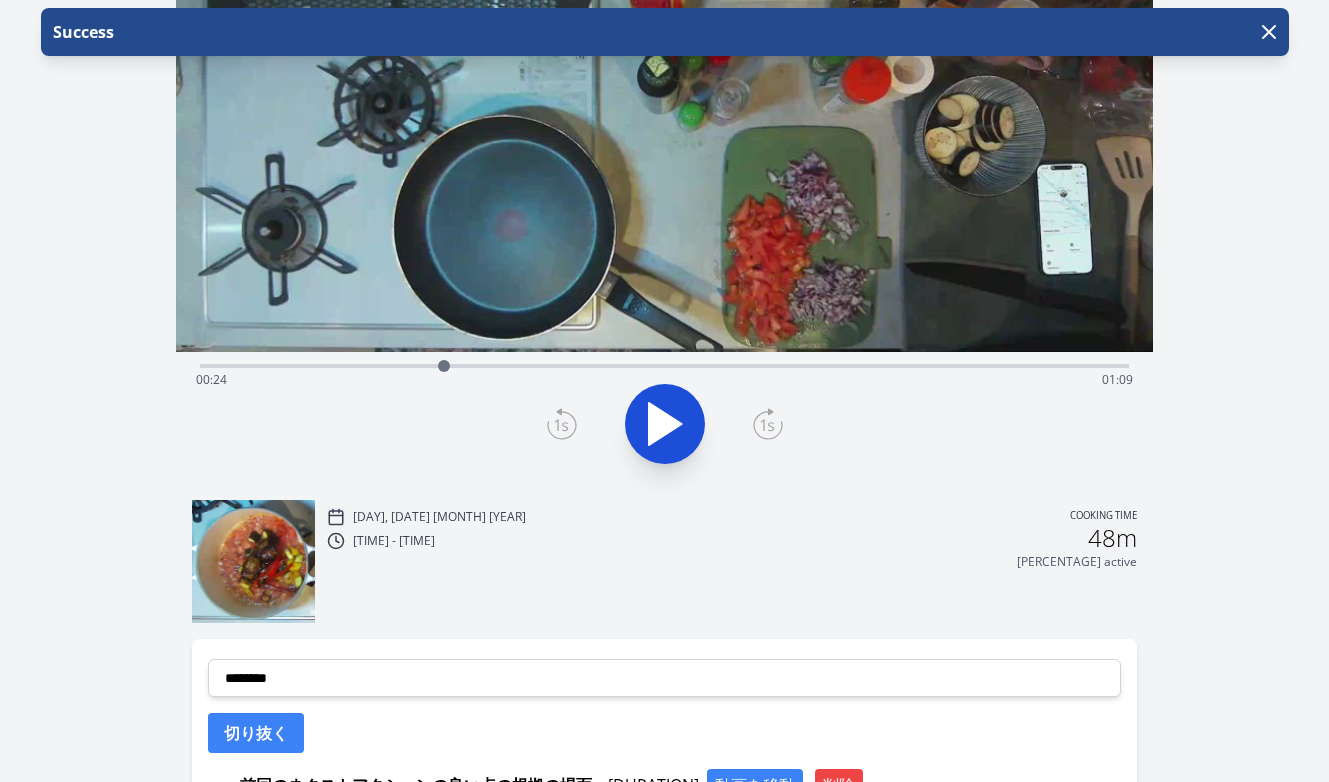 click on "Time elapsed:  00:24
Time remaining:  01:09" at bounding box center [665, 380] 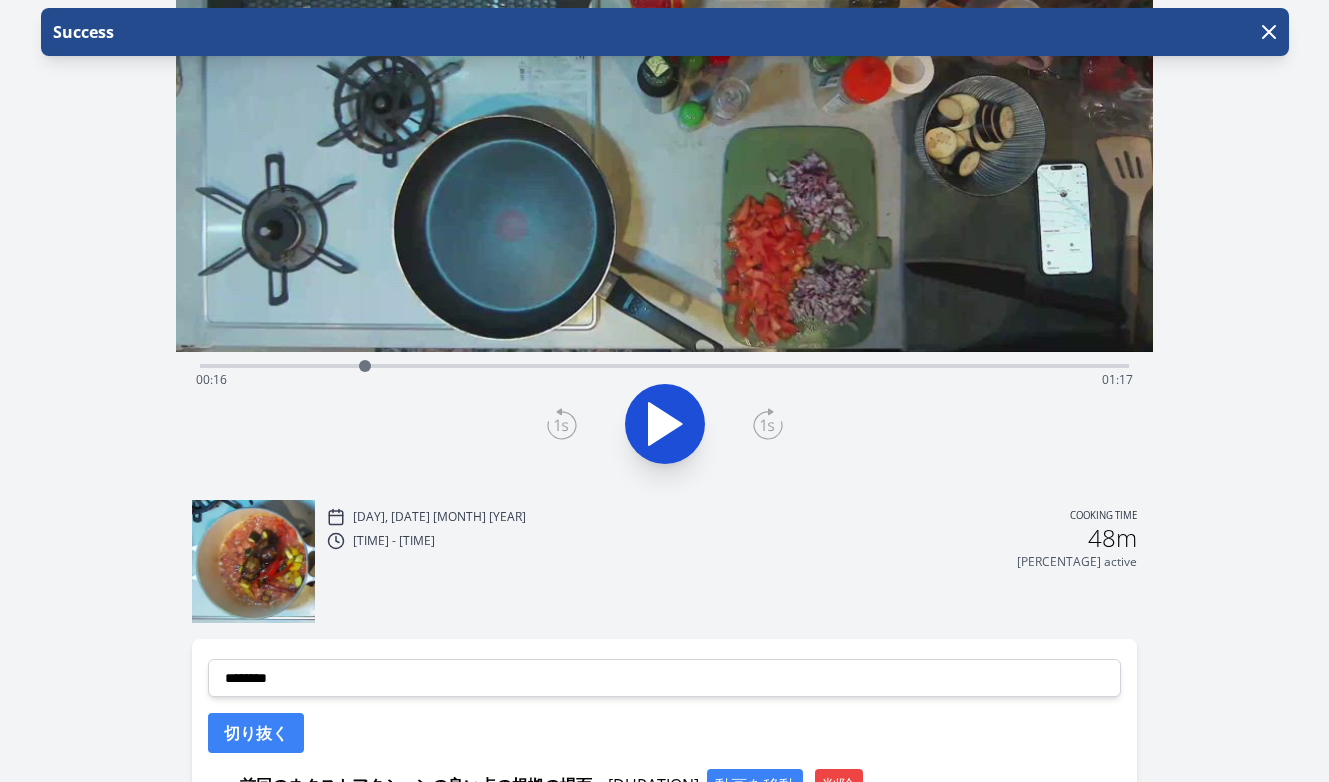 click on "Time elapsed:  00:16
Time remaining:  01:17" at bounding box center (665, 380) 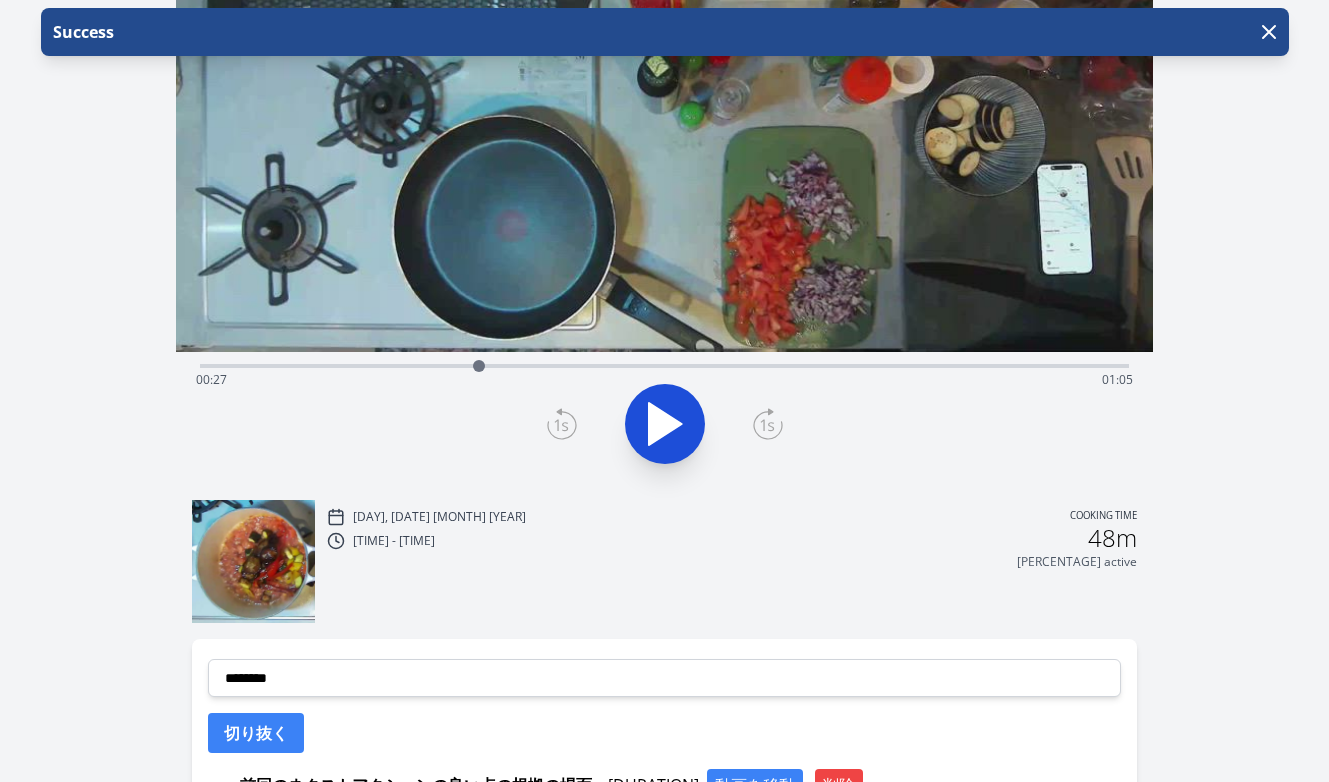 click on "Time elapsed:  00:27
Time remaining:  01:05" at bounding box center (665, 380) 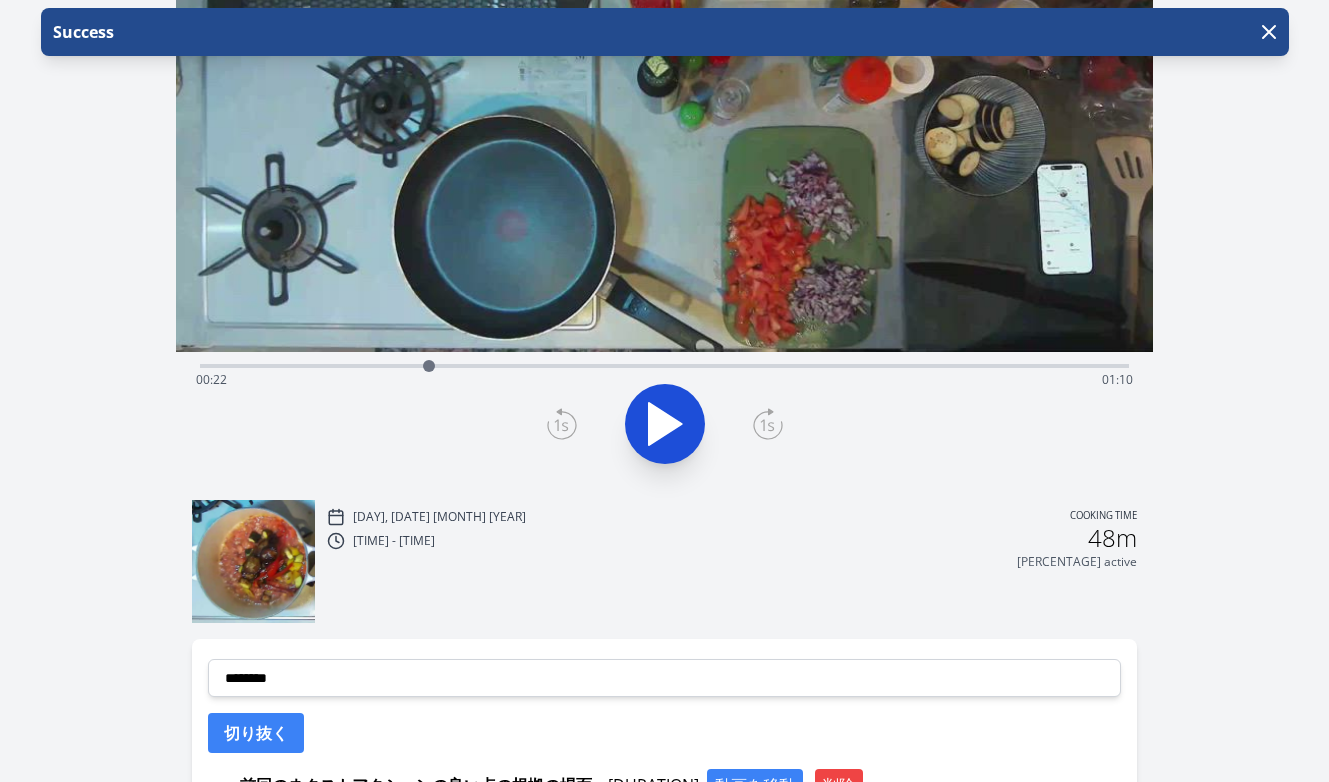 click on "Time elapsed:  00:22
Time remaining:  01:10" at bounding box center (665, 380) 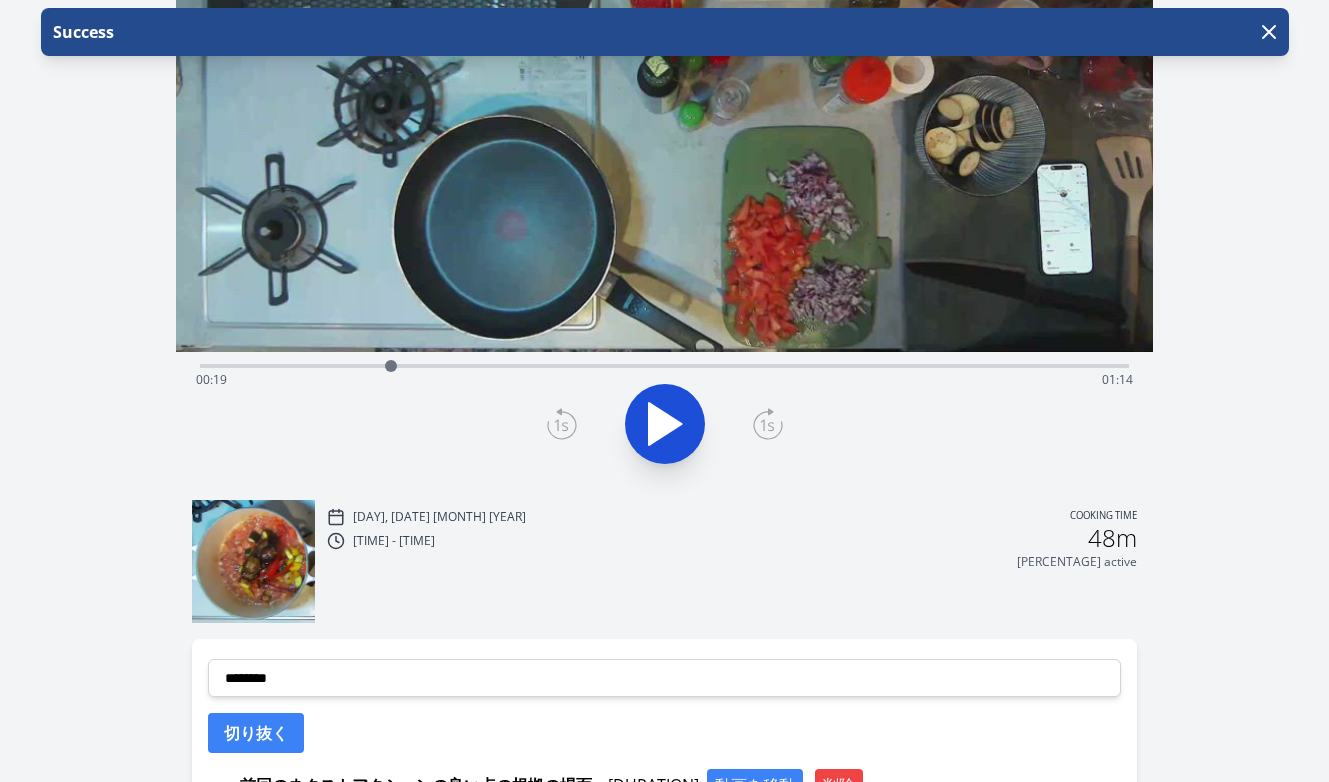 click on "Time elapsed:  00:19
Time remaining:  01:14" at bounding box center (665, 380) 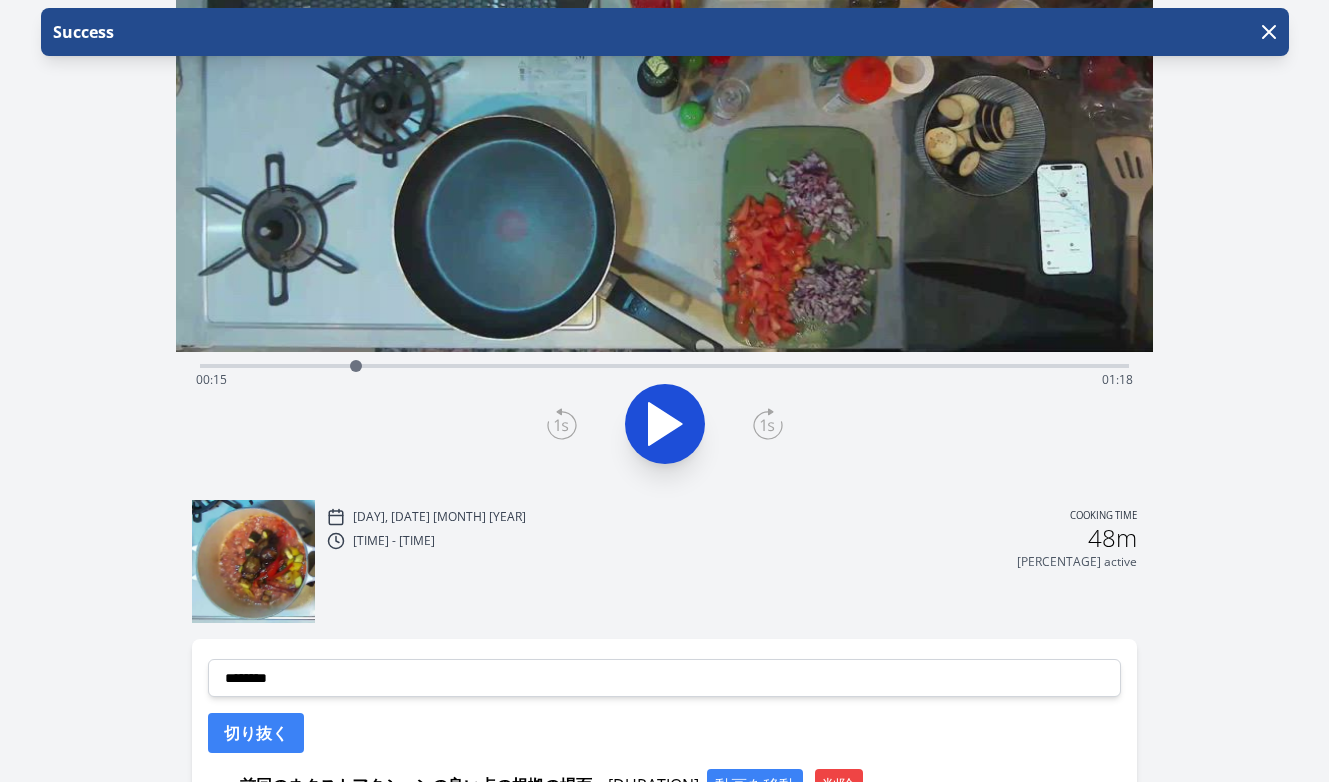 click on "Time elapsed:  00:15
Time remaining:  01:18" at bounding box center (665, 380) 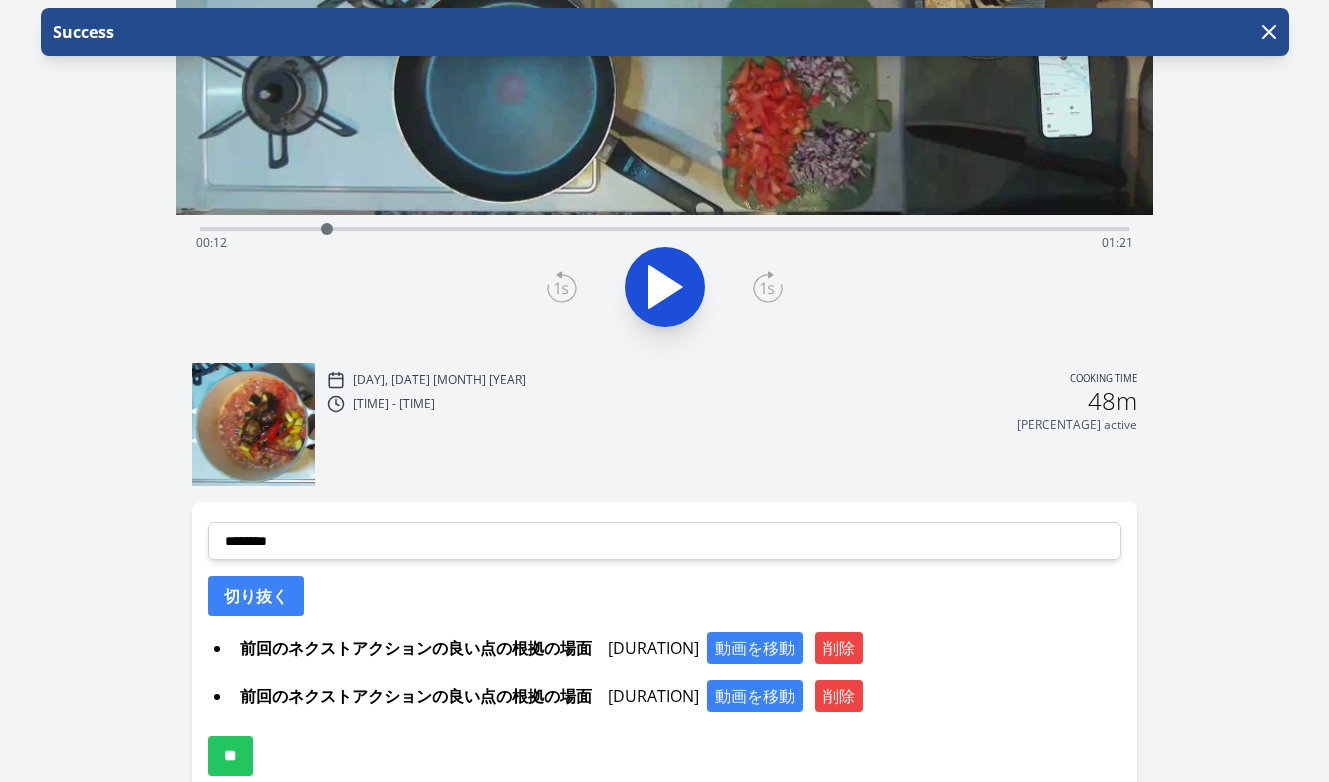 scroll, scrollTop: 405, scrollLeft: 0, axis: vertical 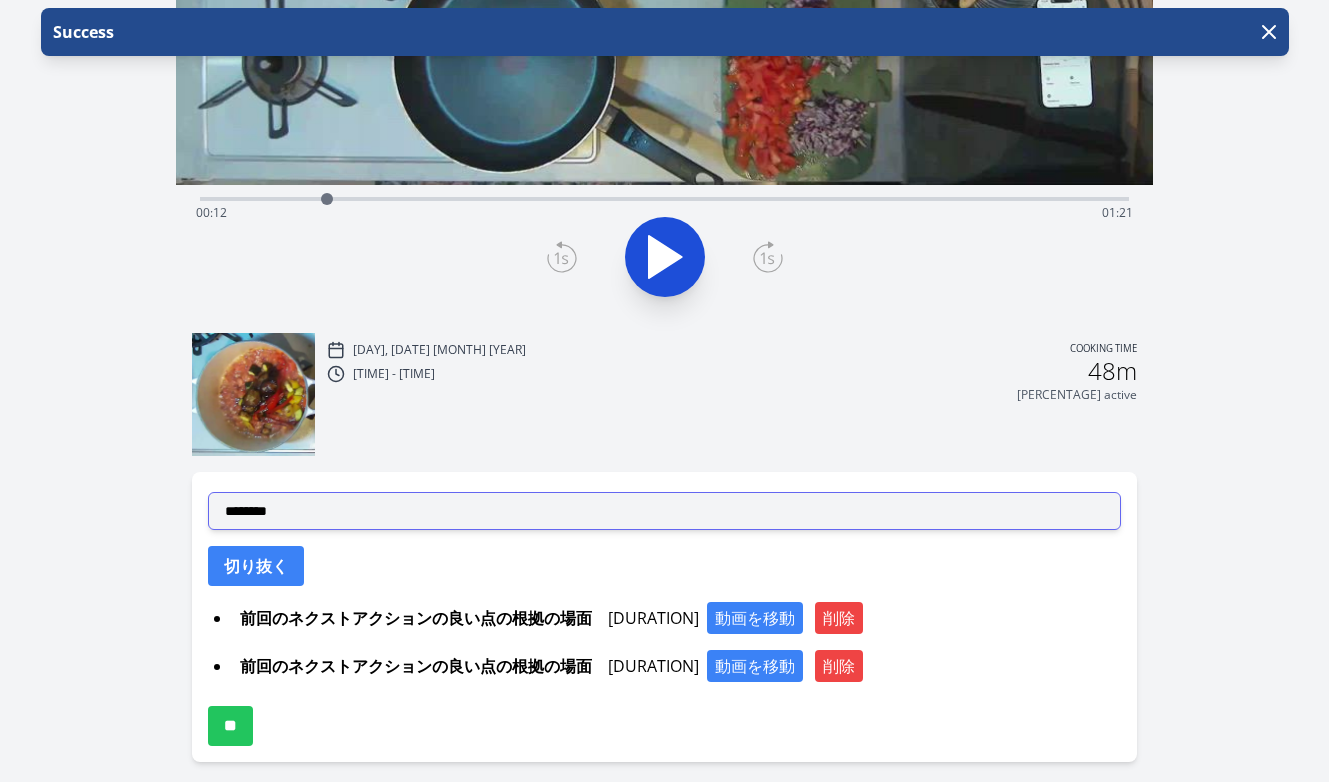 click on "**********" at bounding box center [665, 511] 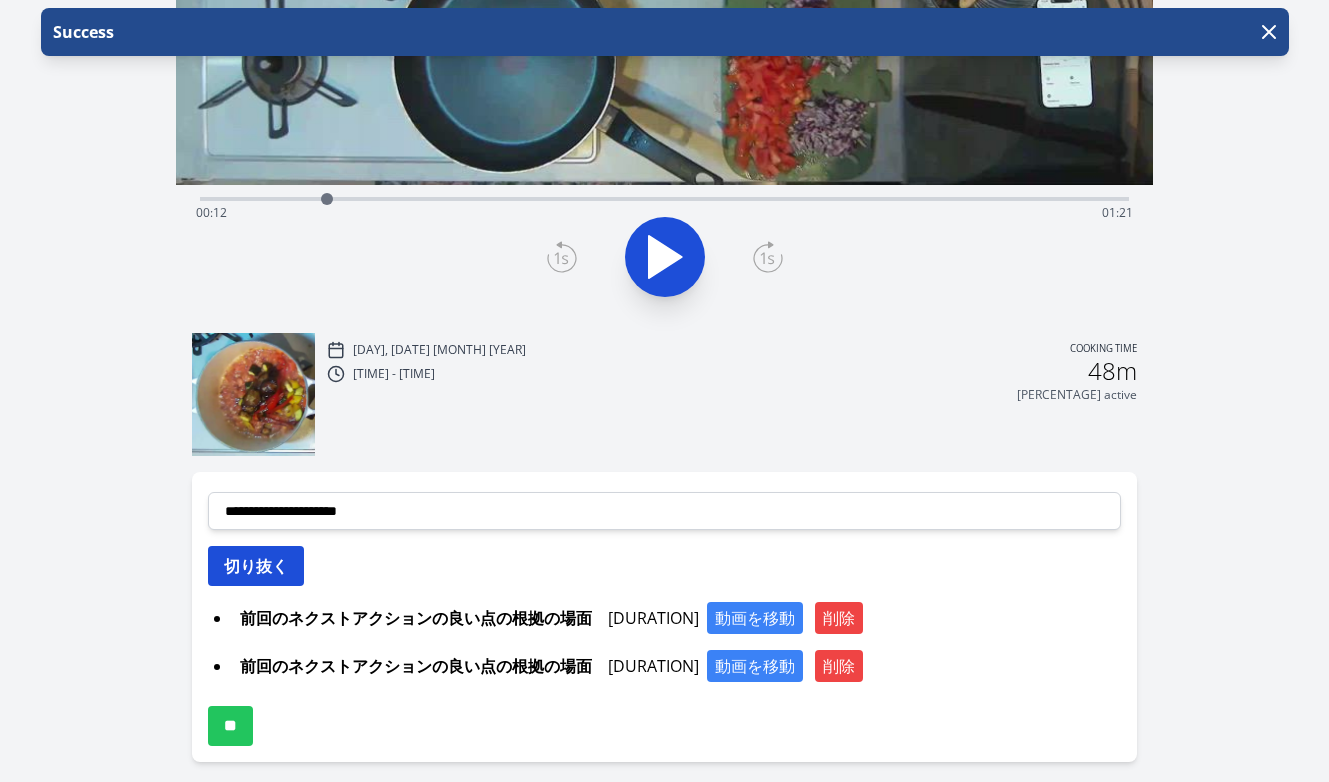 click on "切り抜く" at bounding box center (256, 566) 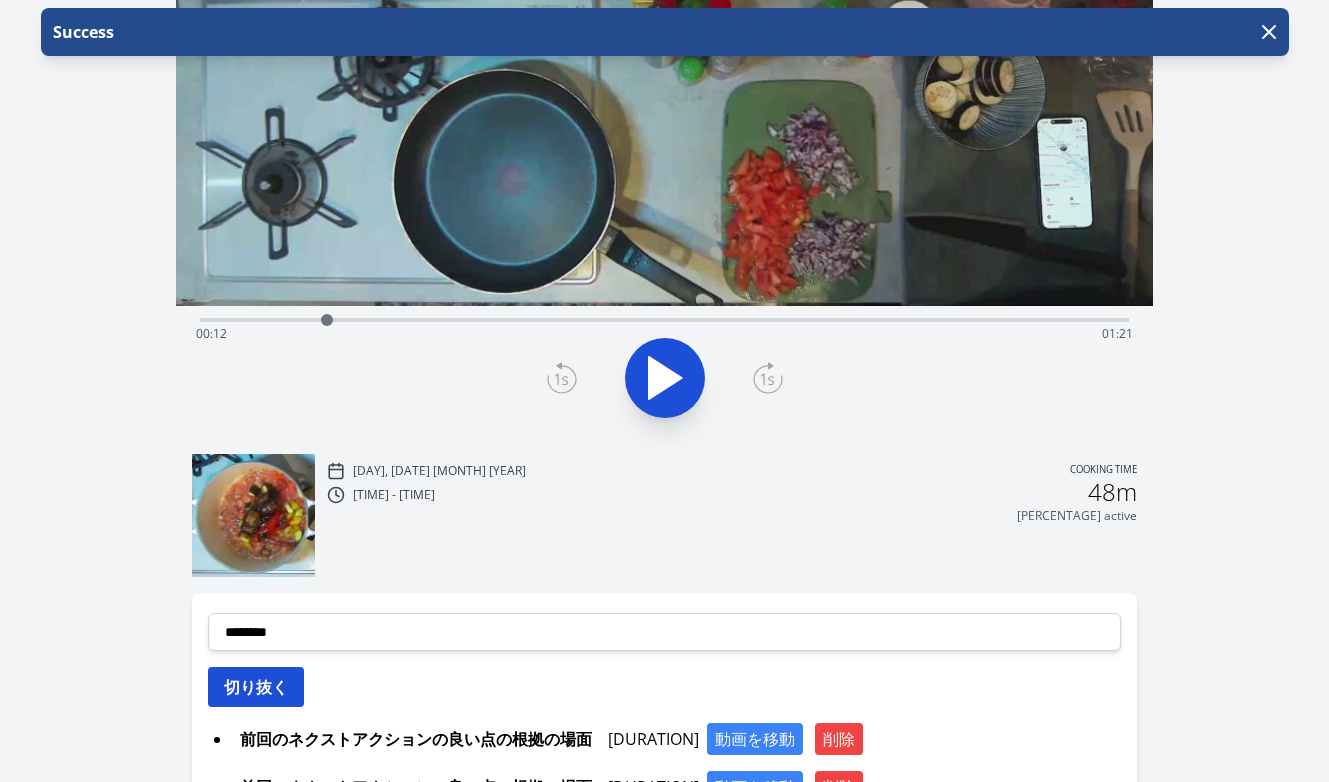 scroll, scrollTop: 183, scrollLeft: 0, axis: vertical 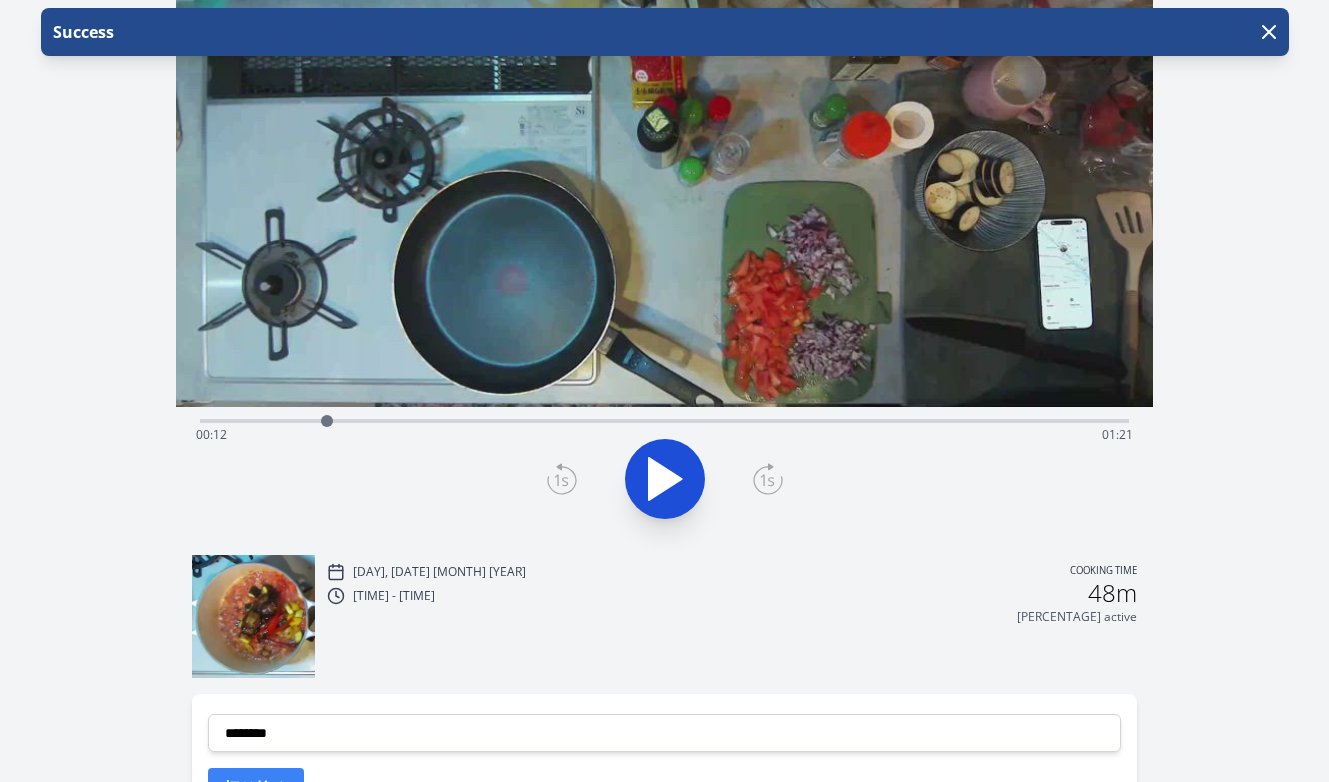 type 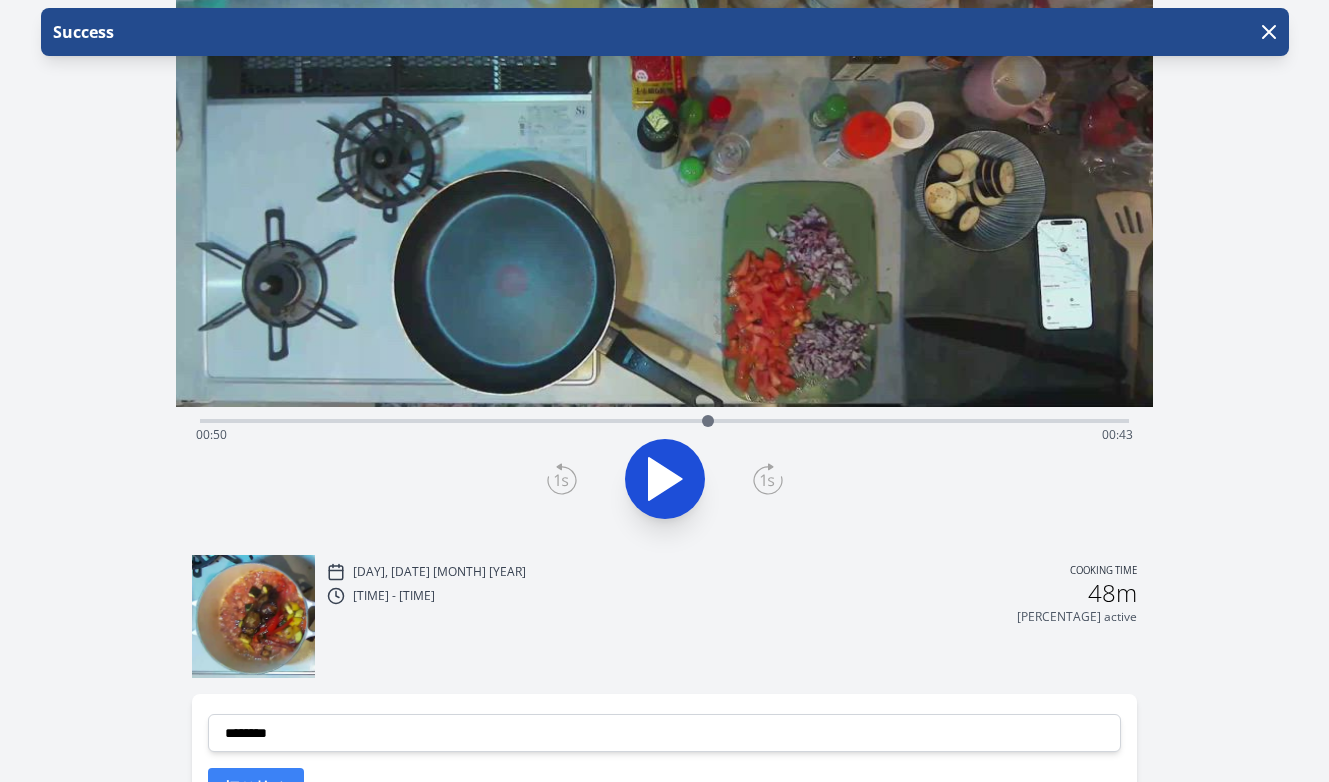 drag, startPoint x: 347, startPoint y: 419, endPoint x: 708, endPoint y: 397, distance: 361.66974 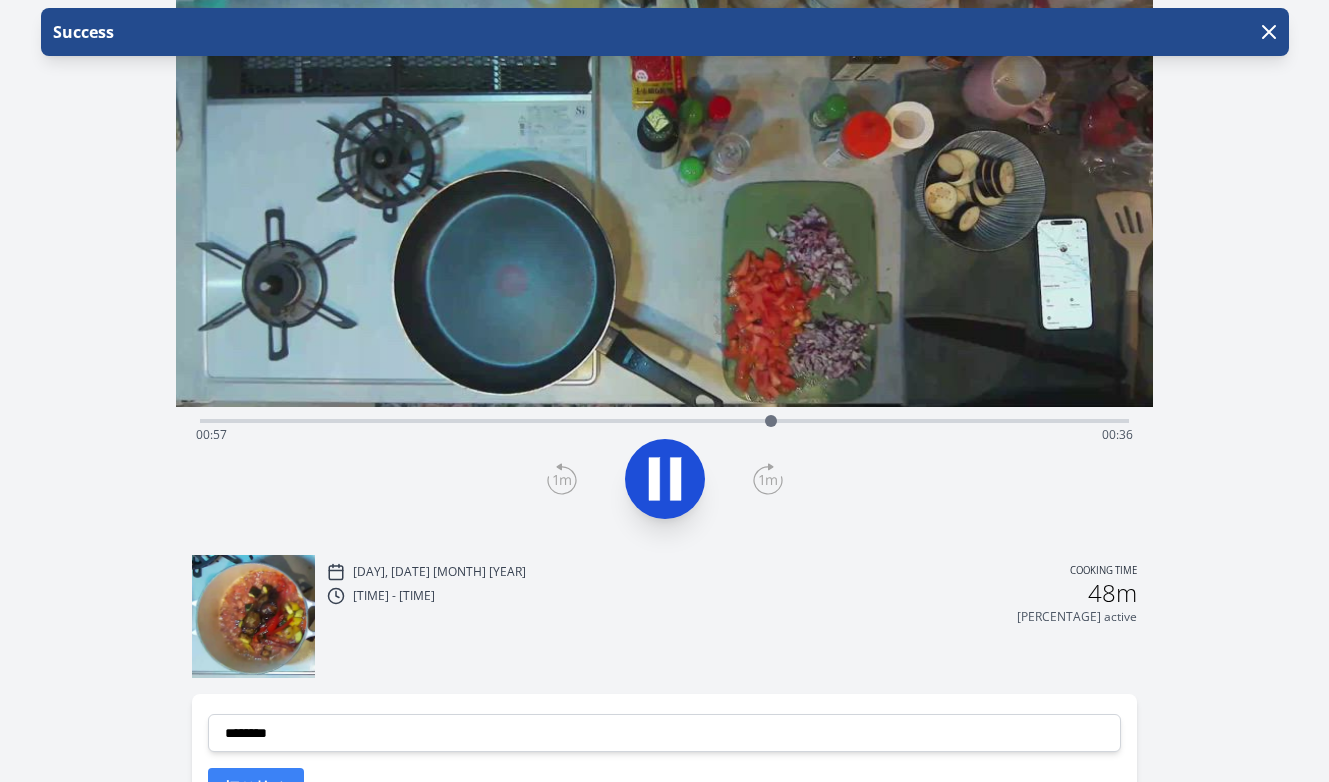 click 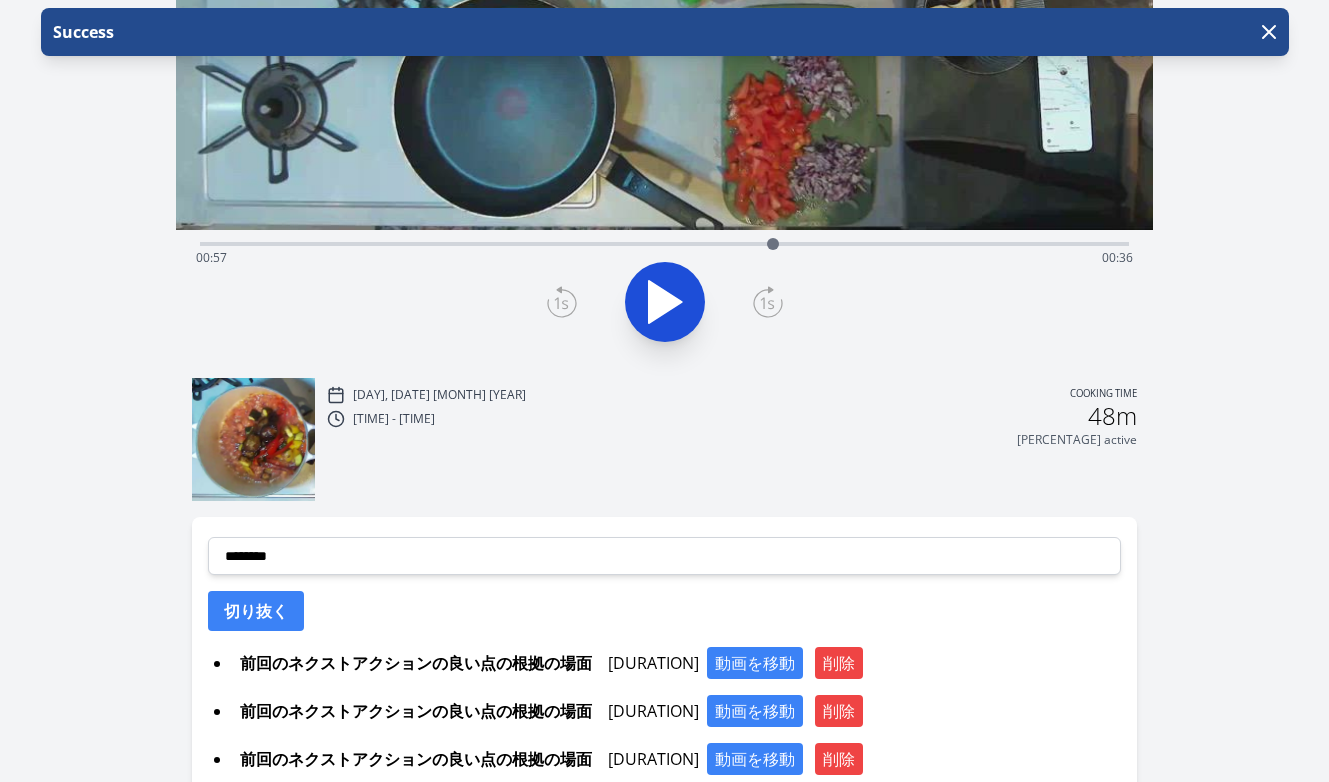 scroll, scrollTop: 438, scrollLeft: 0, axis: vertical 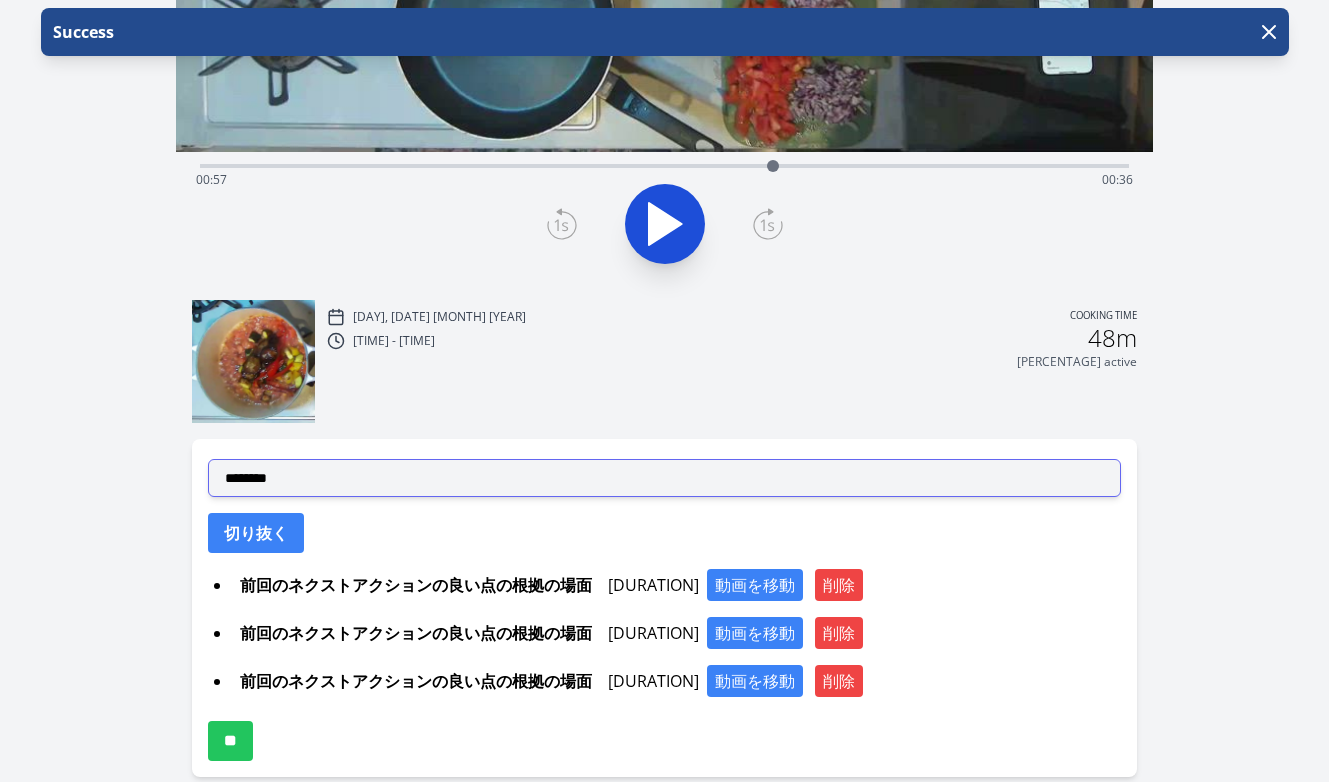 click on "**********" at bounding box center [665, 478] 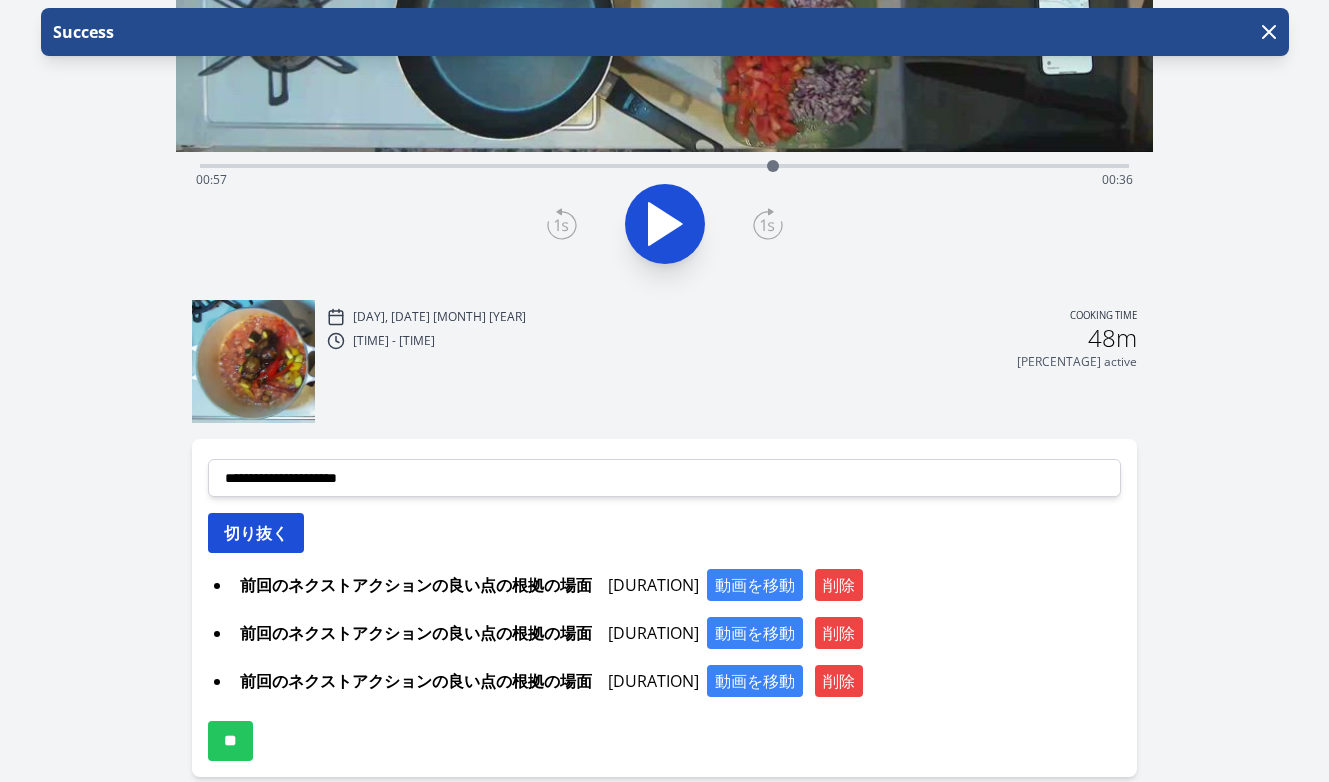 click on "切り抜く" at bounding box center [256, 533] 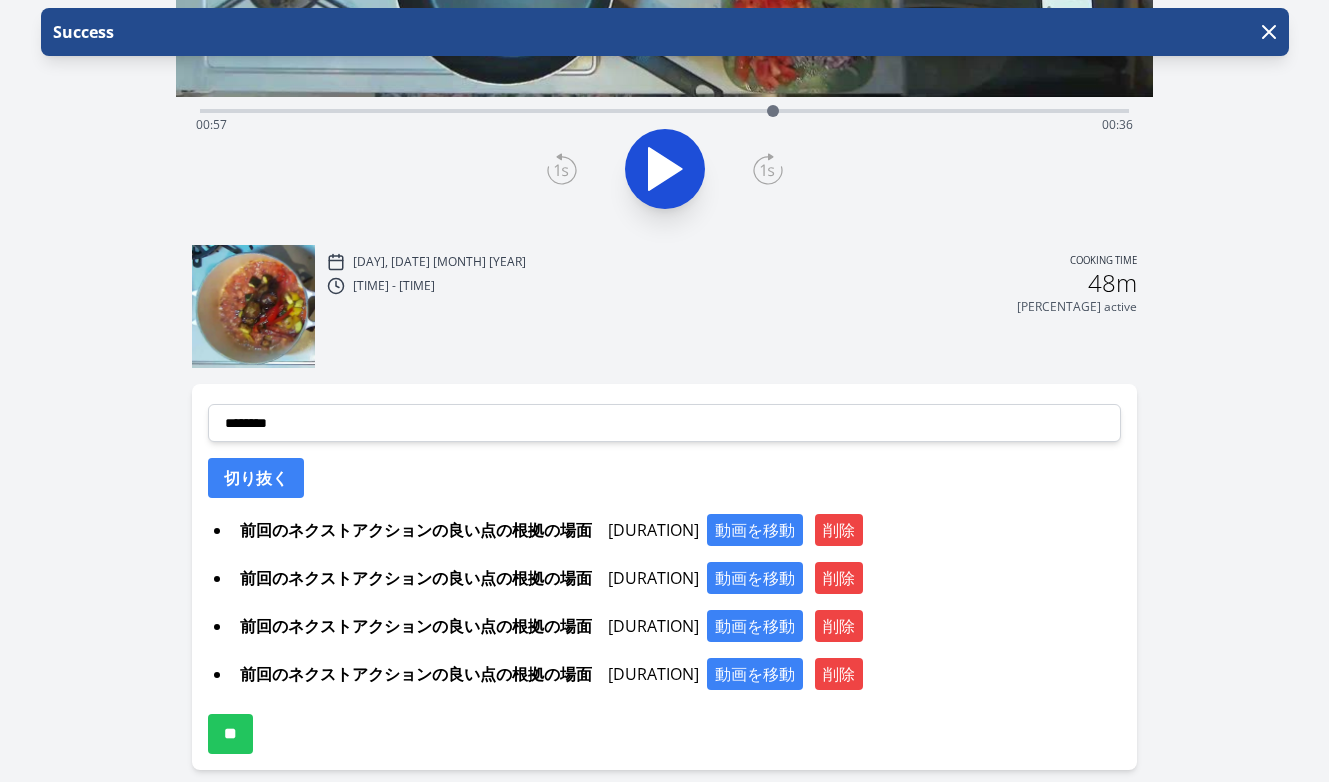 scroll, scrollTop: 567, scrollLeft: 0, axis: vertical 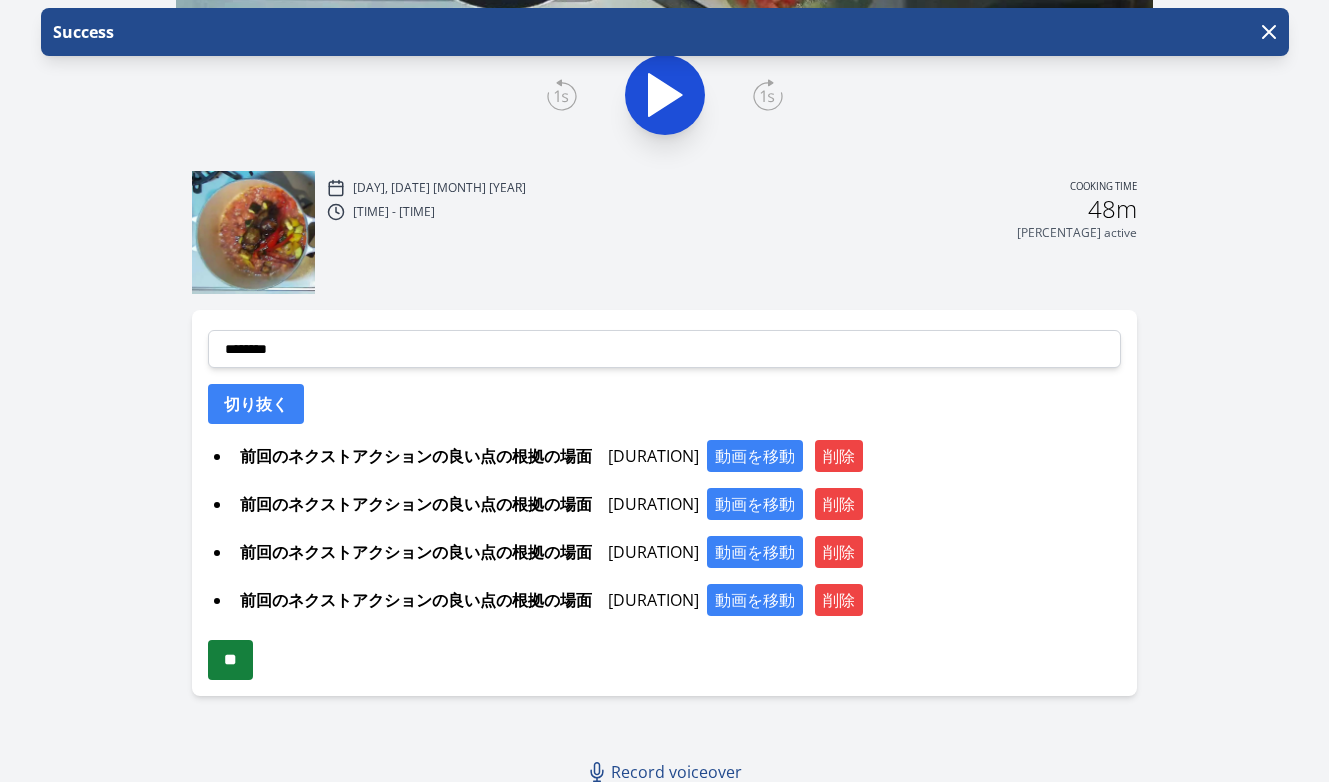 click on "**" at bounding box center (230, 660) 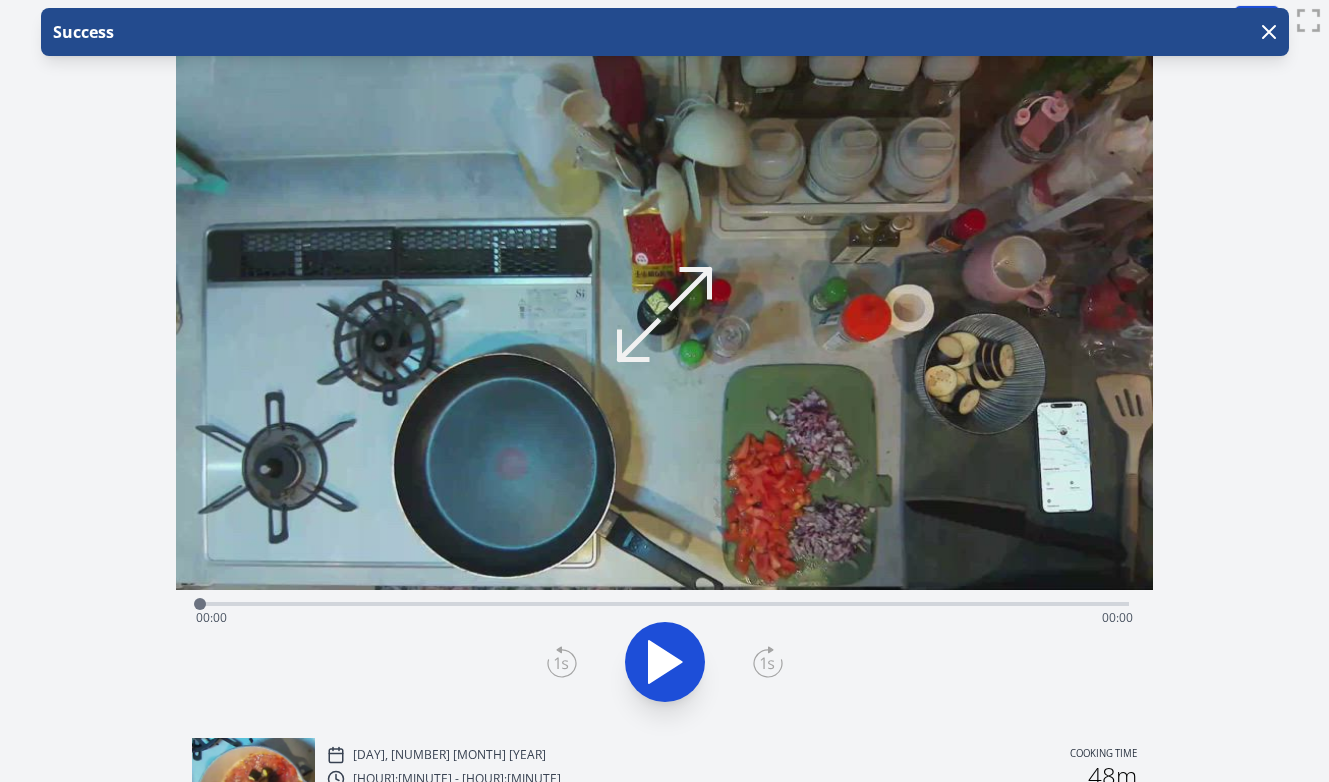 scroll, scrollTop: 0, scrollLeft: 0, axis: both 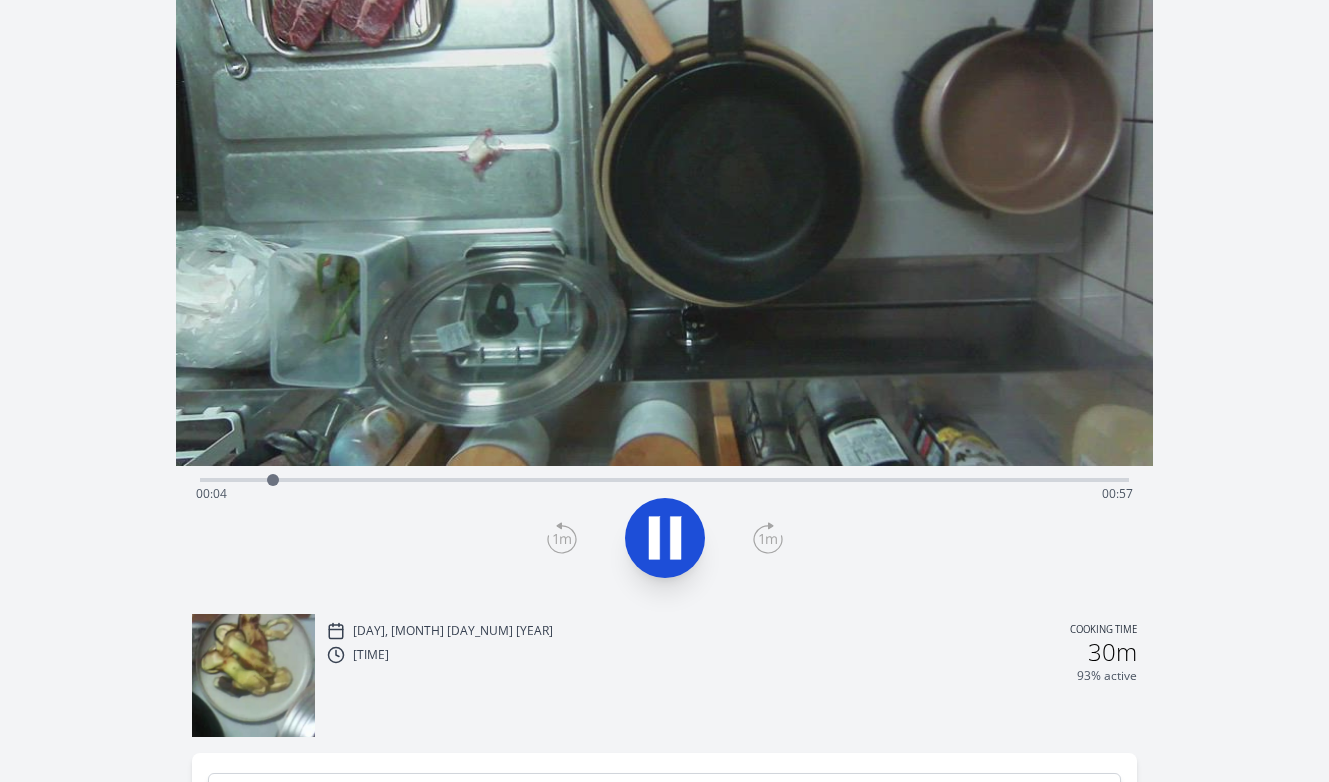 click on "Time elapsed:  00:04
Time remaining:  00:57" at bounding box center [665, 478] 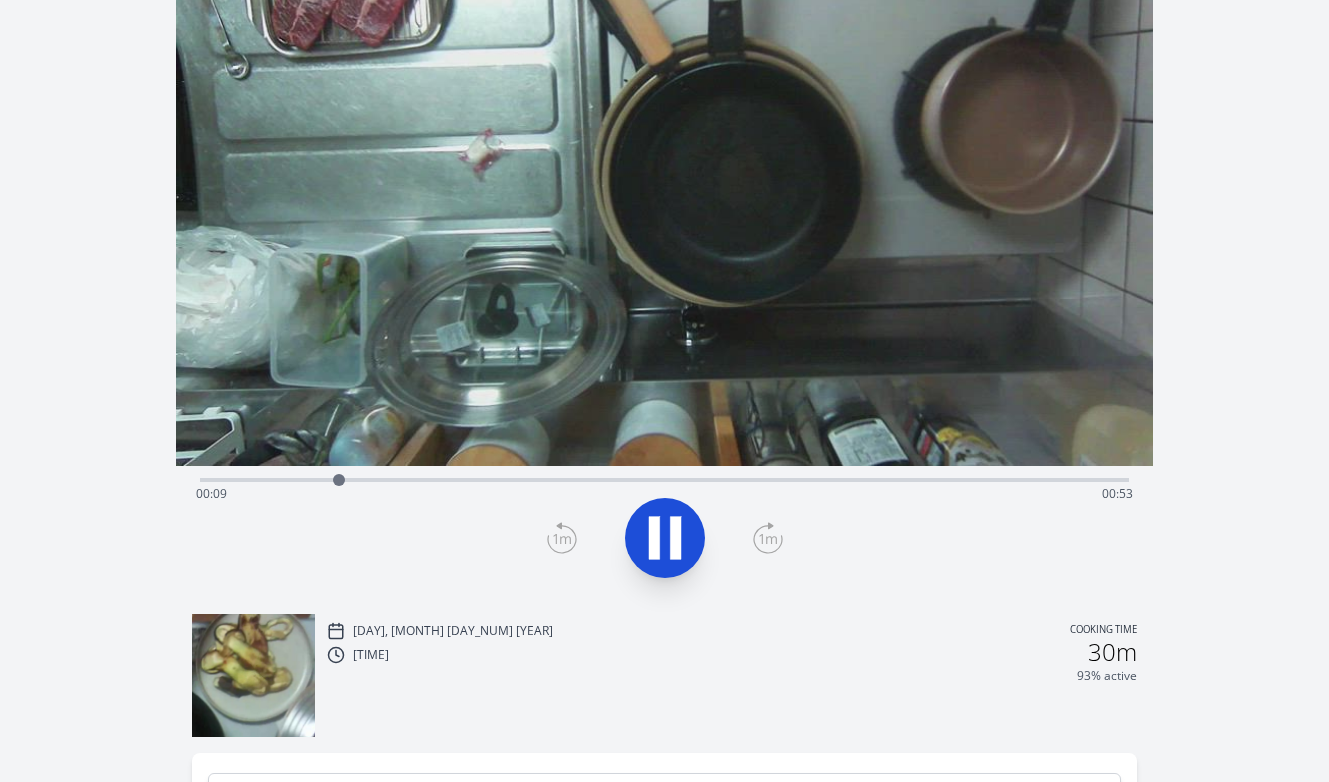 click on "Time elapsed:  00:09
Time remaining:  00:53" at bounding box center (665, 478) 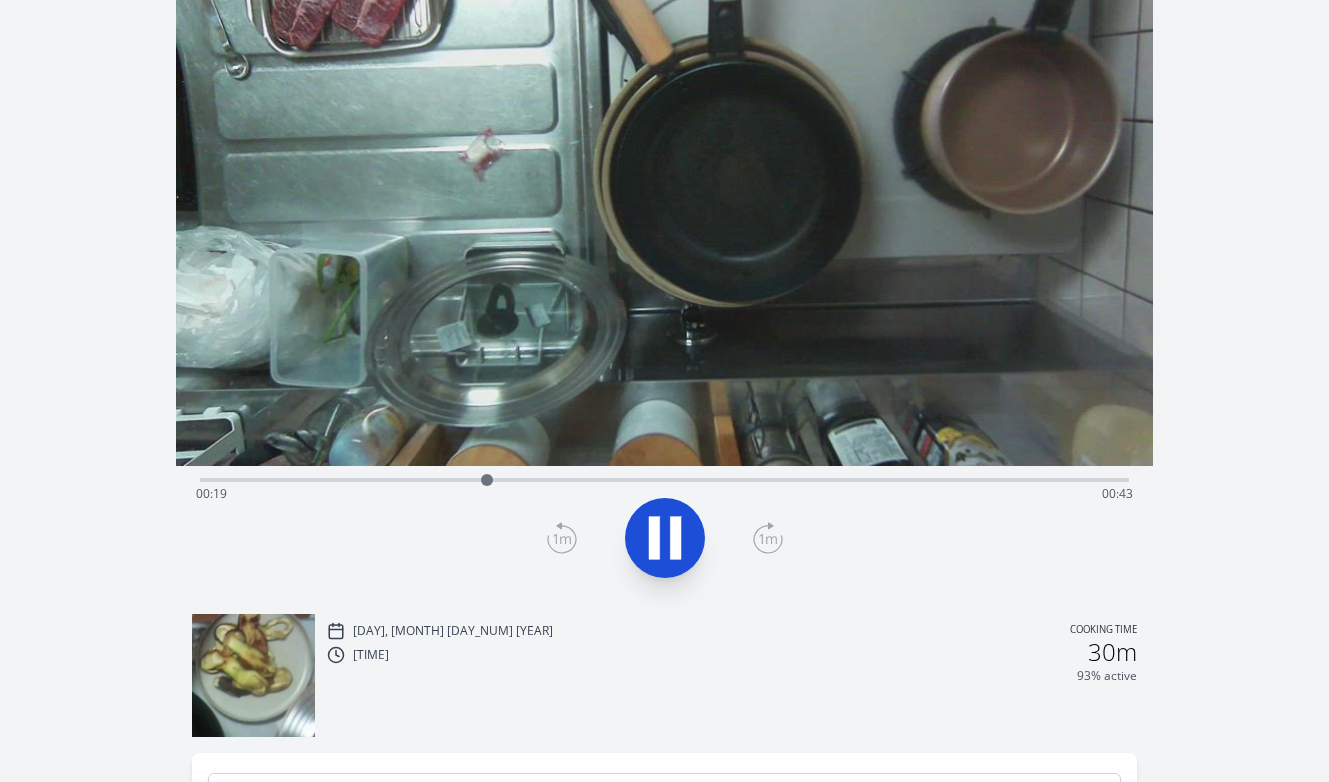 click on "Time elapsed:  00:19
Time remaining:  00:43" at bounding box center (665, 494) 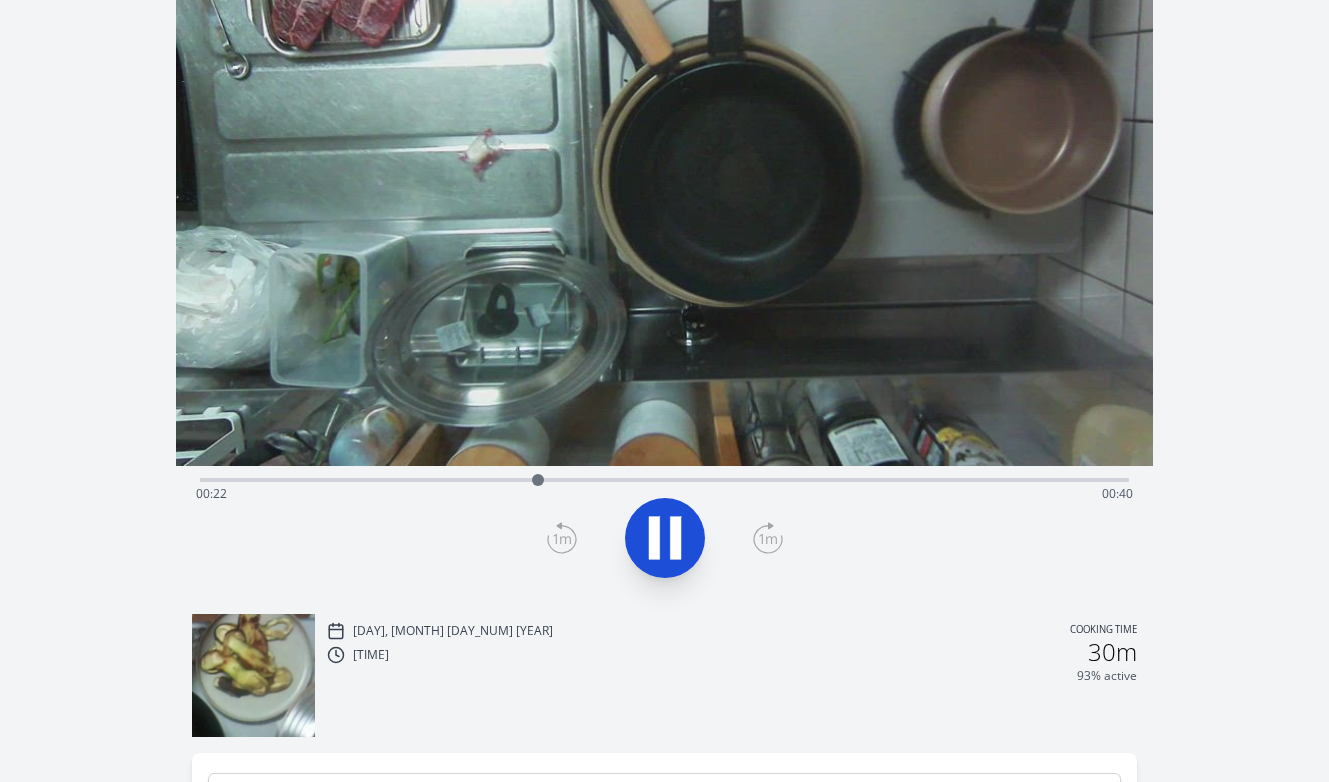 click on "Time elapsed:  00:22
Time remaining:  00:40" at bounding box center [665, 494] 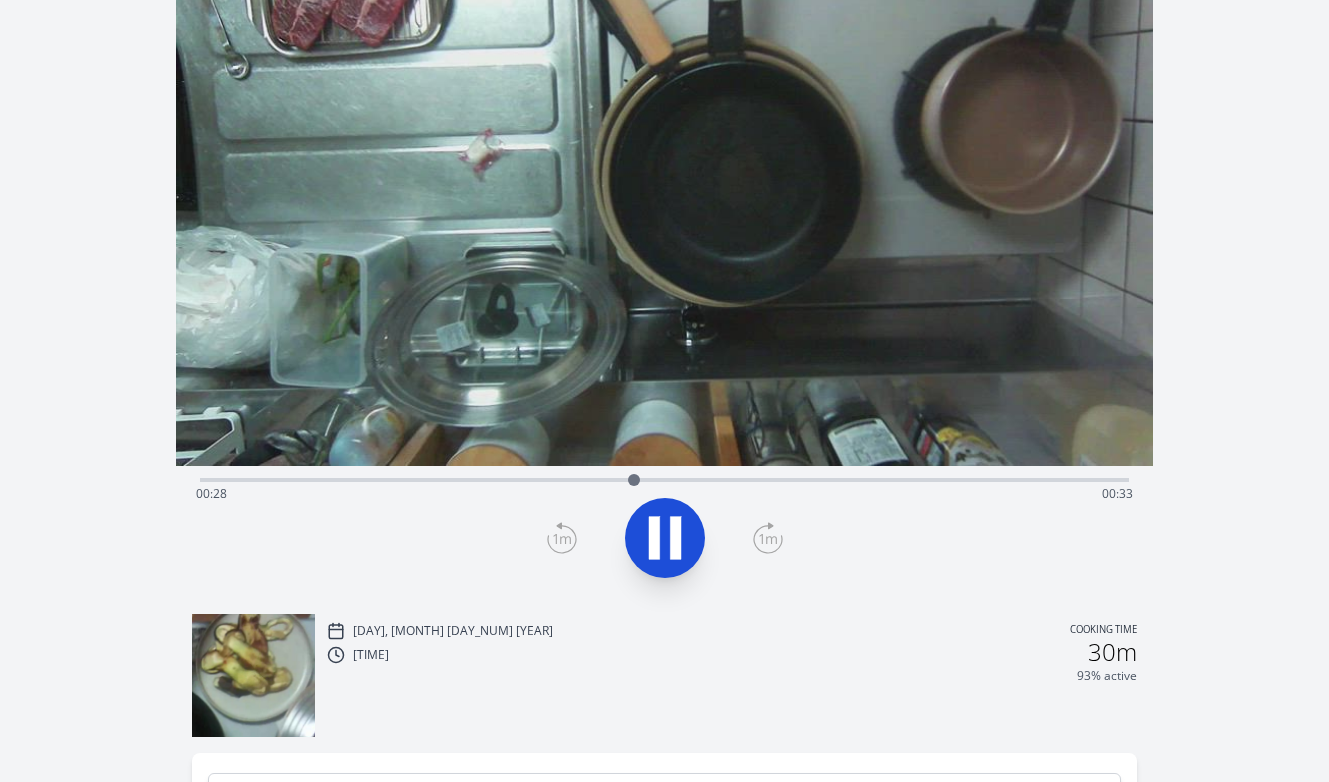 click on "Time elapsed:  00:28
Time remaining:  00:33" at bounding box center [665, 494] 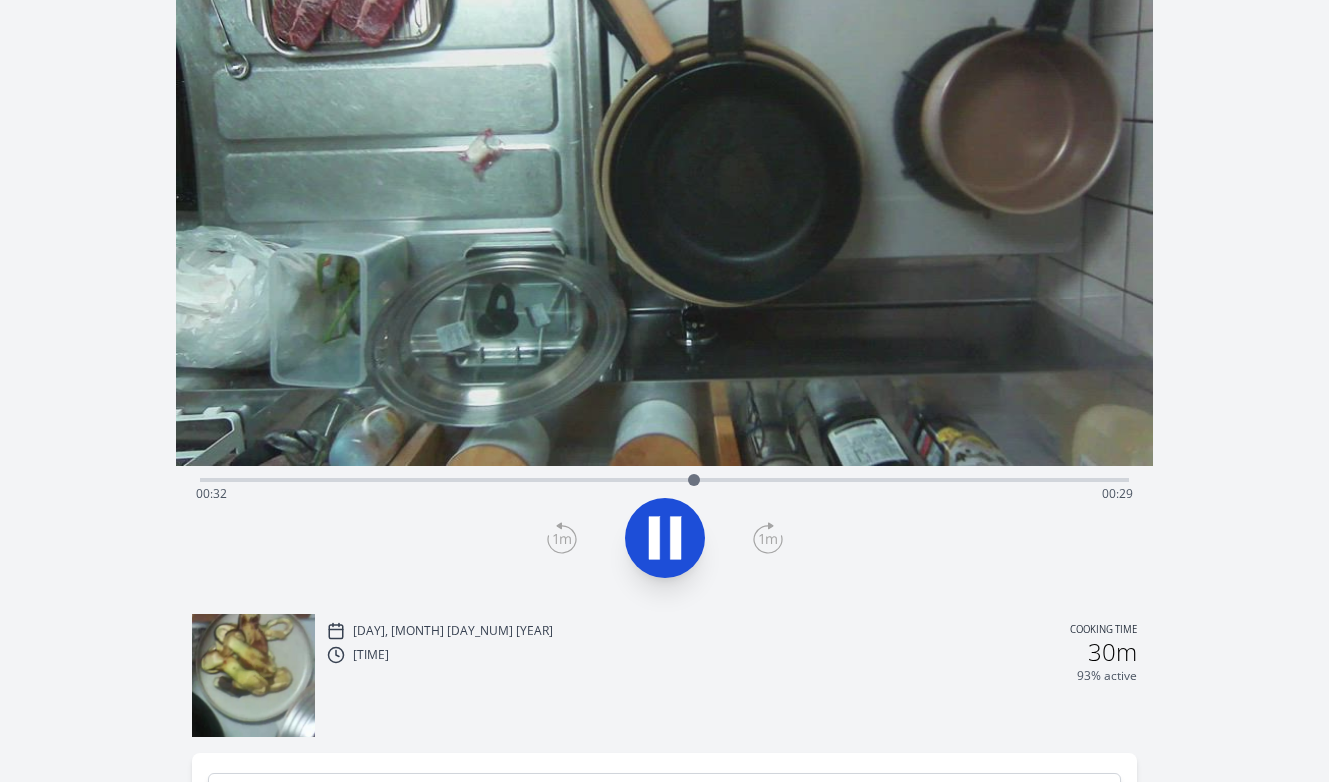 click on "Time elapsed:  00:32
Time remaining:  00:29" at bounding box center [665, 478] 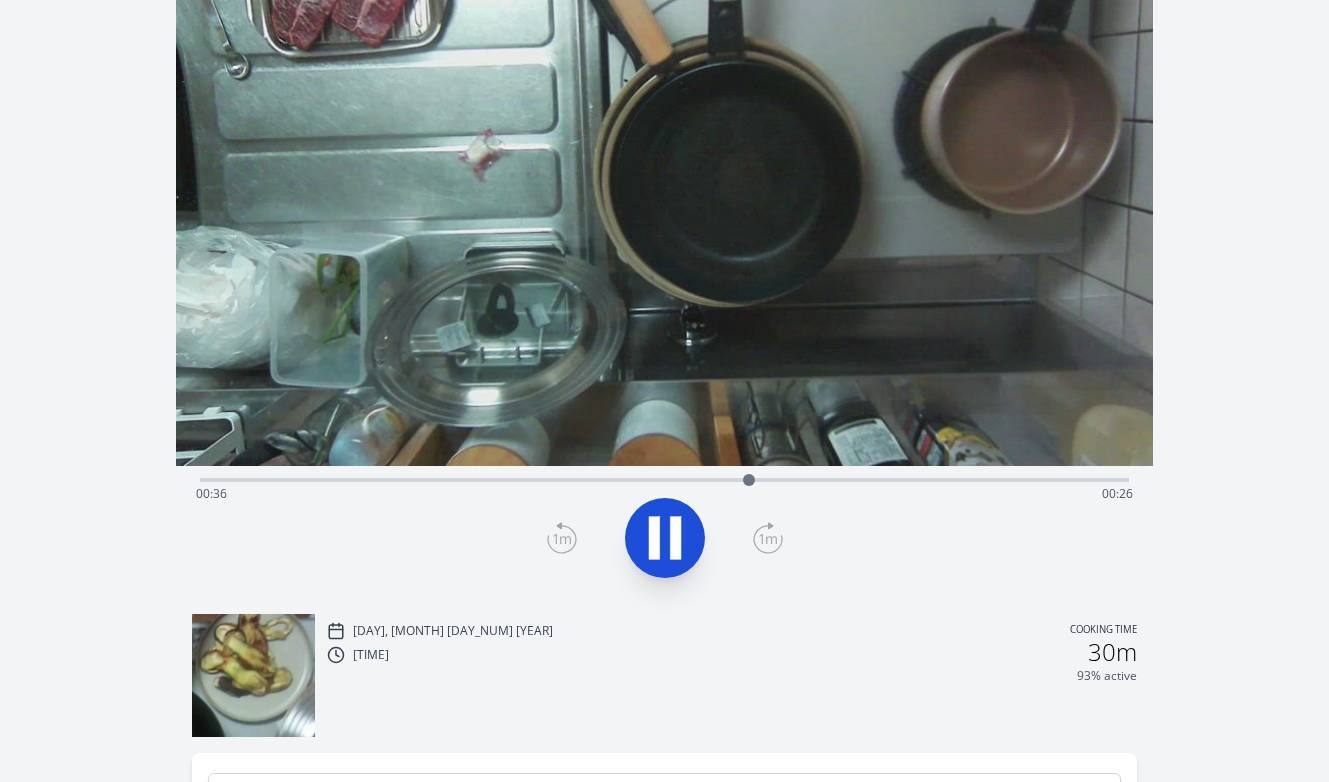 click on "Time elapsed:  00:36
Time remaining:  00:26" at bounding box center [665, 478] 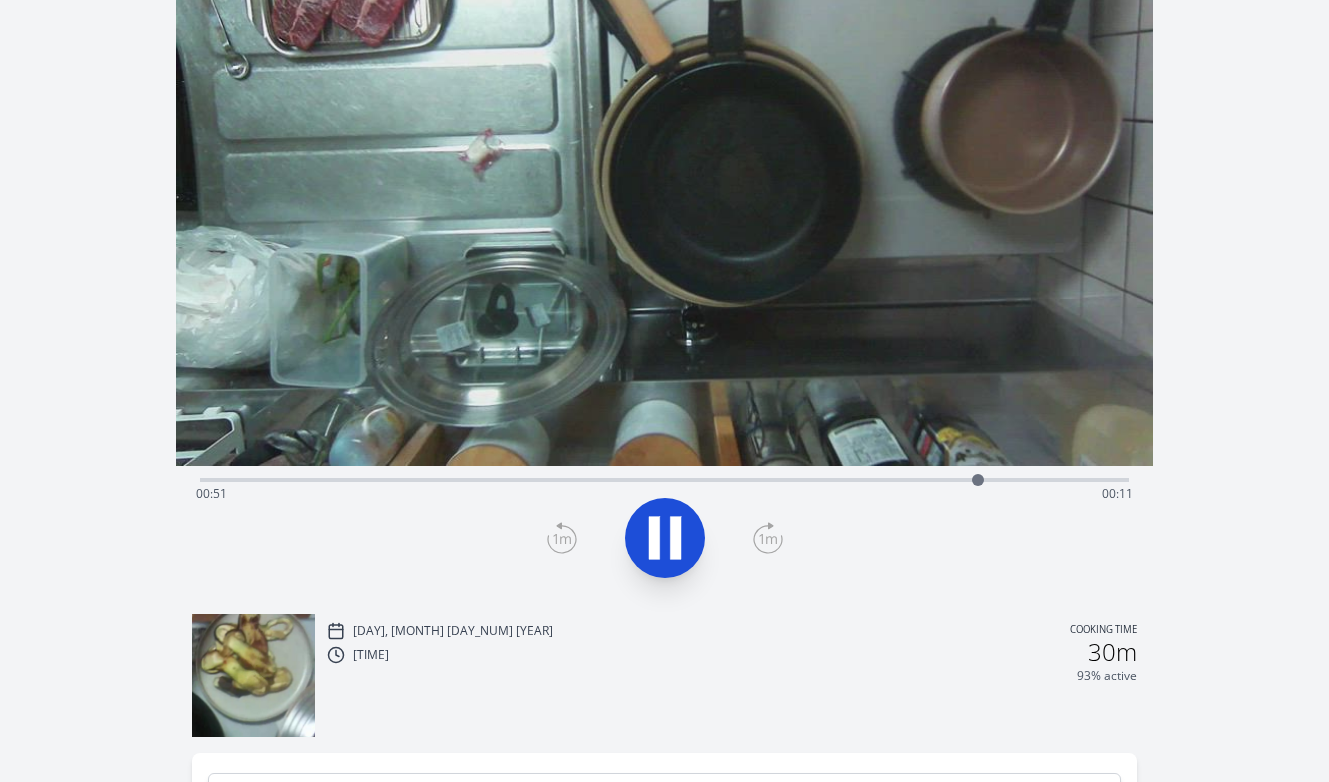 click 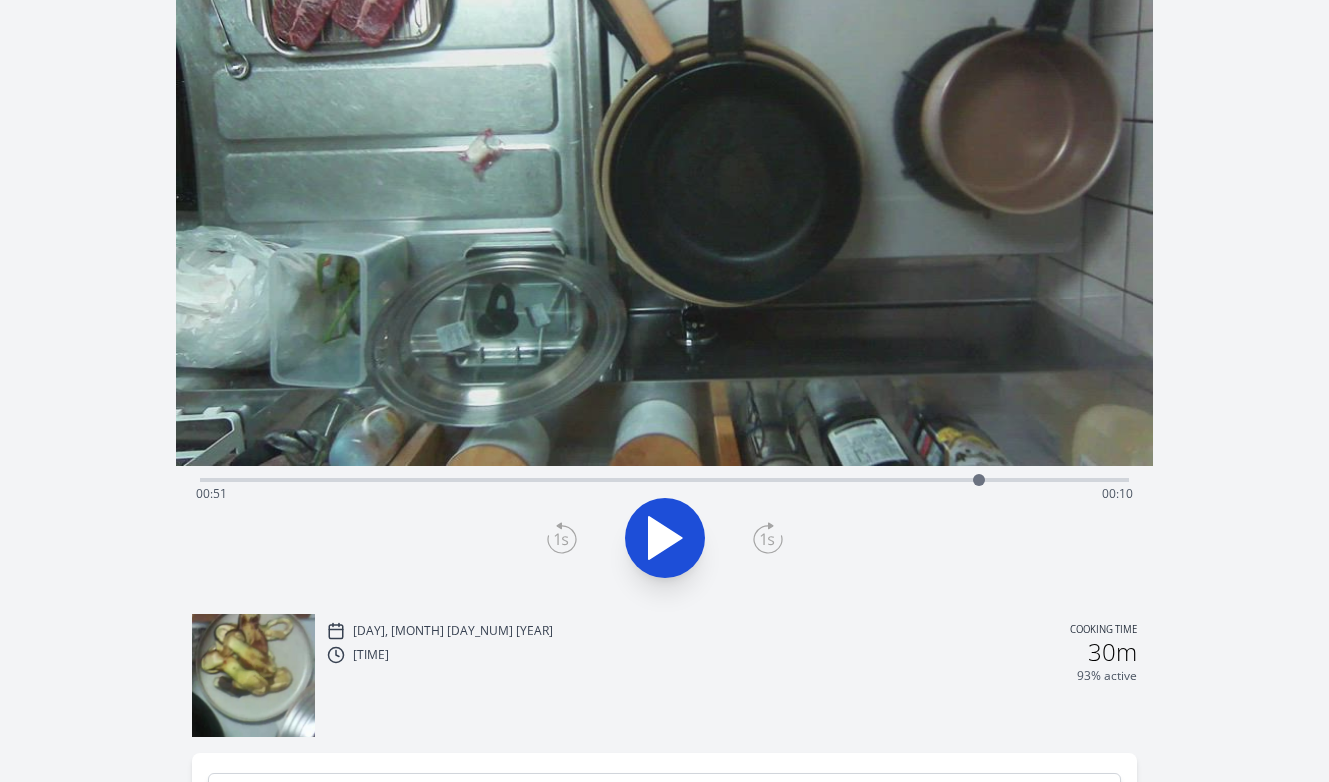 click 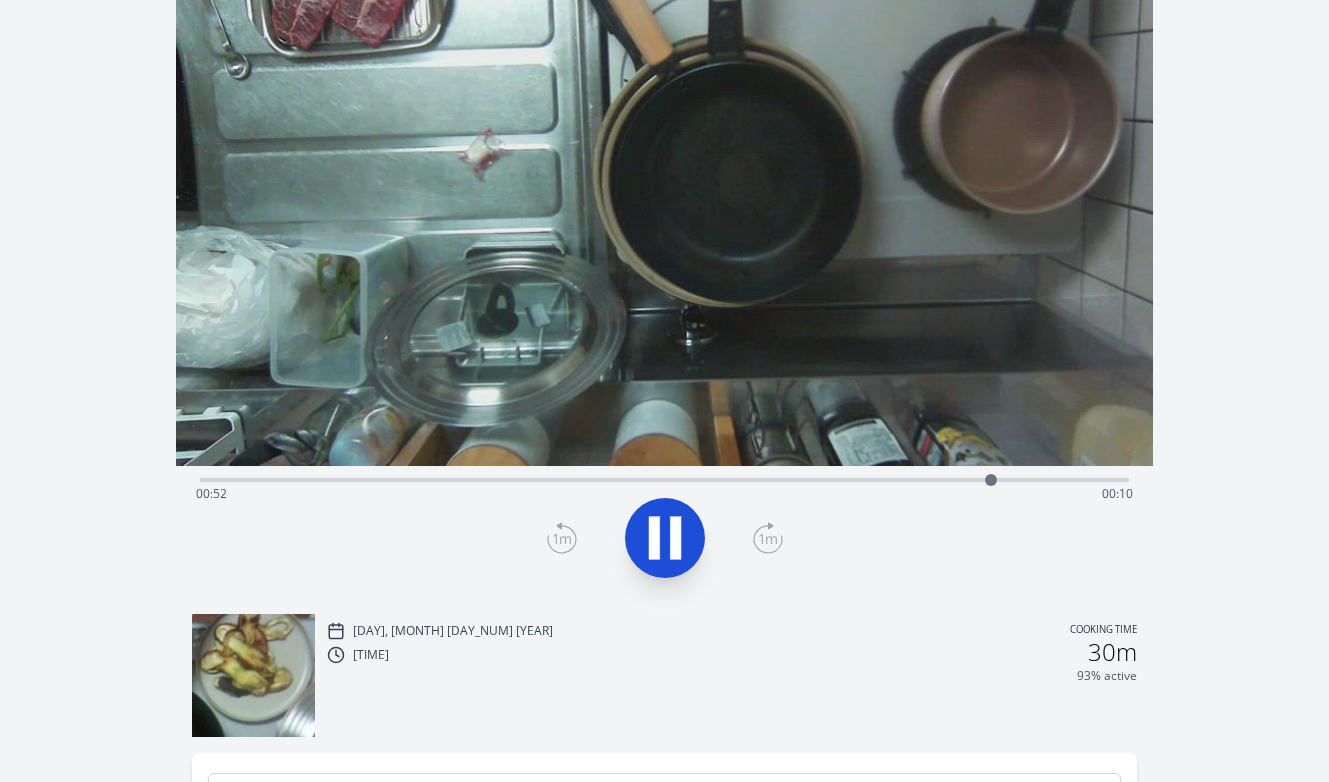 click 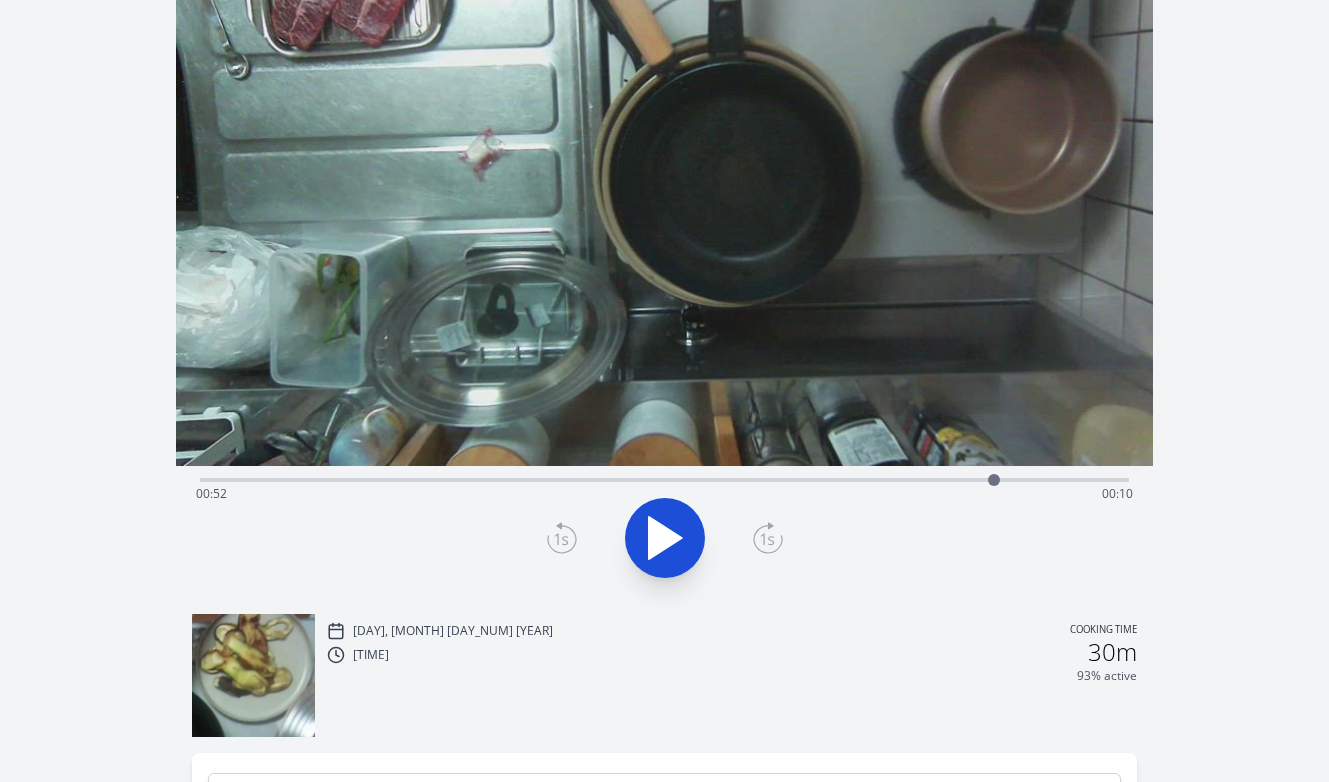 click on "Time elapsed:  00:52
Time remaining:  00:10" at bounding box center (665, 494) 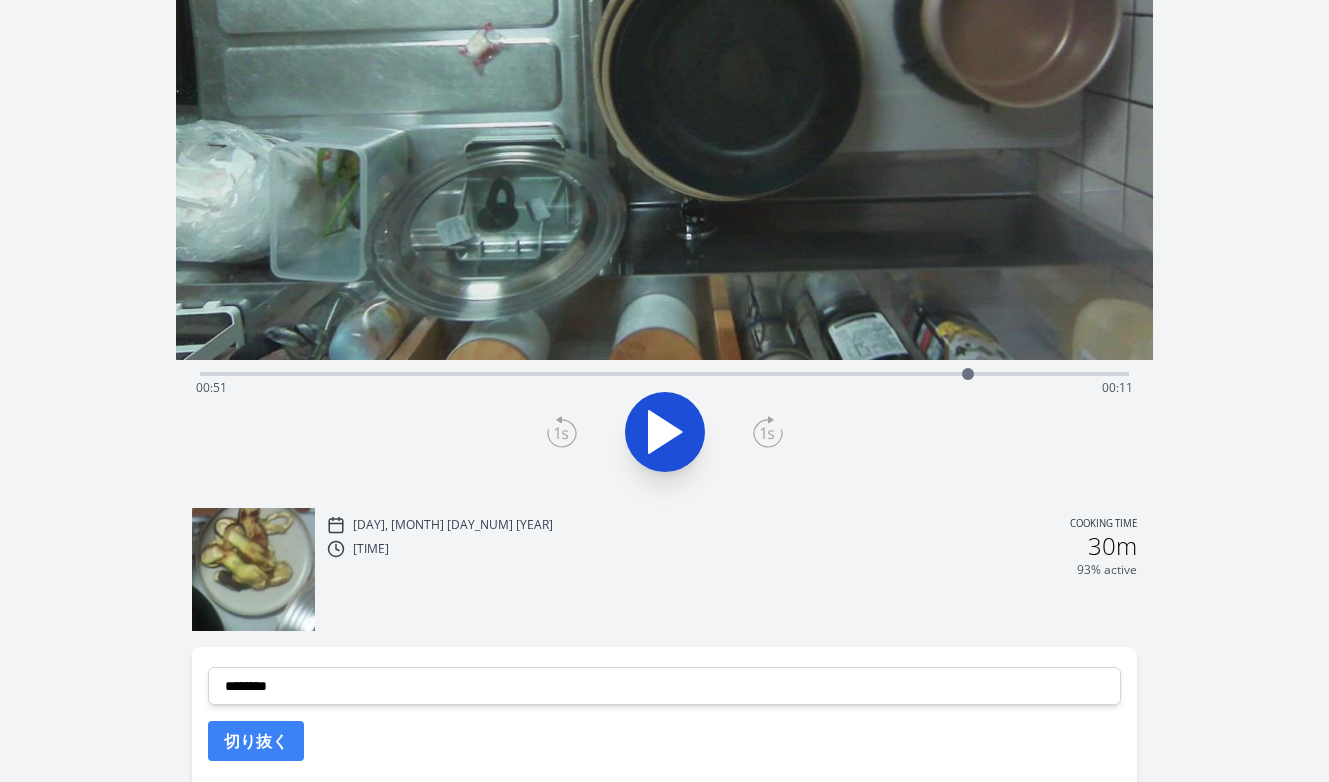 scroll, scrollTop: 385, scrollLeft: 0, axis: vertical 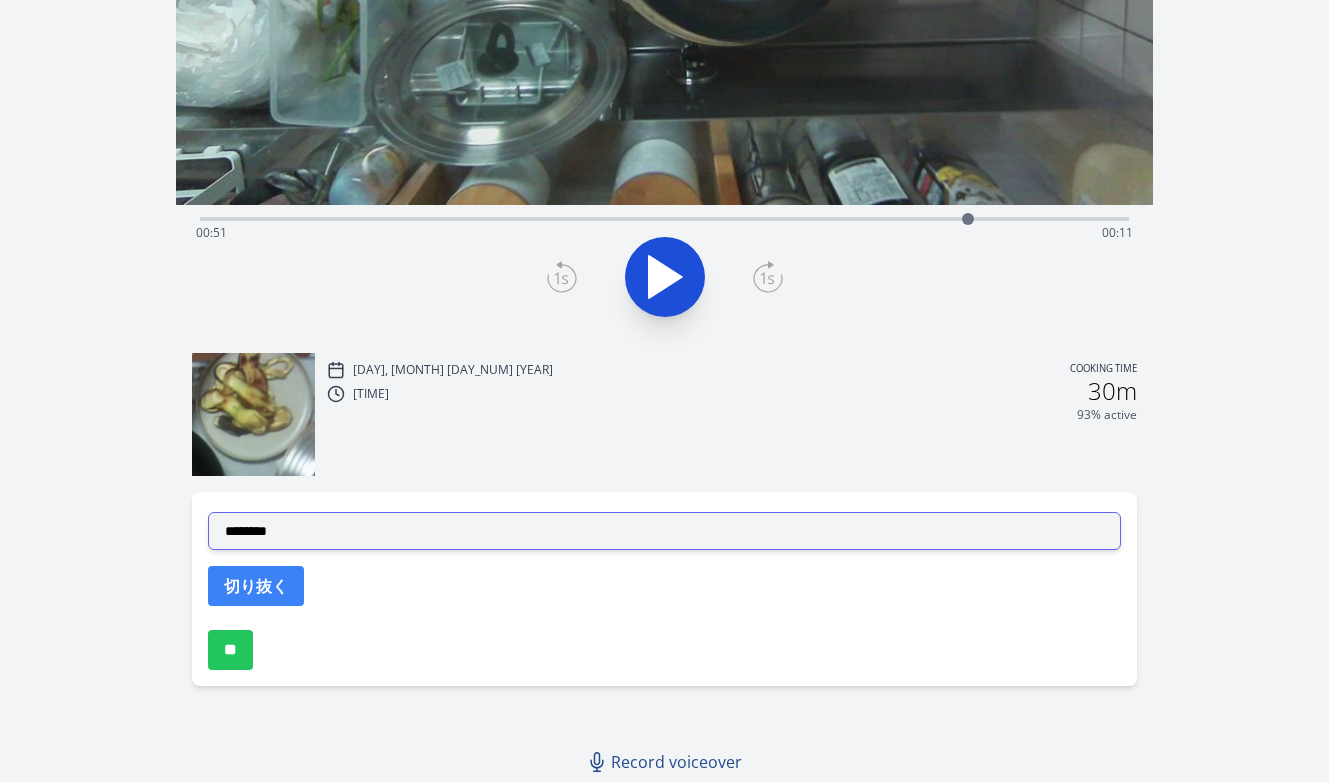 click on "**********" at bounding box center [665, 531] 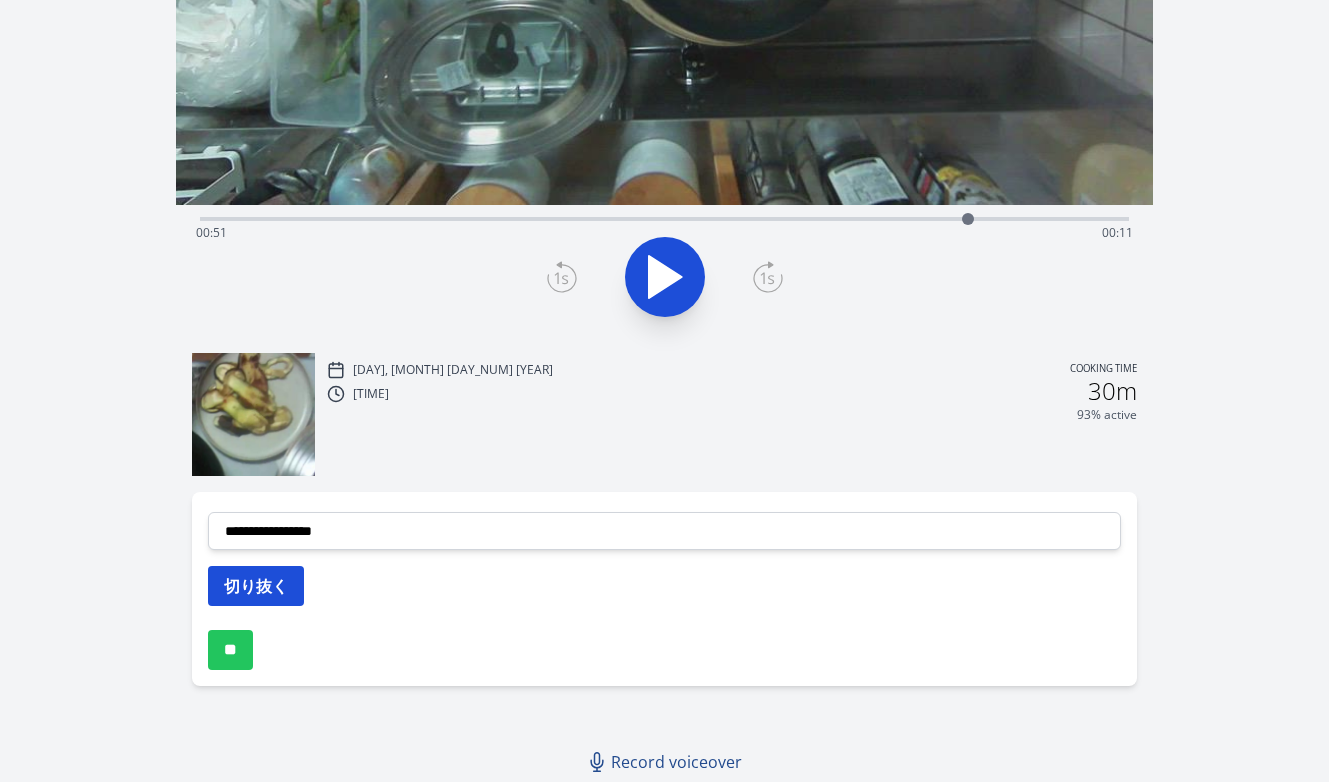 click on "切り抜く" at bounding box center [256, 586] 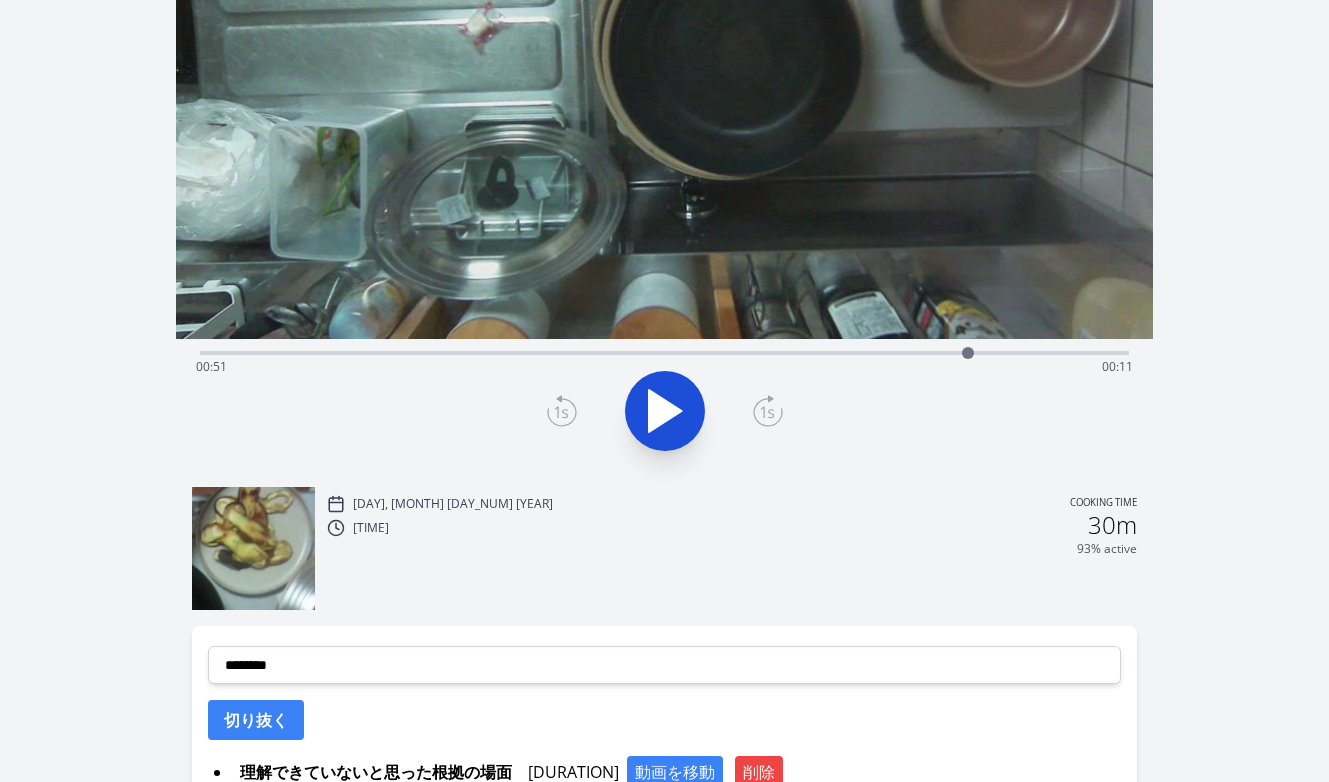 scroll, scrollTop: 149, scrollLeft: 0, axis: vertical 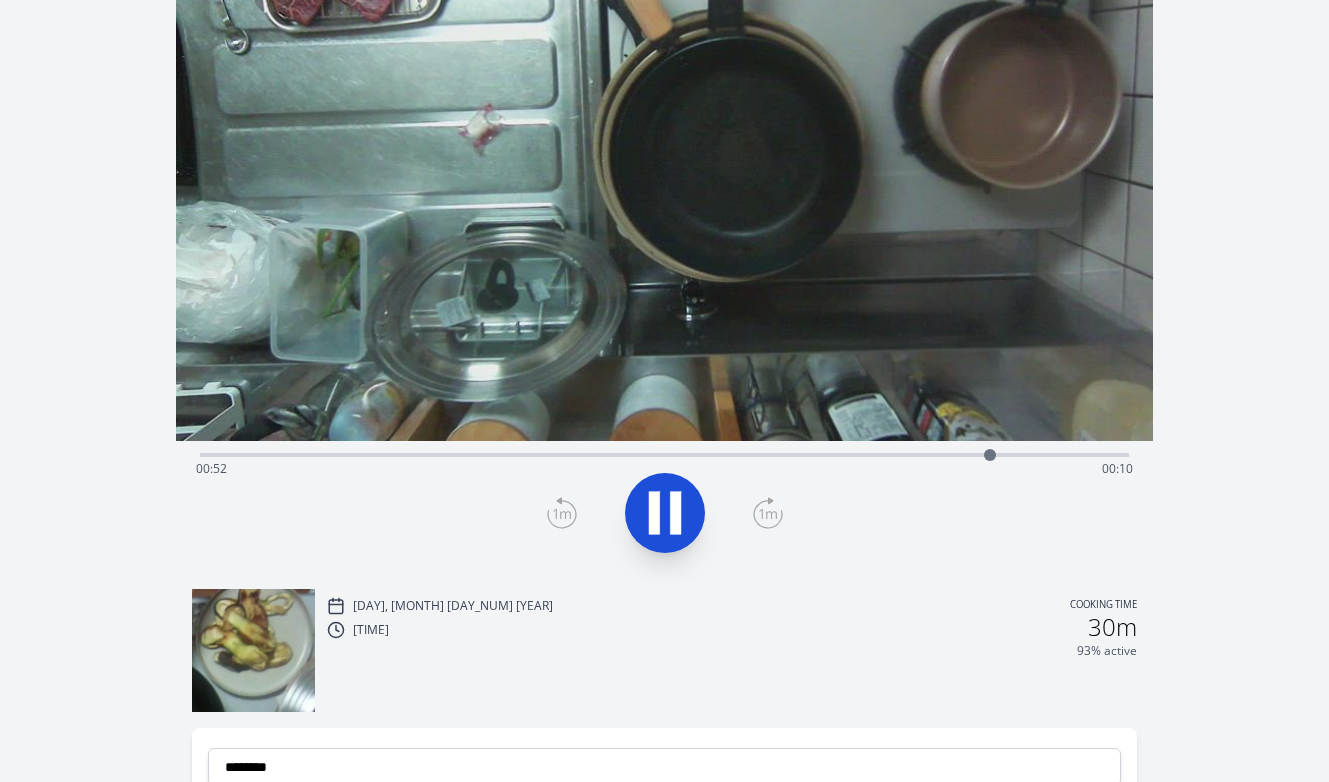 click on "Time elapsed:  00:52
Time remaining:  00:10" at bounding box center [665, 469] 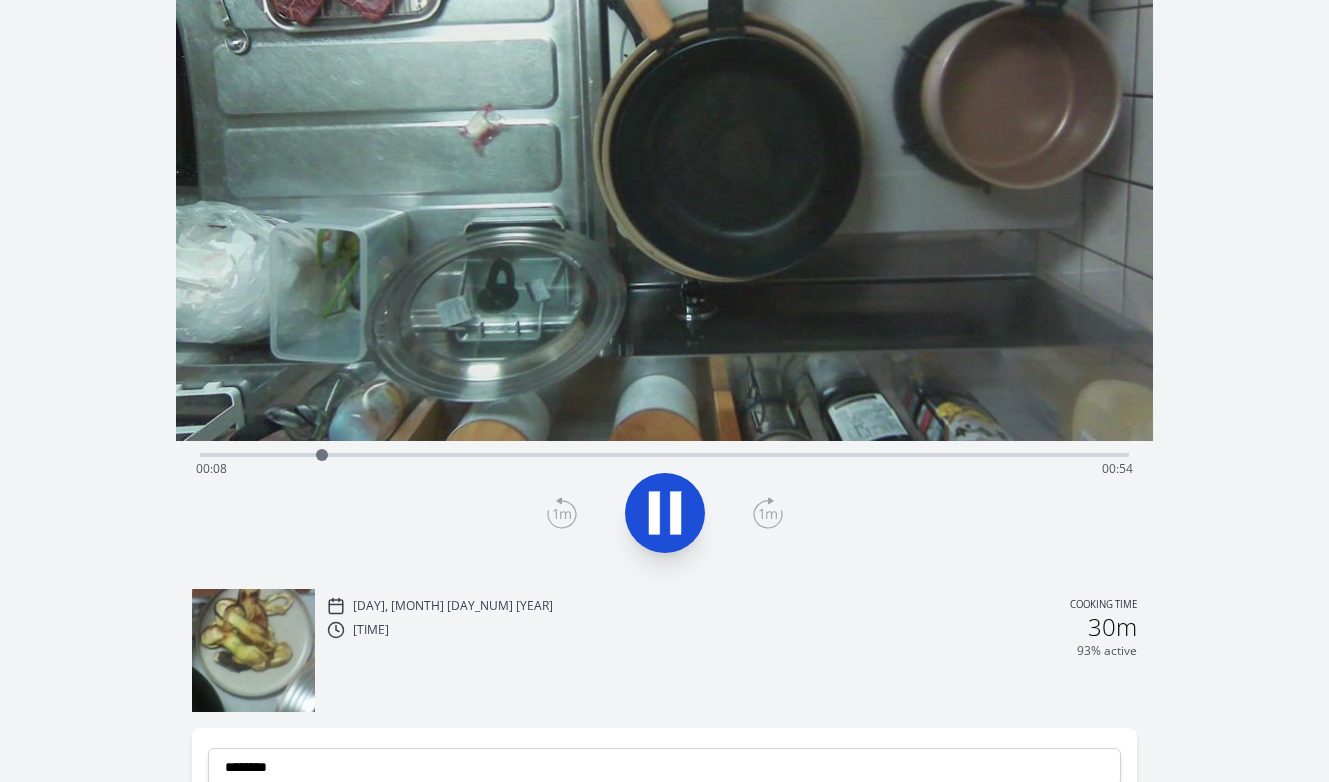 click on "Time elapsed:  00:08
Time remaining:  00:54" at bounding box center [665, 453] 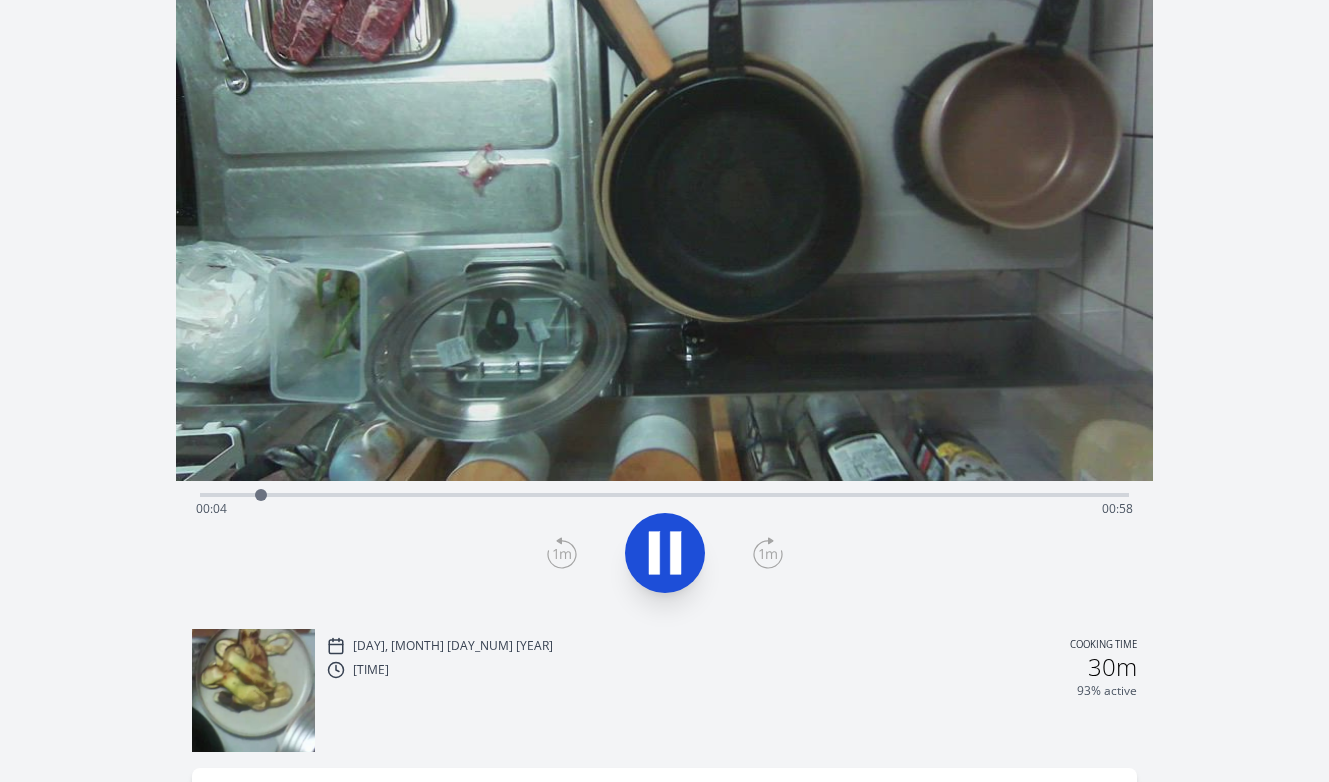 scroll, scrollTop: 102, scrollLeft: 0, axis: vertical 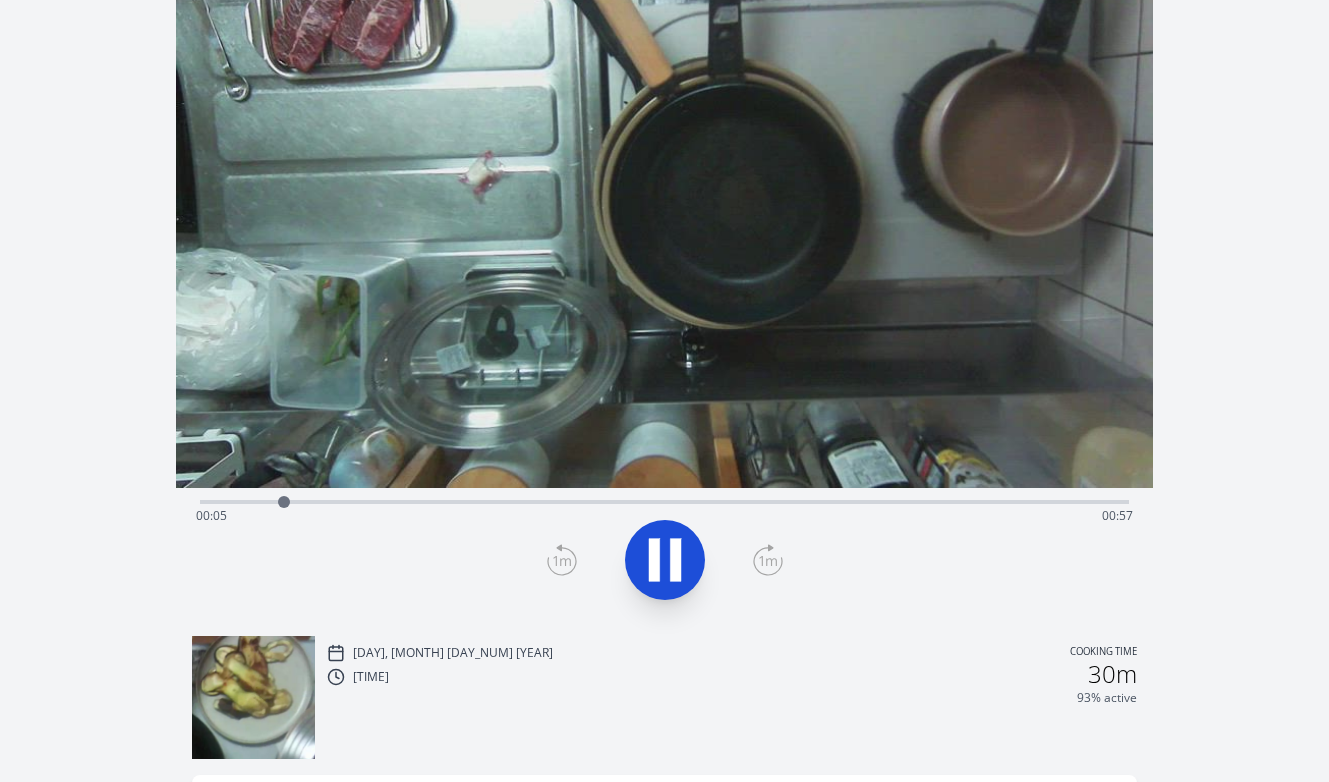 click on "Time elapsed:  00:05
Time remaining:  00:57" at bounding box center [665, 516] 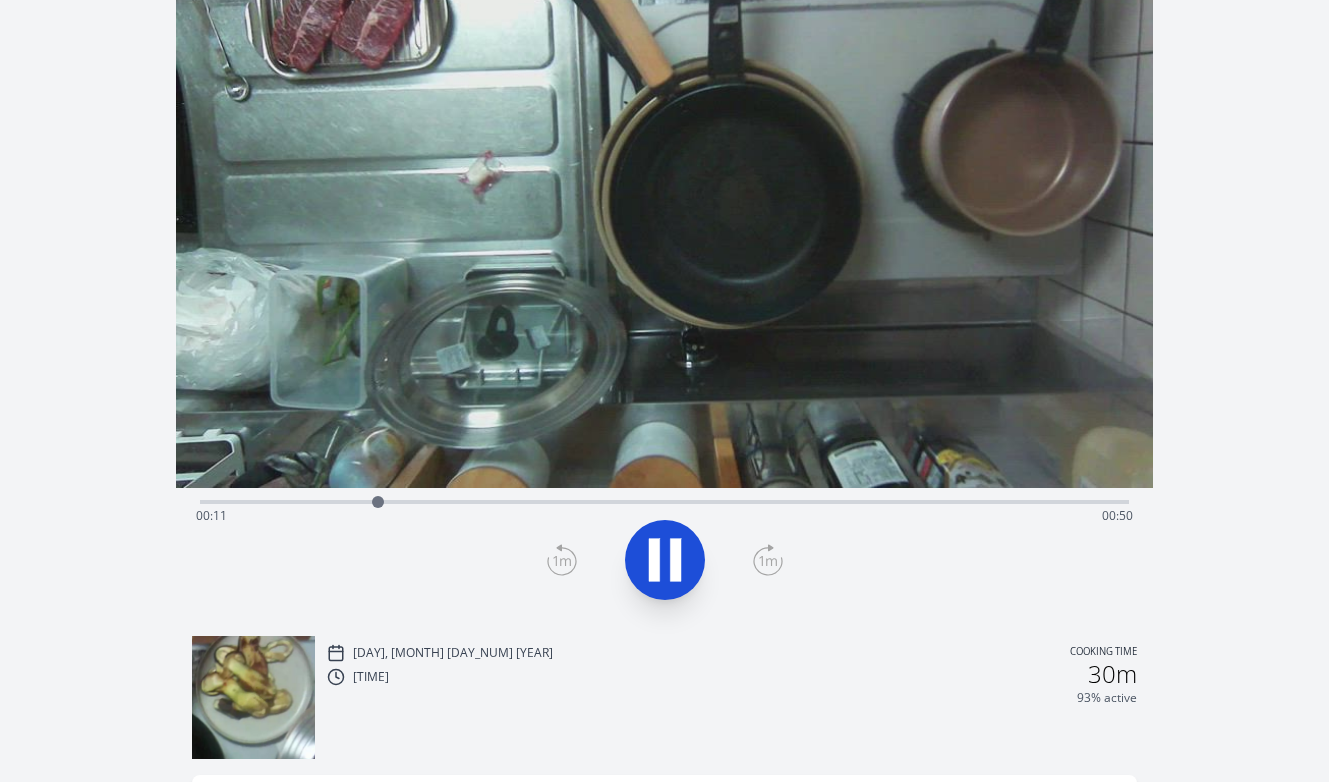 click on "Time elapsed:  00:11
Time remaining:  00:50" at bounding box center [665, 500] 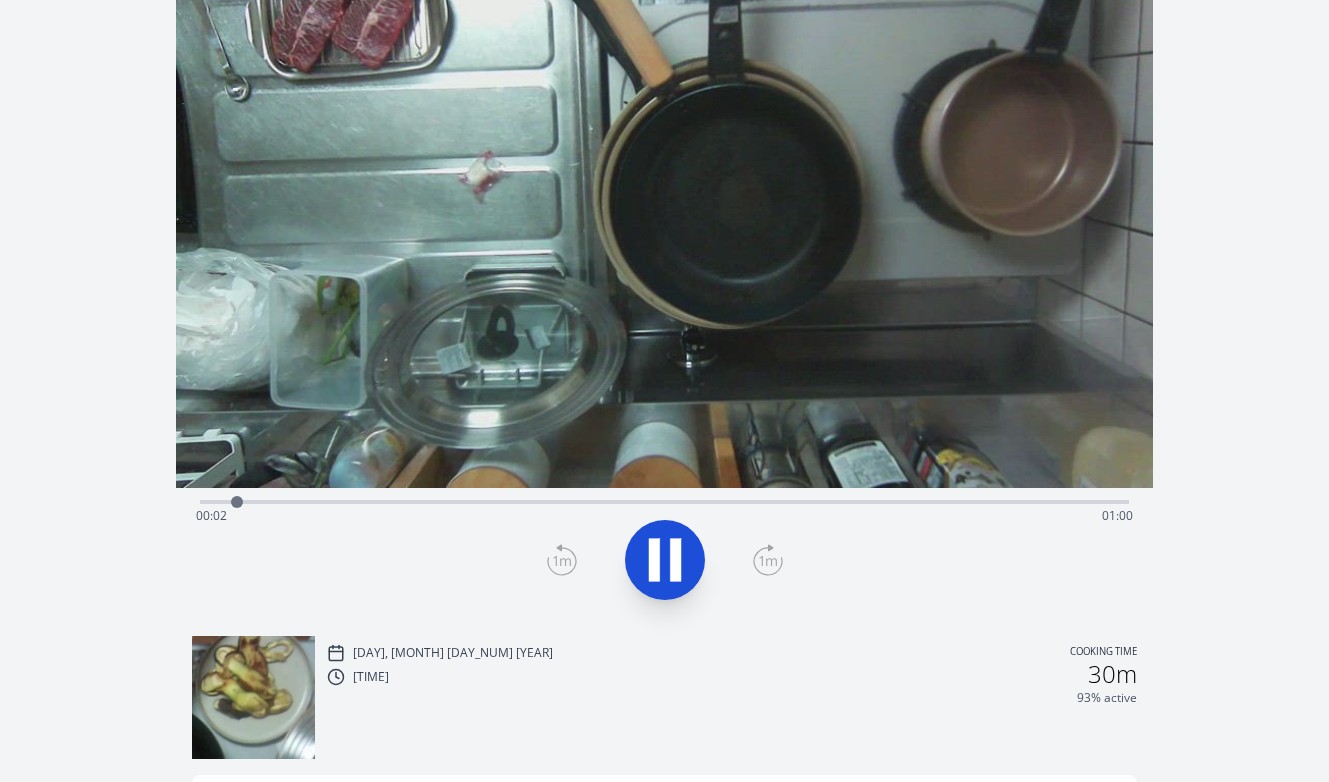 click on "Time elapsed:  00:02
Time remaining:  01:00" at bounding box center (665, 500) 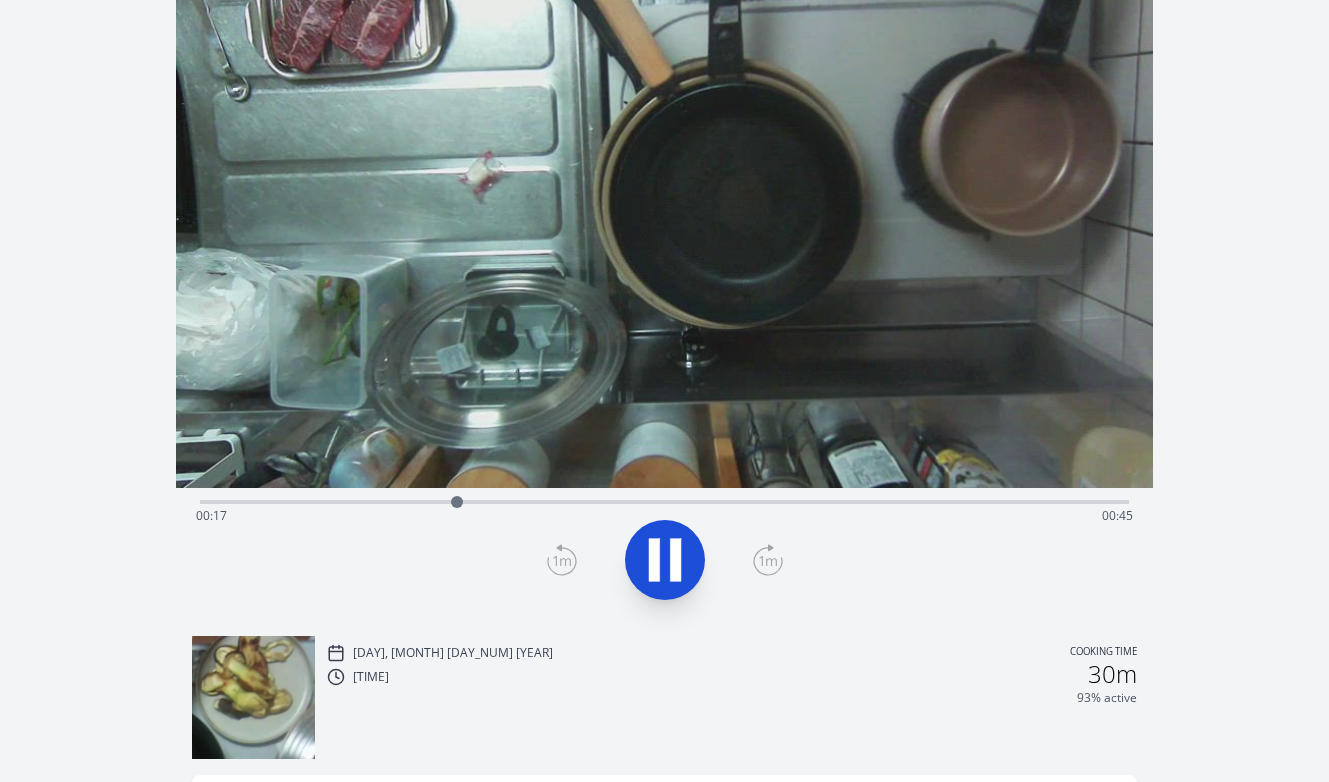 click on "Time elapsed:  00:17
Time remaining:  00:45" at bounding box center [665, 500] 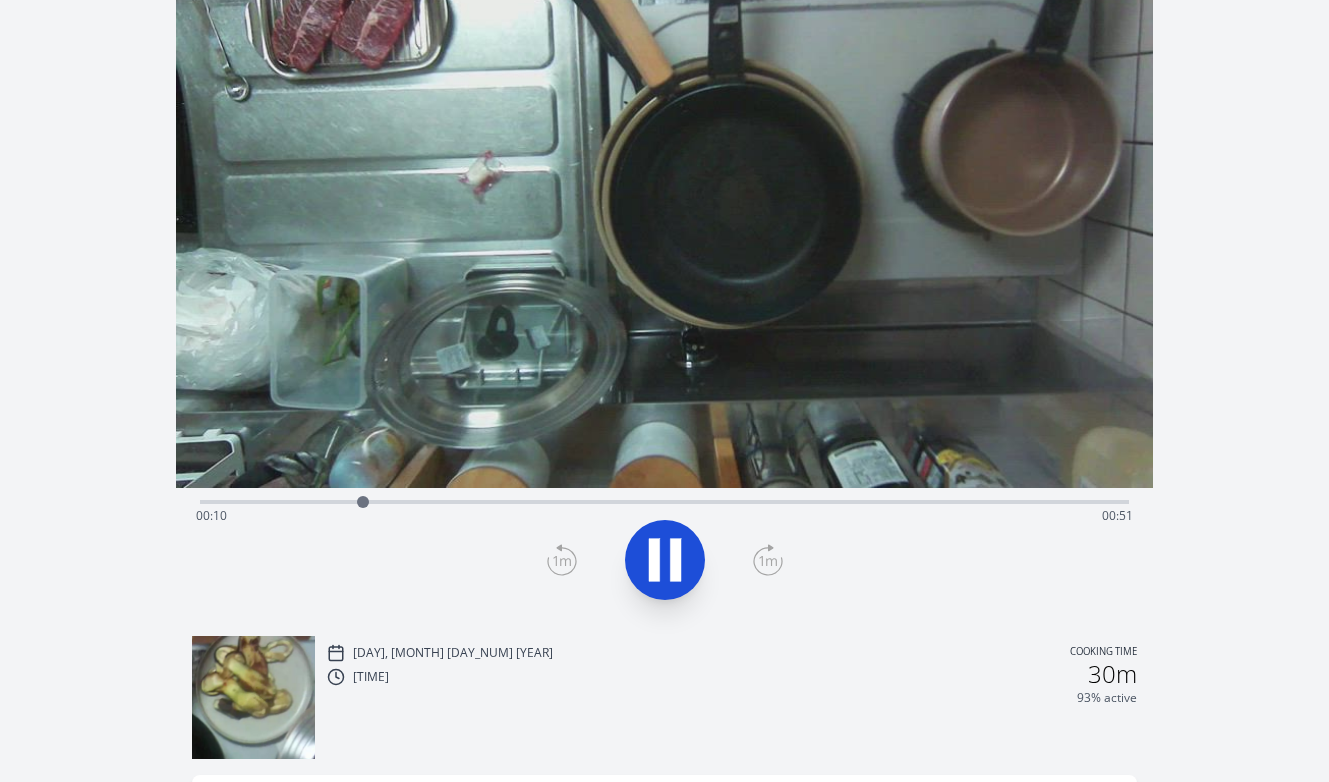 click on "Time elapsed:  00:10
Time remaining:  00:51" at bounding box center (665, 516) 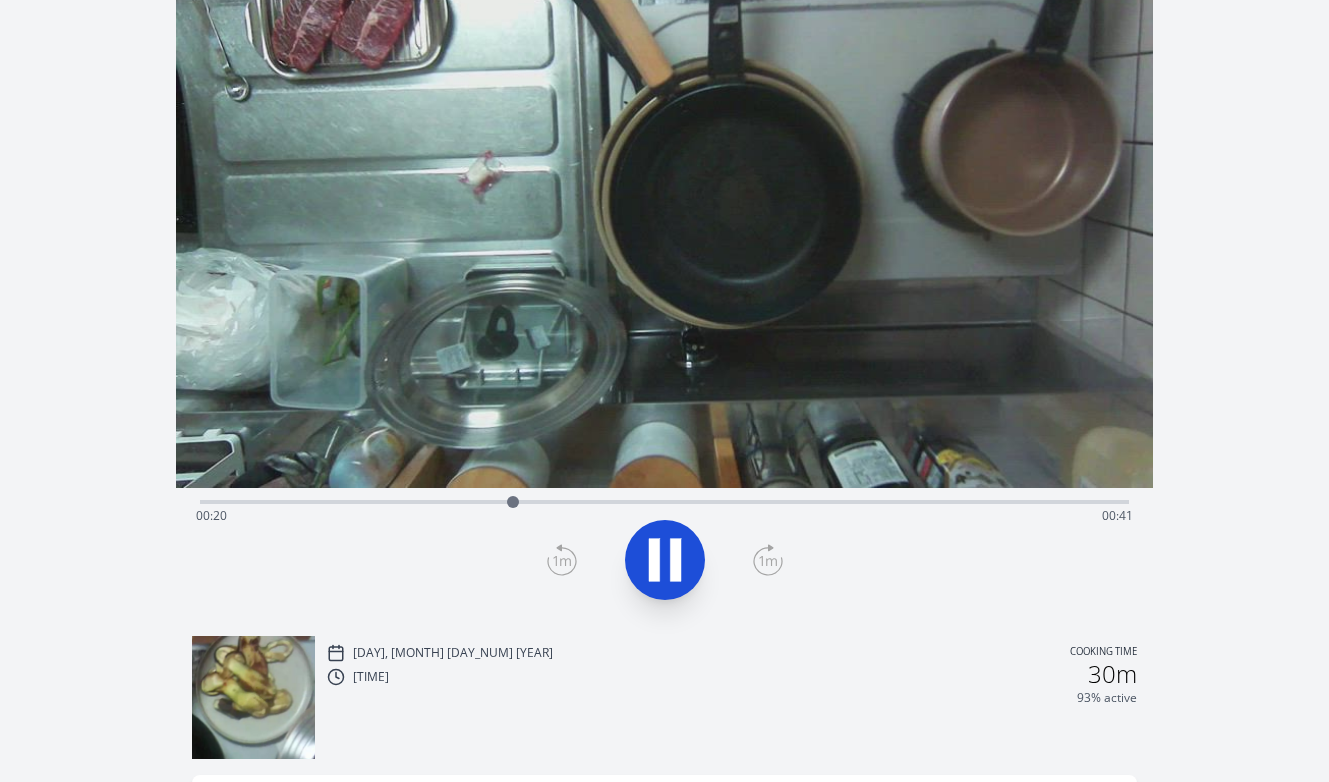click on "Time elapsed:  00:20
Time remaining:  00:41" at bounding box center [665, 516] 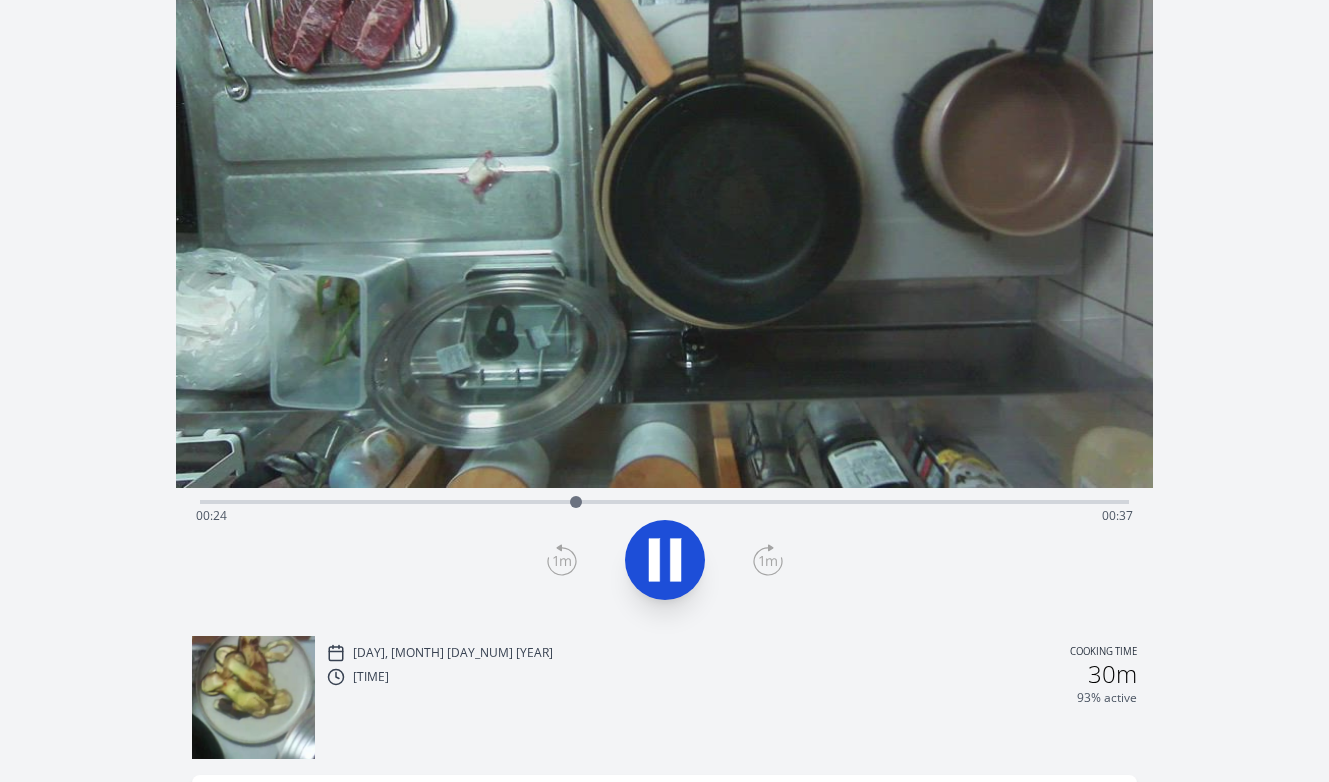 click on "Time elapsed:  00:24
Time remaining:  00:37" at bounding box center (665, 500) 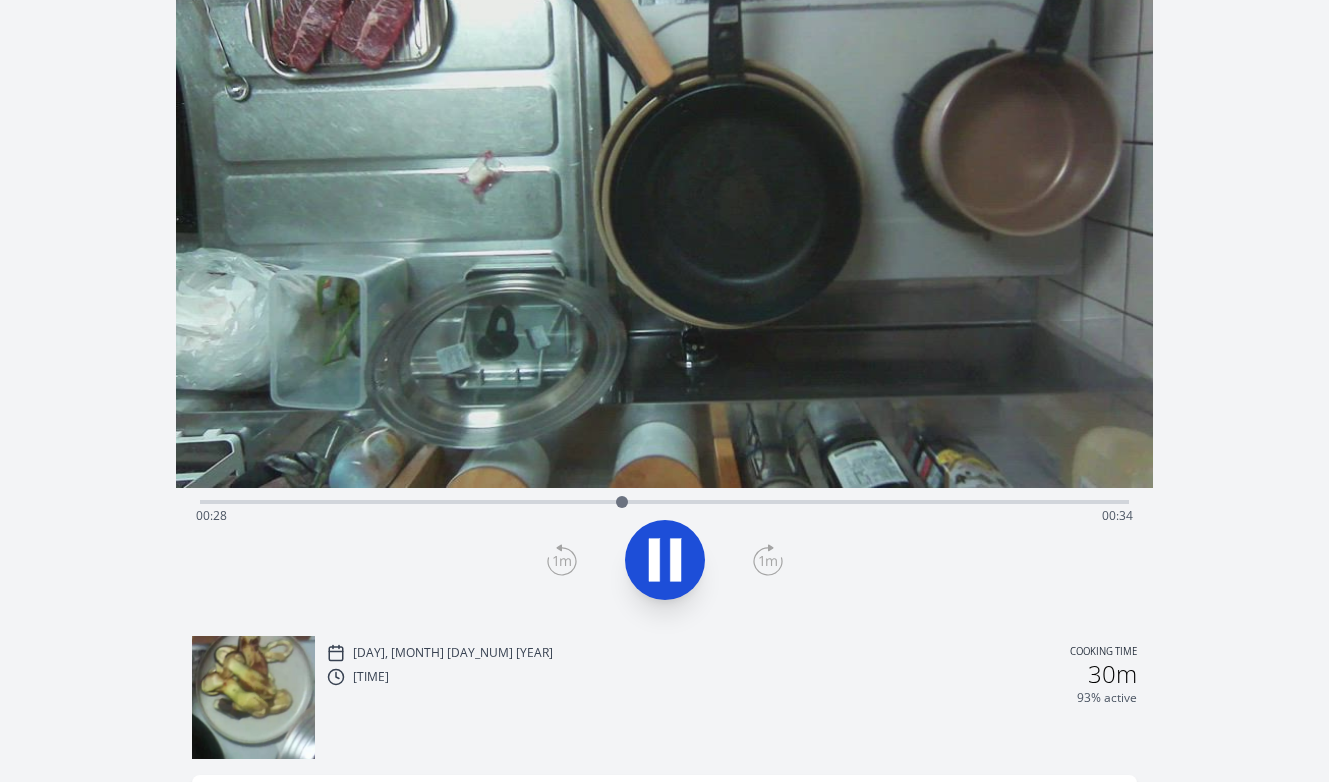 click on "Time elapsed:  00:28
Time remaining:  00:34" at bounding box center [665, 500] 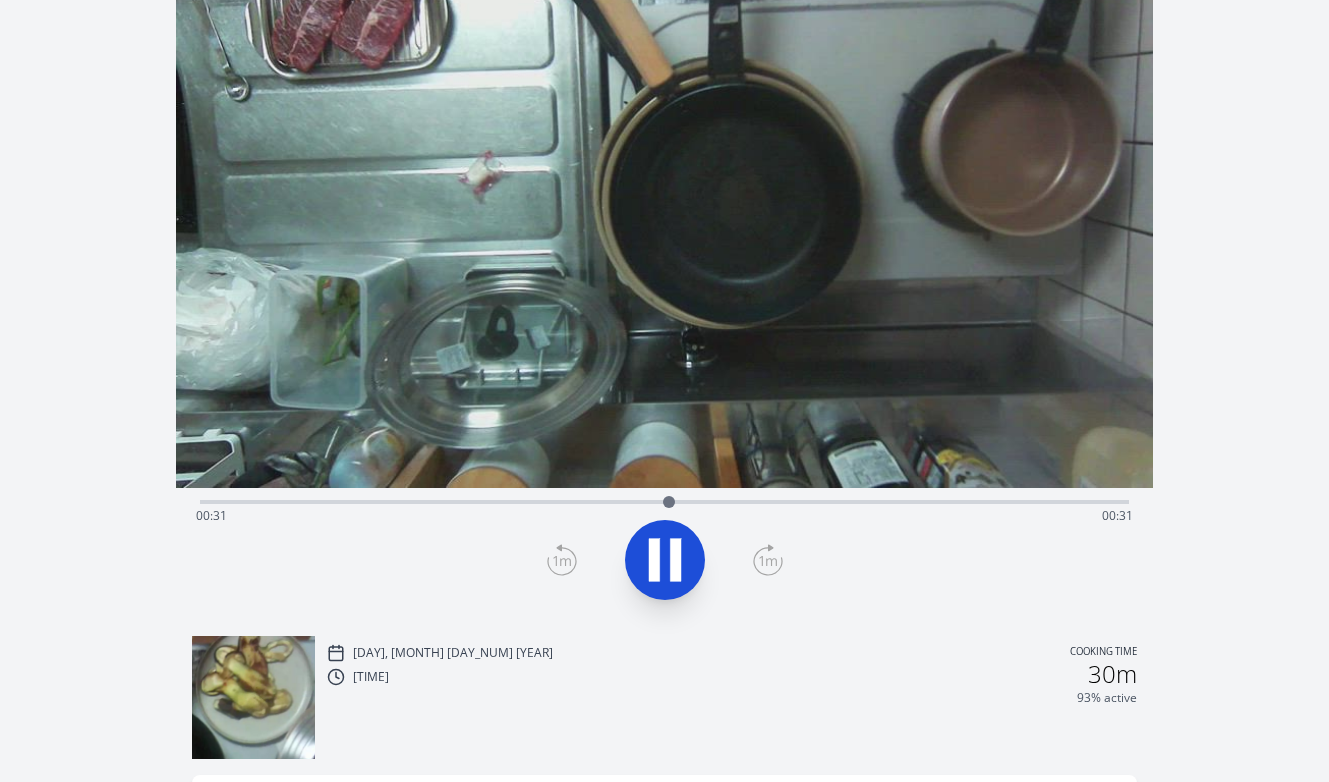 click on "Time elapsed:  00:31
Time remaining:  00:31" at bounding box center [665, 500] 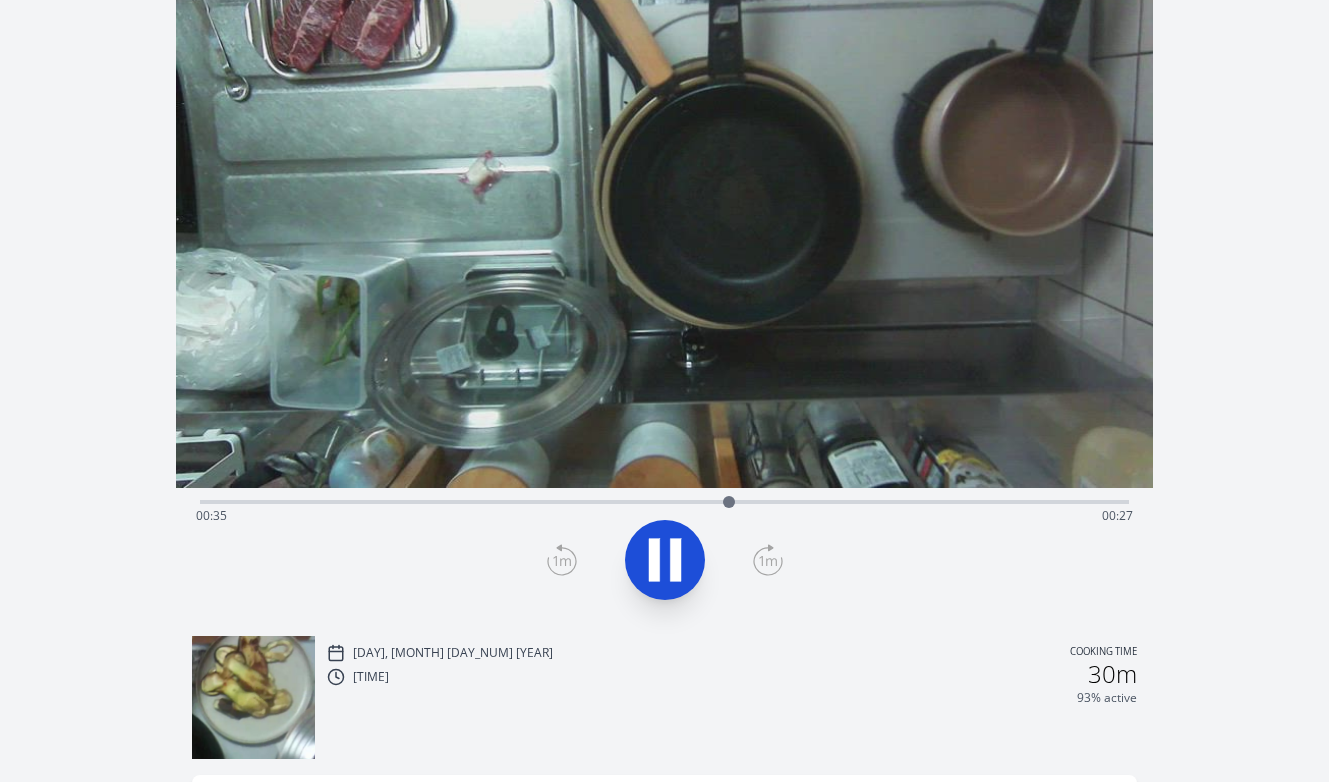 click on "Time elapsed:  00:35
Time remaining:  00:27" at bounding box center (665, 500) 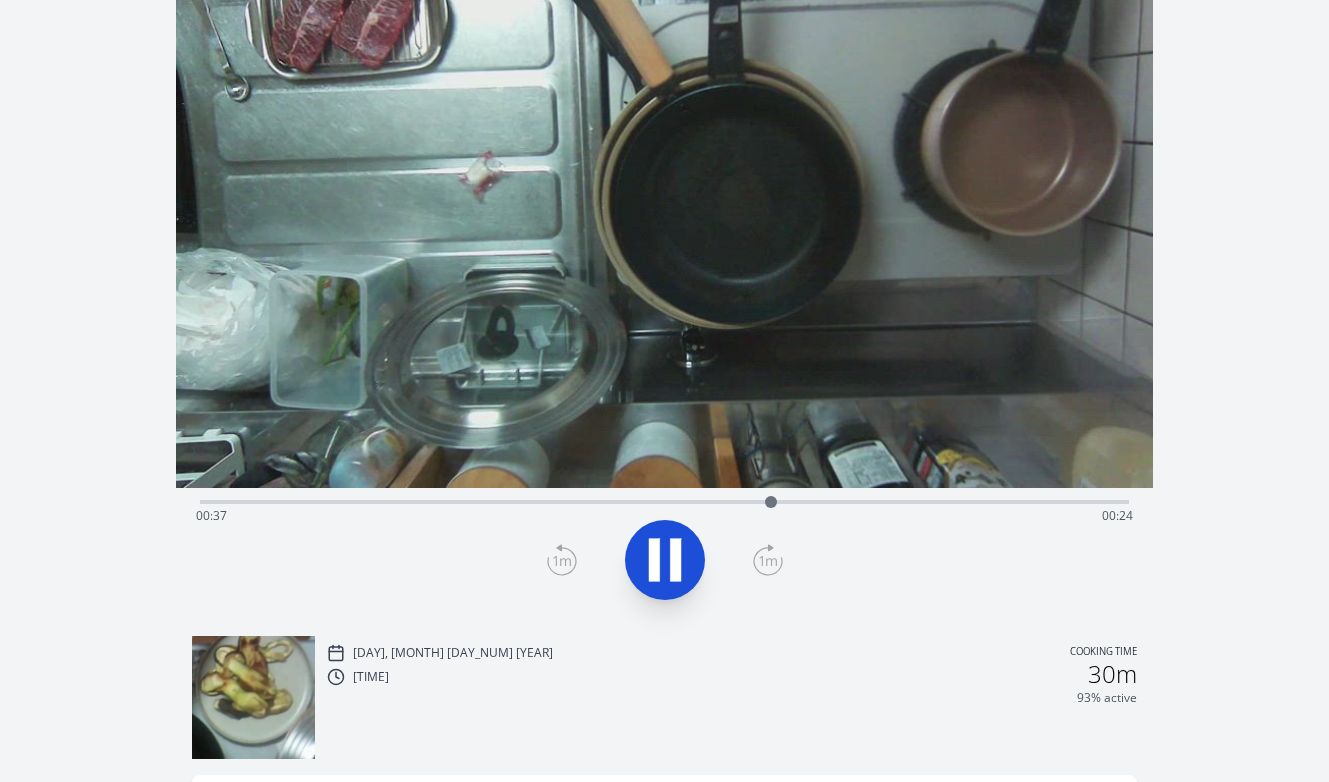 click on "Time elapsed:  00:37
Time remaining:  00:24" at bounding box center (665, 500) 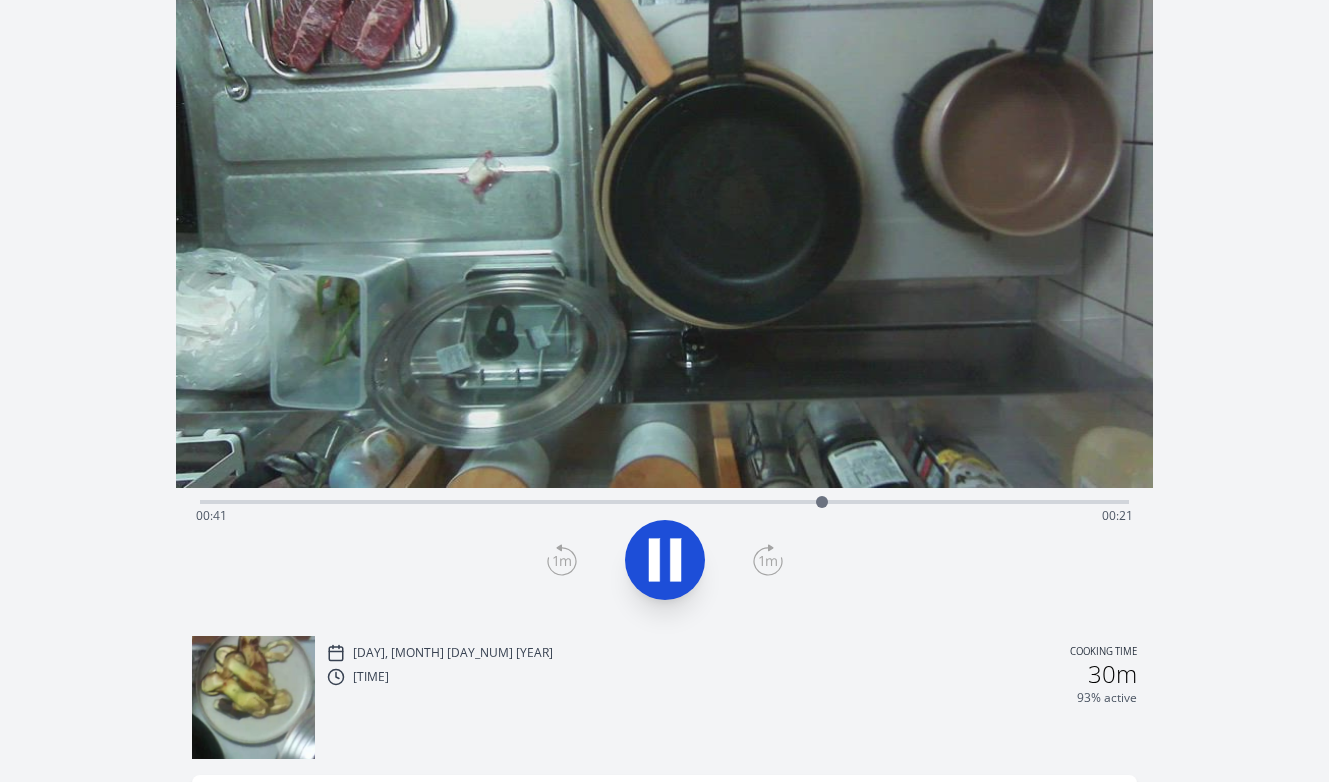 click 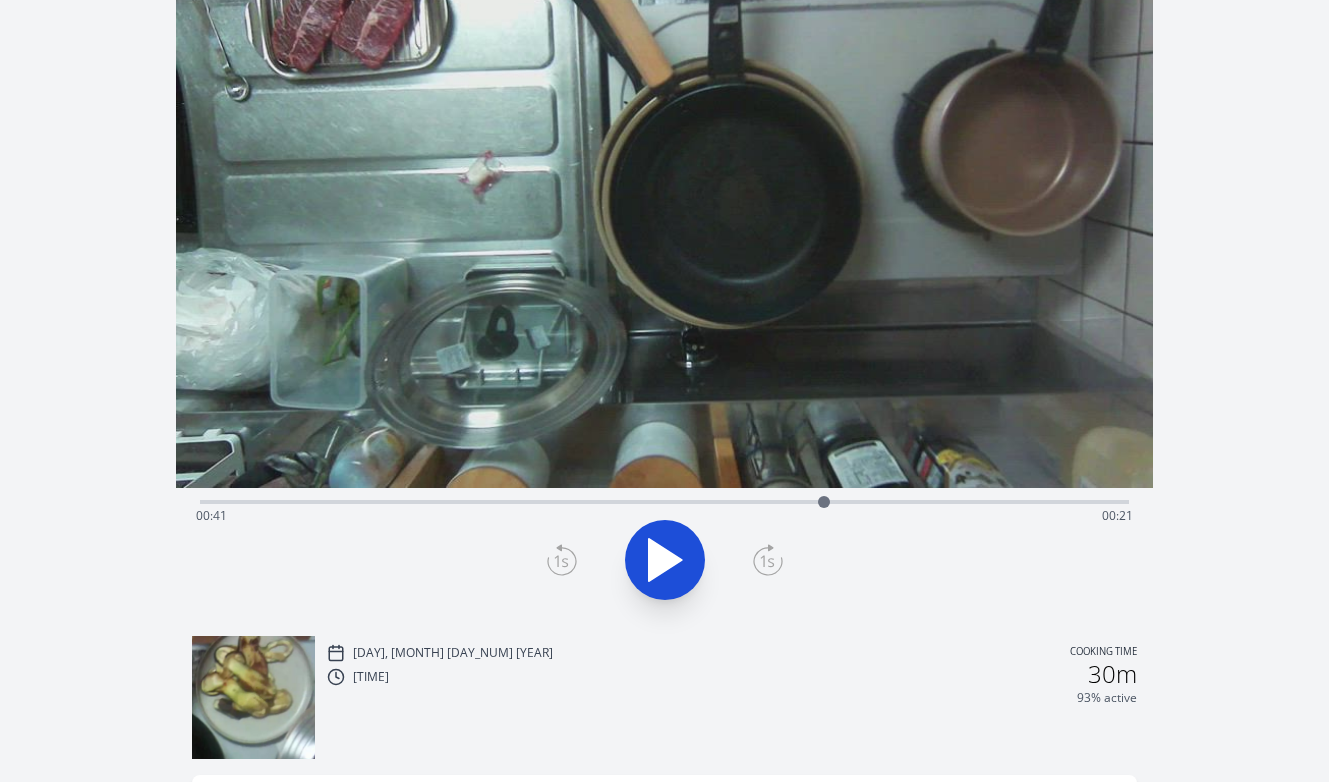 click 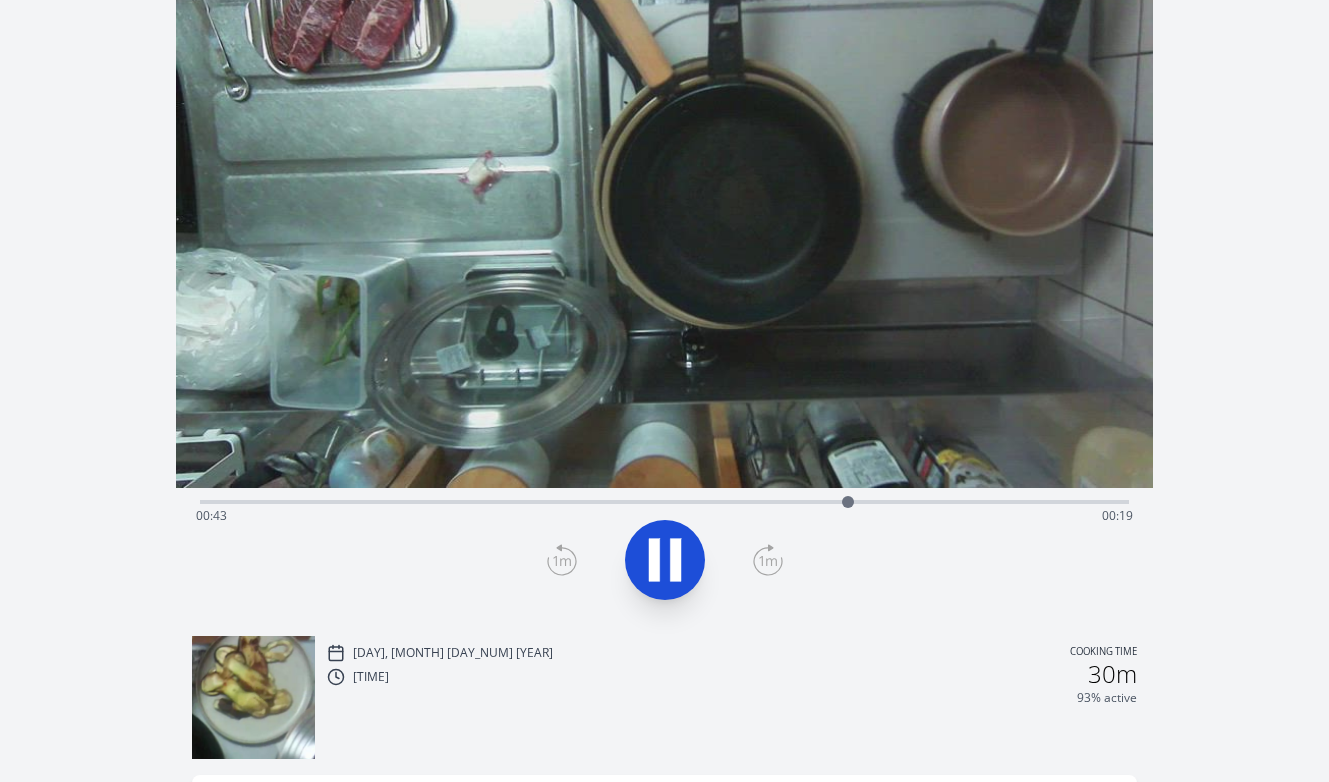 click 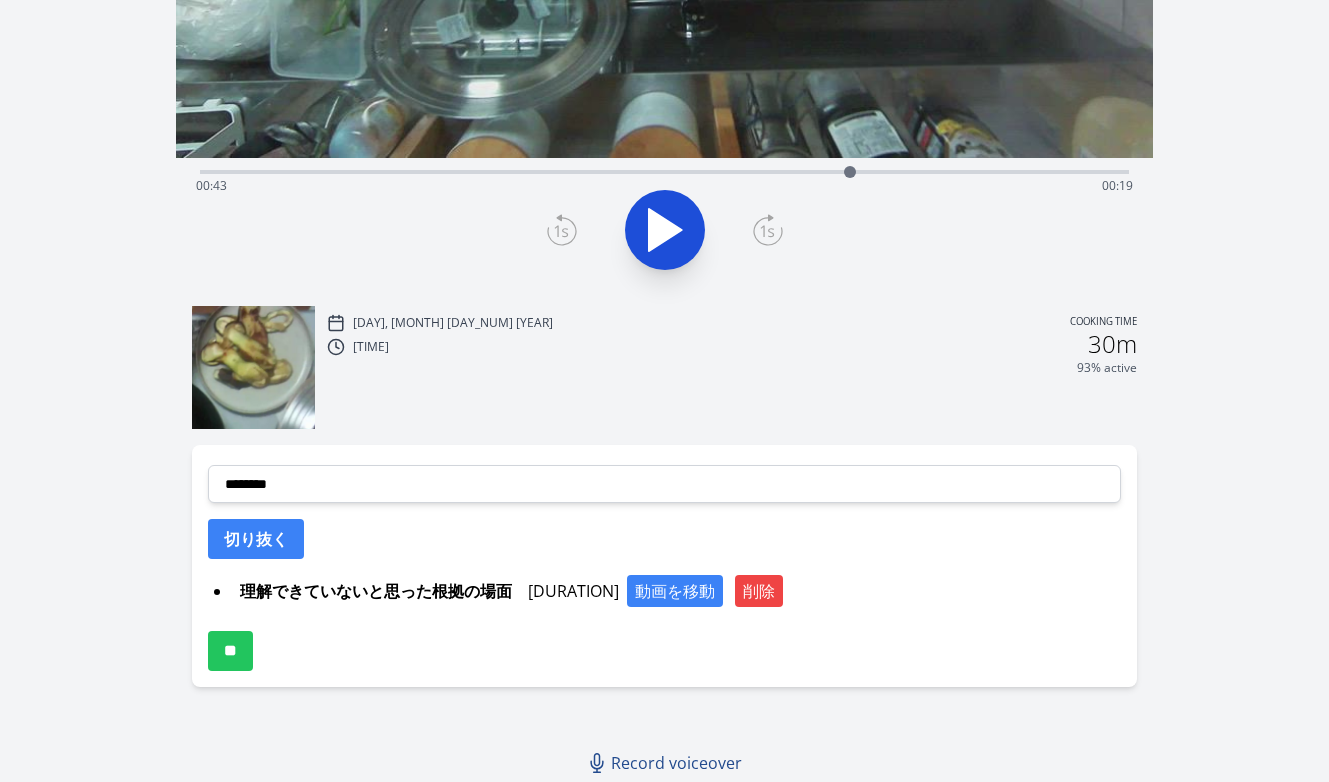 scroll, scrollTop: 433, scrollLeft: 0, axis: vertical 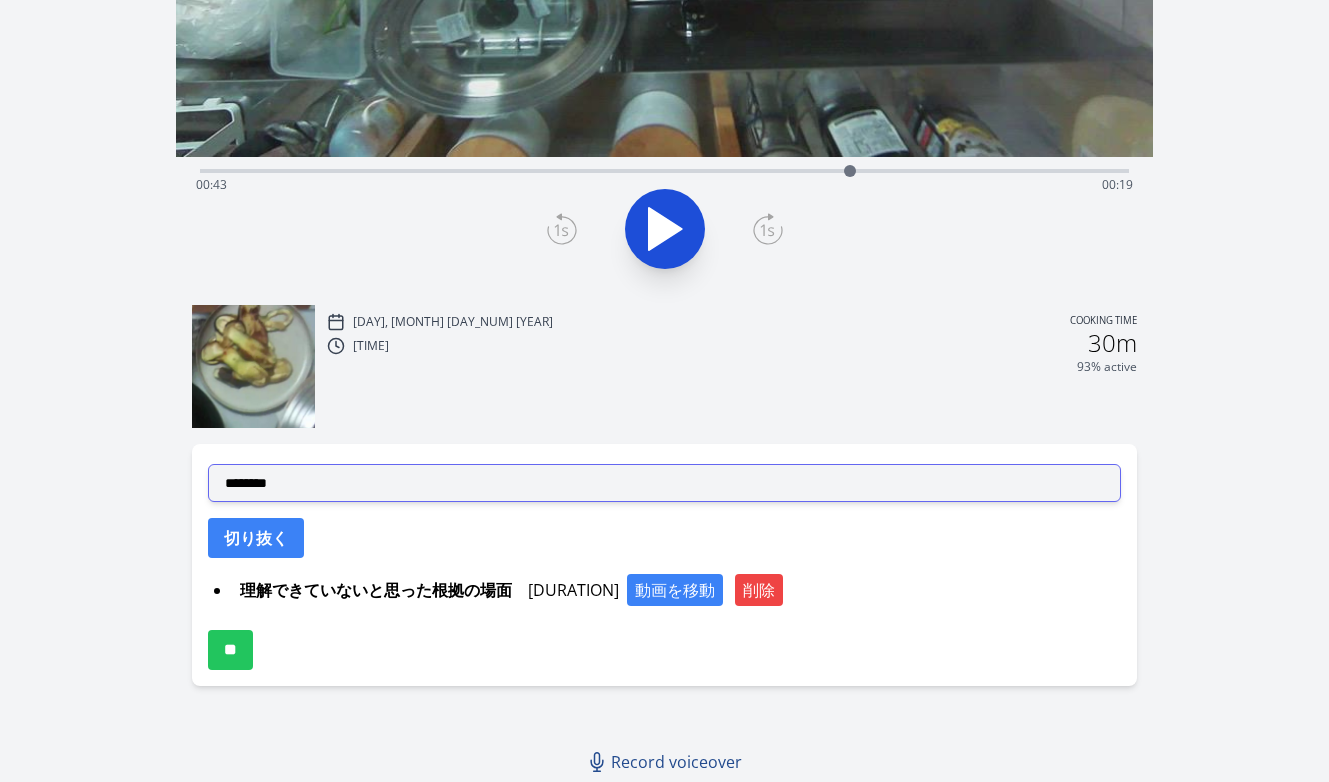 click on "**********" at bounding box center [665, 483] 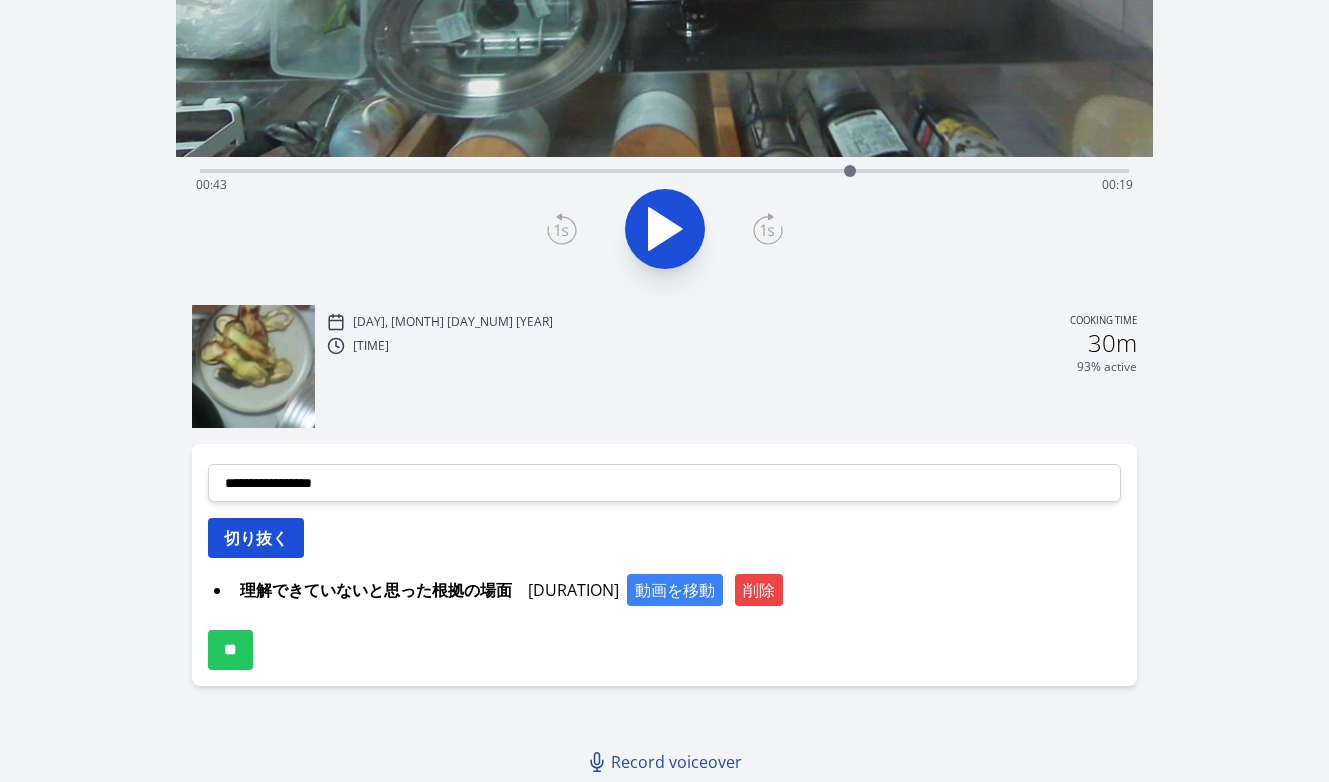 click on "切り抜く" at bounding box center (256, 538) 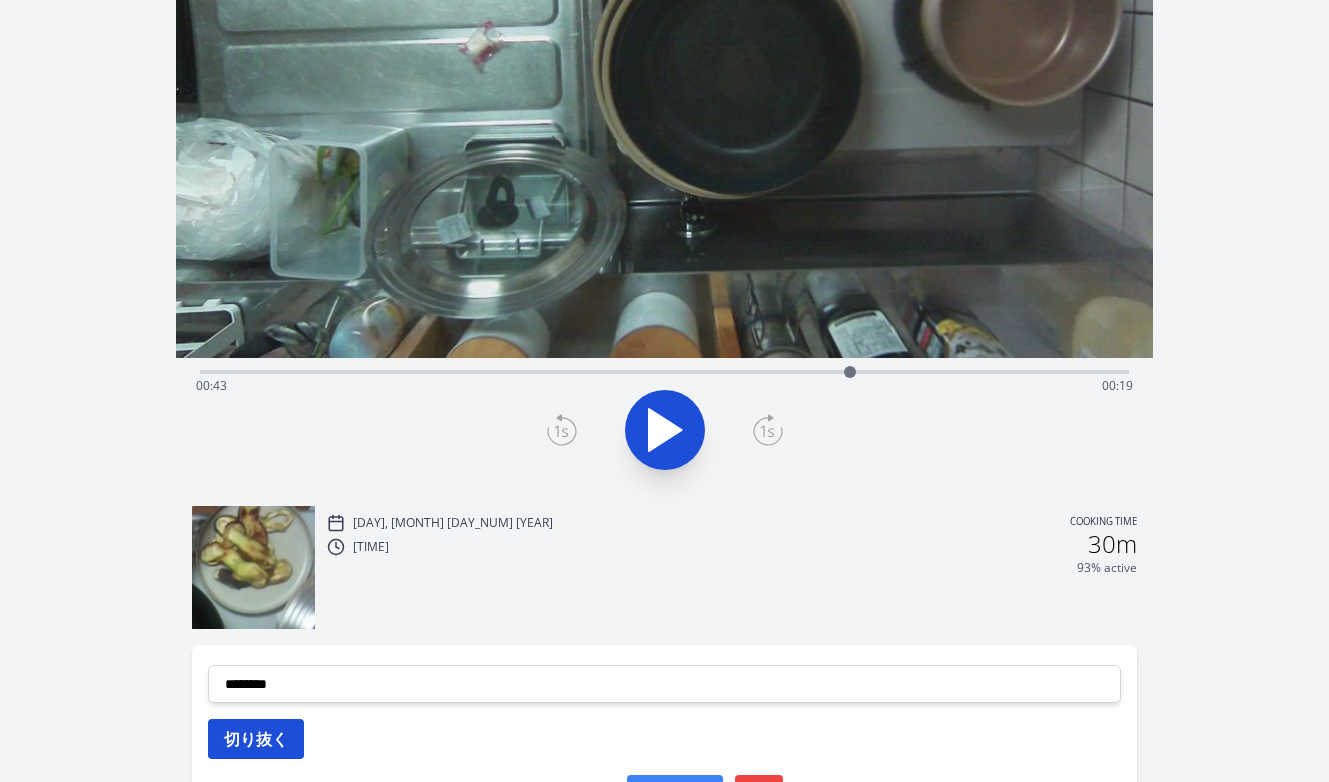 scroll, scrollTop: 144, scrollLeft: 0, axis: vertical 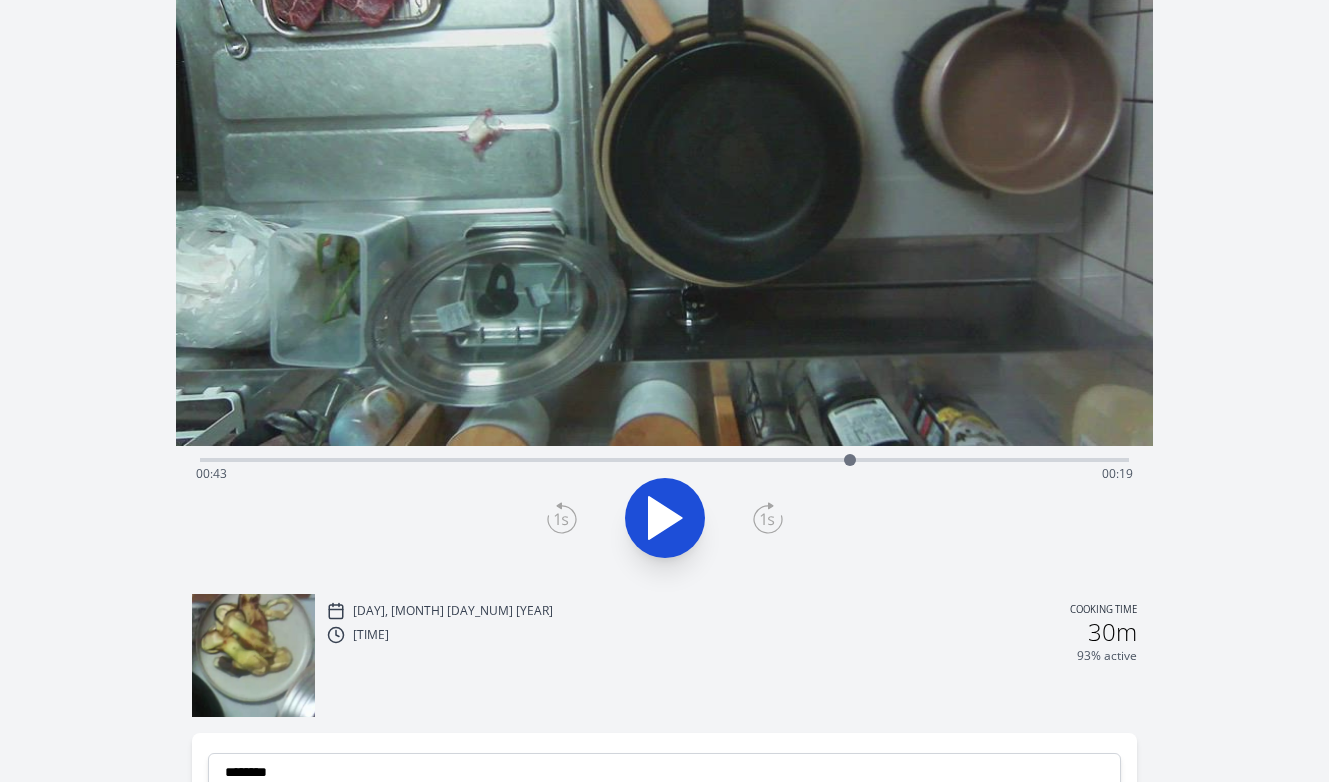 click on "Time elapsed:  00:43
Time remaining:  00:19" at bounding box center [665, 474] 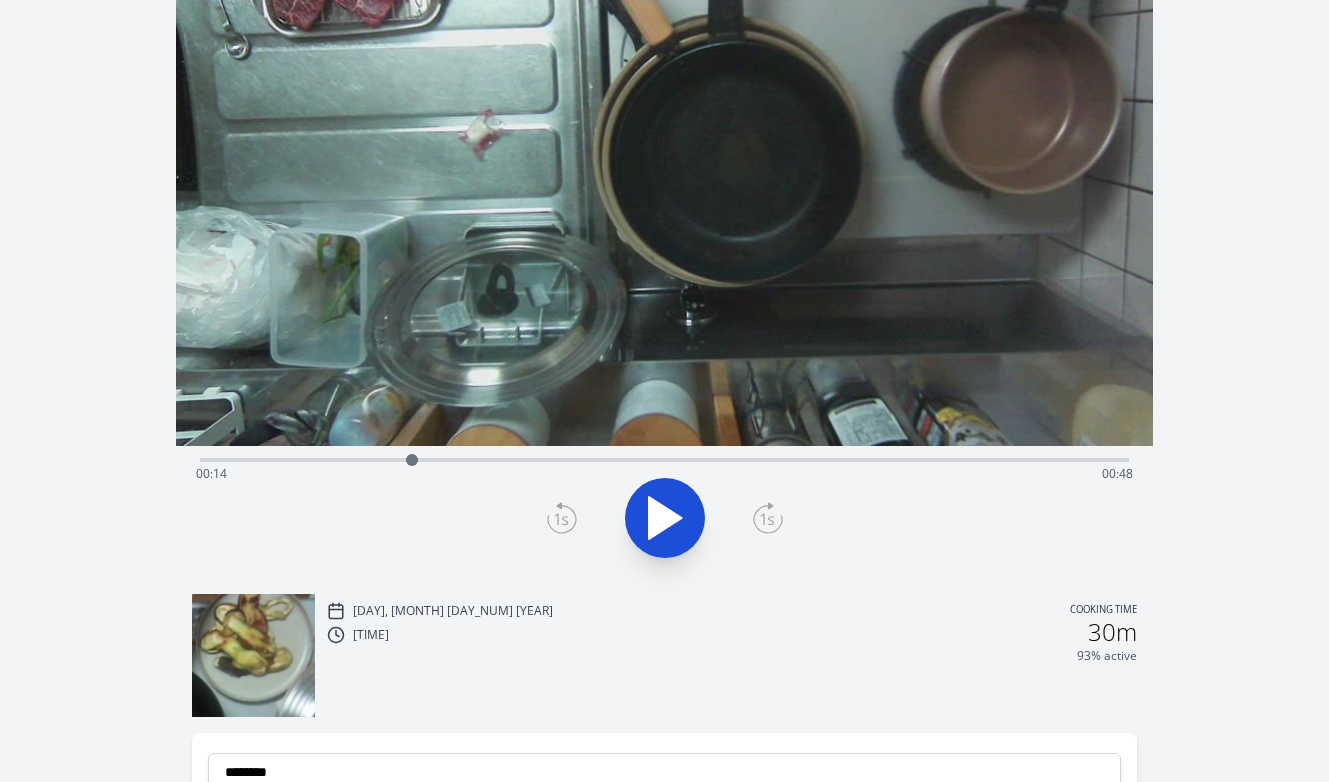 click on "Time elapsed:  00:14
Time remaining:  00:48" at bounding box center (665, 458) 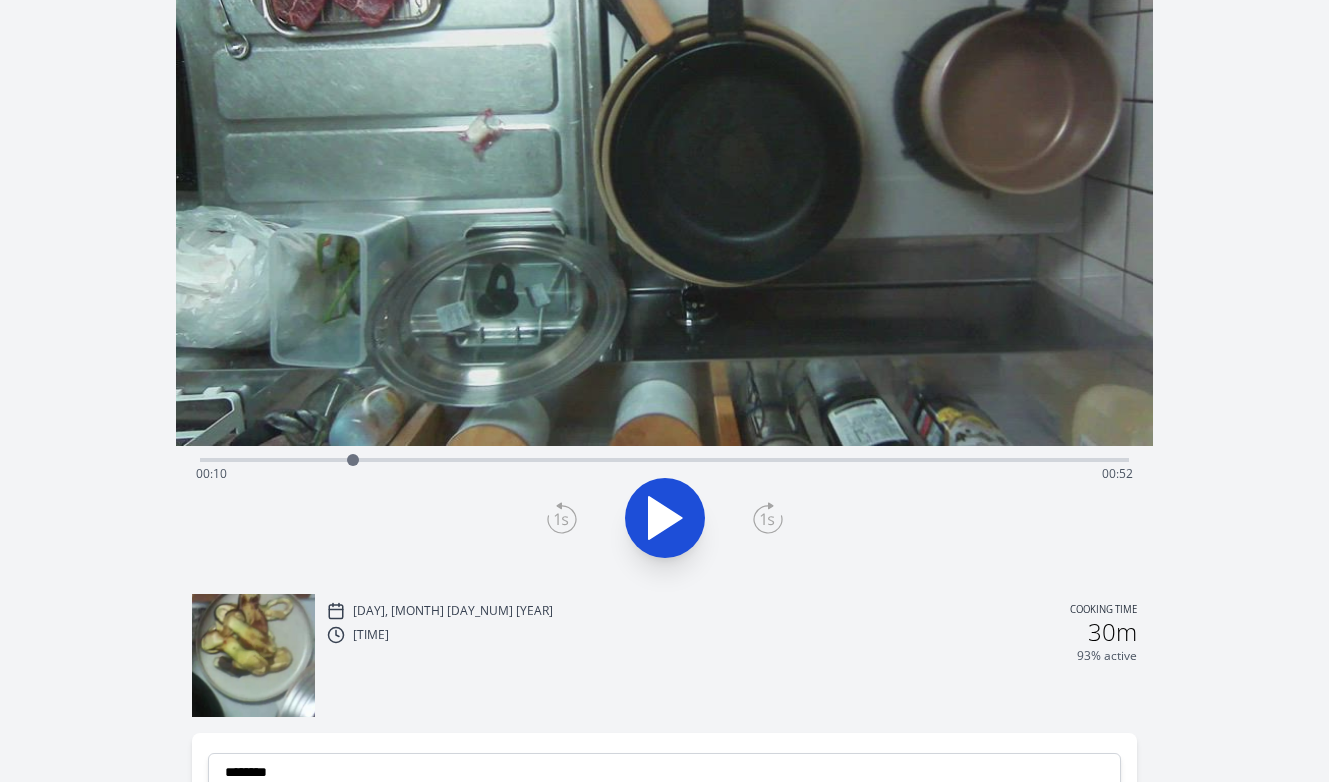 click on "Time elapsed:  00:10
Time remaining:  00:52" at bounding box center (665, 474) 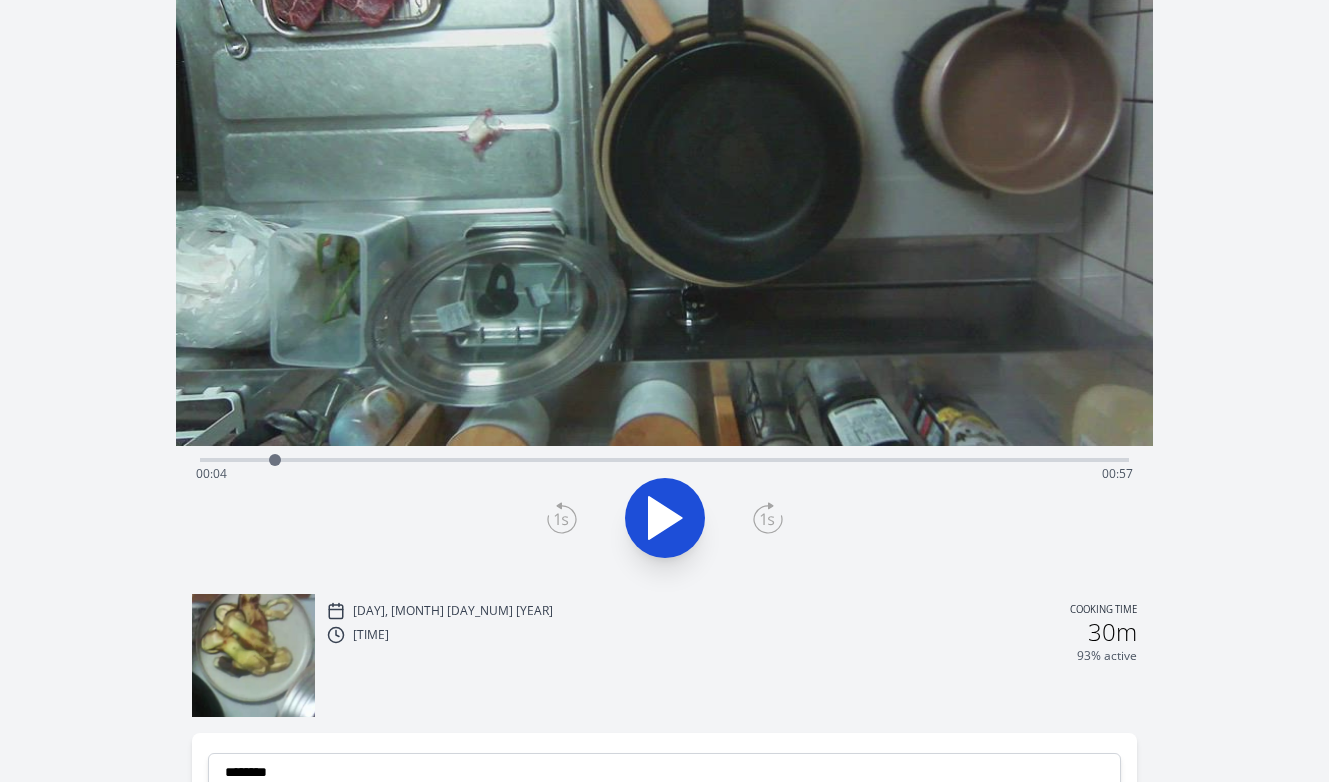 click on "Time elapsed:  00:04
Time remaining:  00:57" at bounding box center [665, 474] 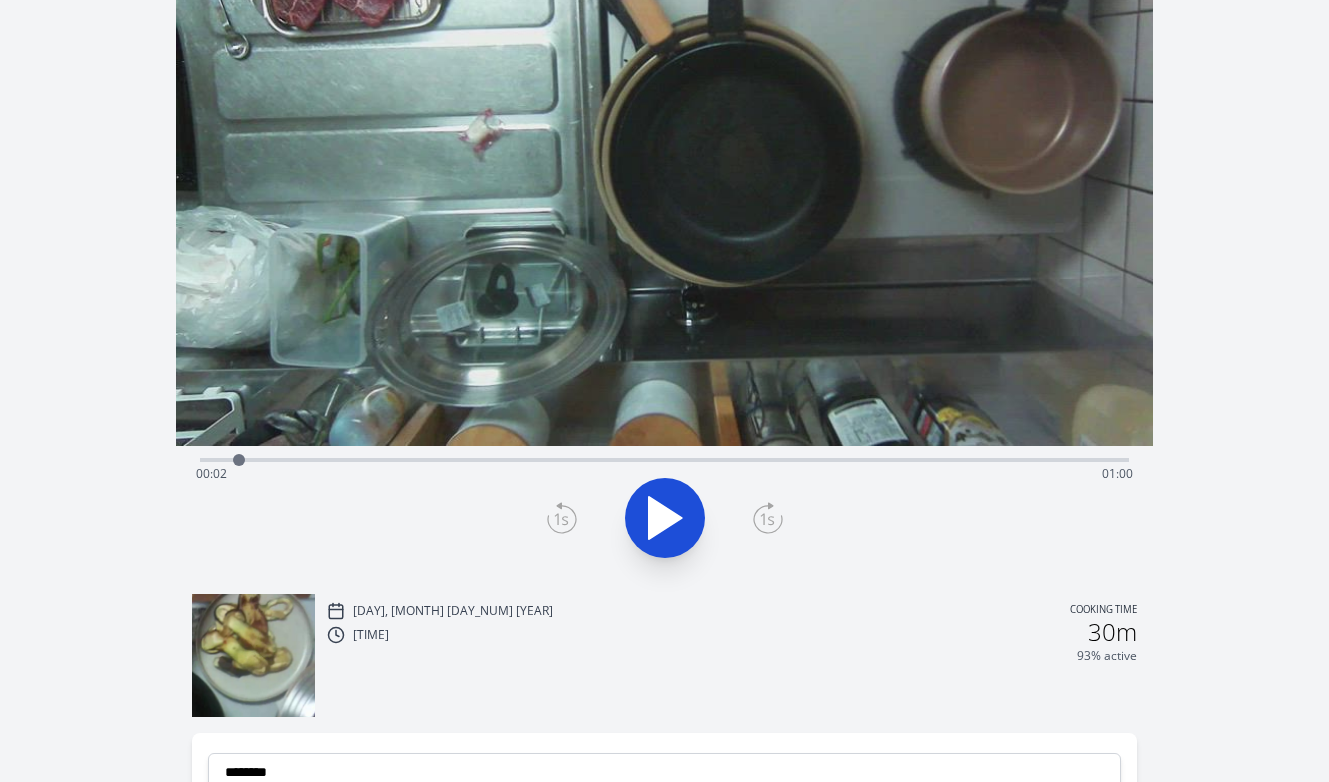 click at bounding box center [239, 460] 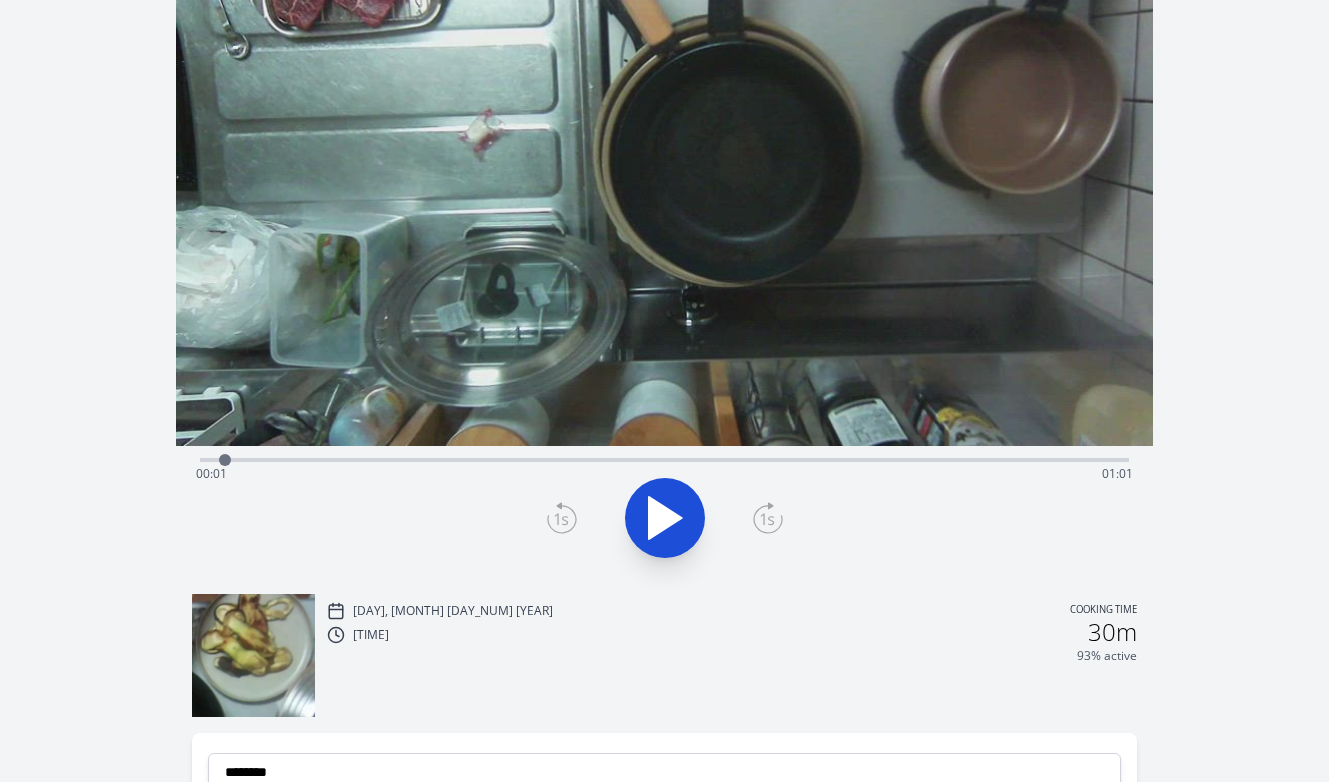 click at bounding box center (225, 460) 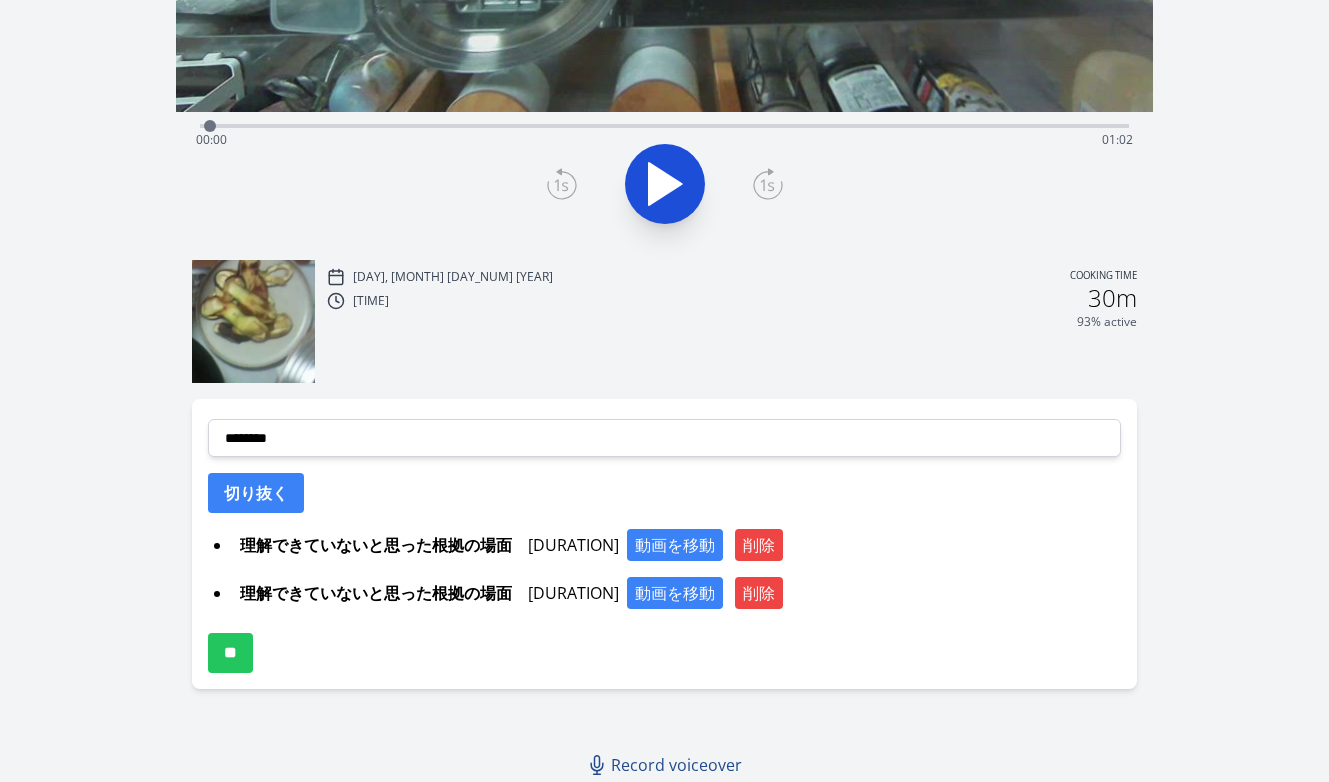scroll, scrollTop: 481, scrollLeft: 0, axis: vertical 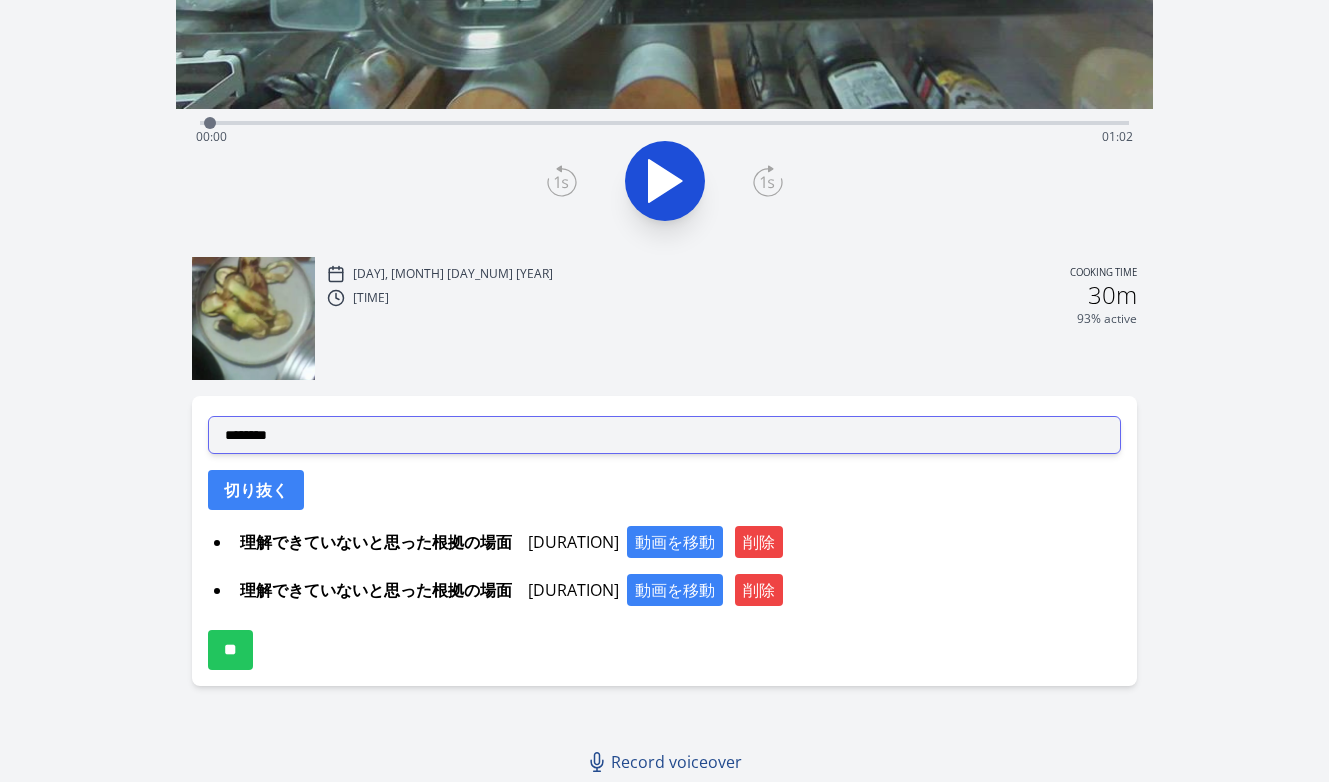 click on "**********" at bounding box center (665, 435) 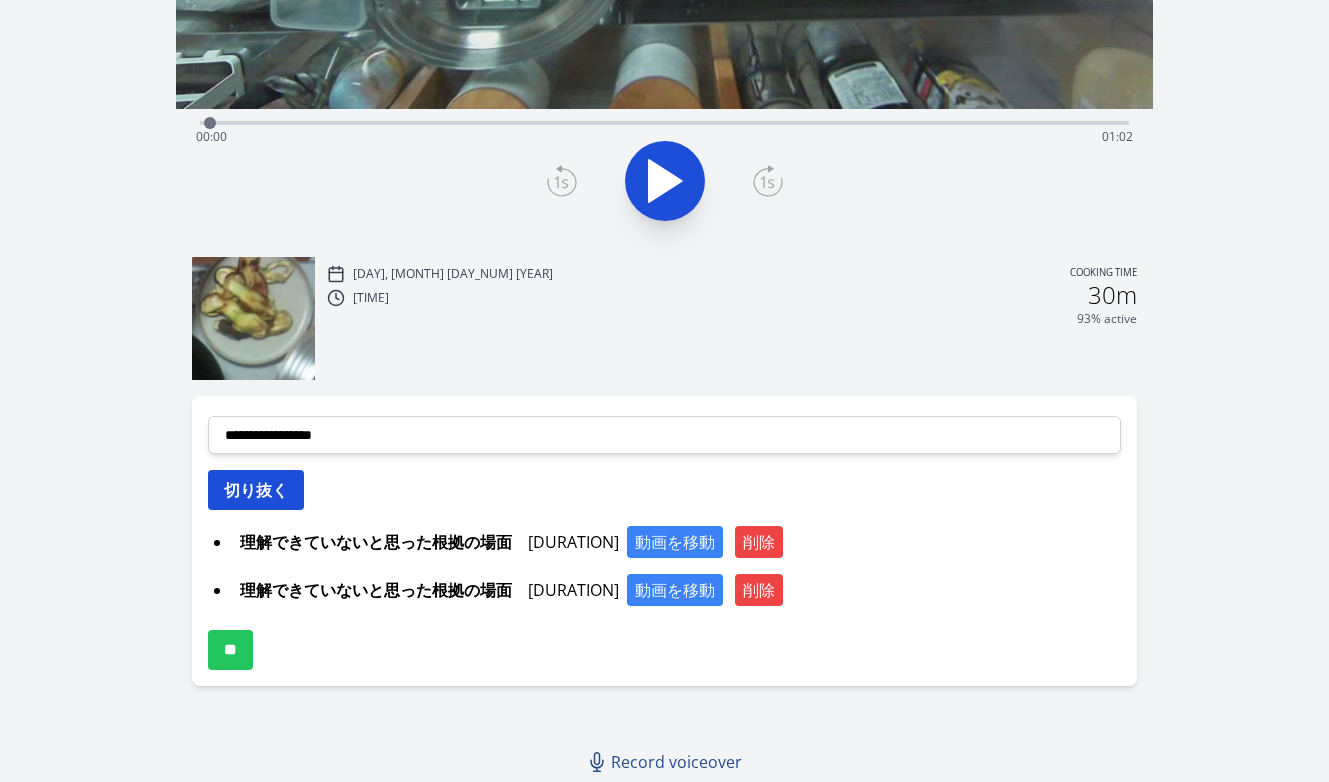 click on "切り抜く" at bounding box center (256, 490) 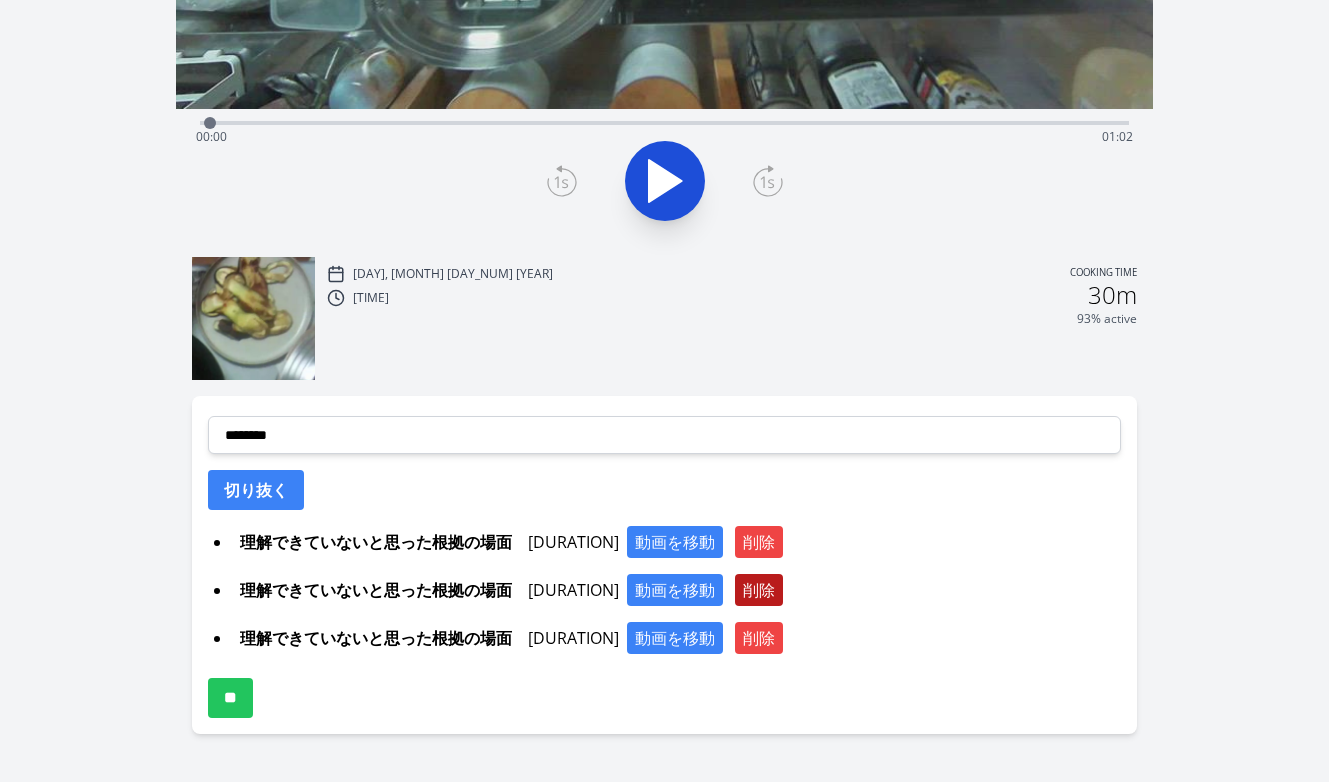 click on "削除" at bounding box center [759, 590] 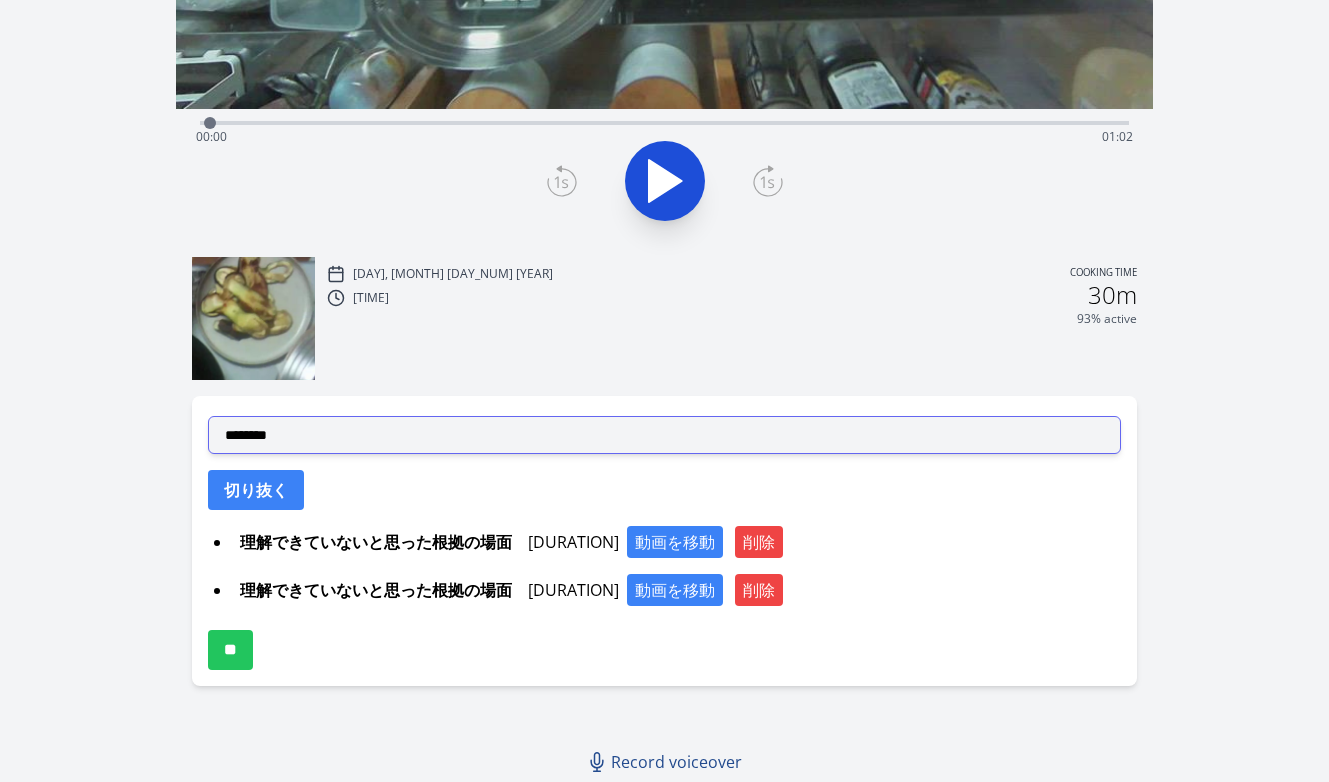 click on "**********" at bounding box center [665, 435] 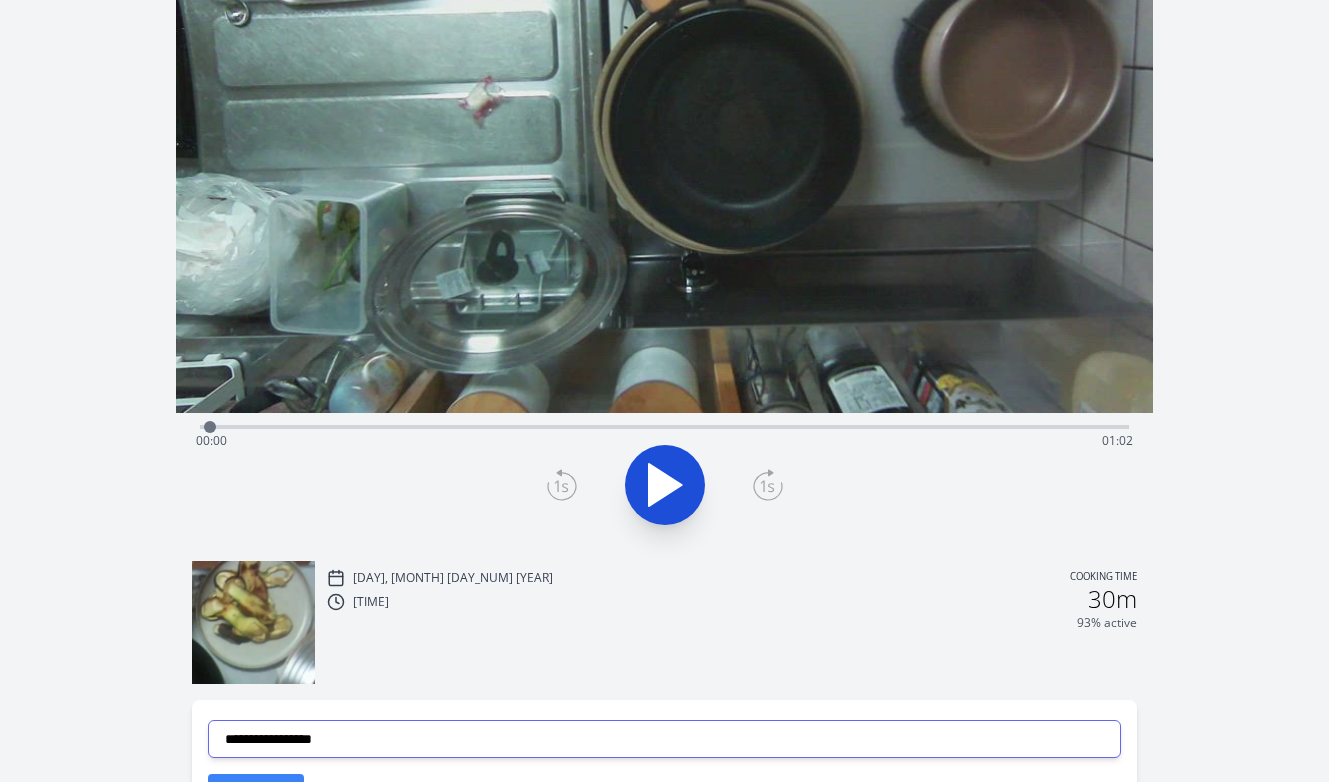 scroll, scrollTop: 173, scrollLeft: 0, axis: vertical 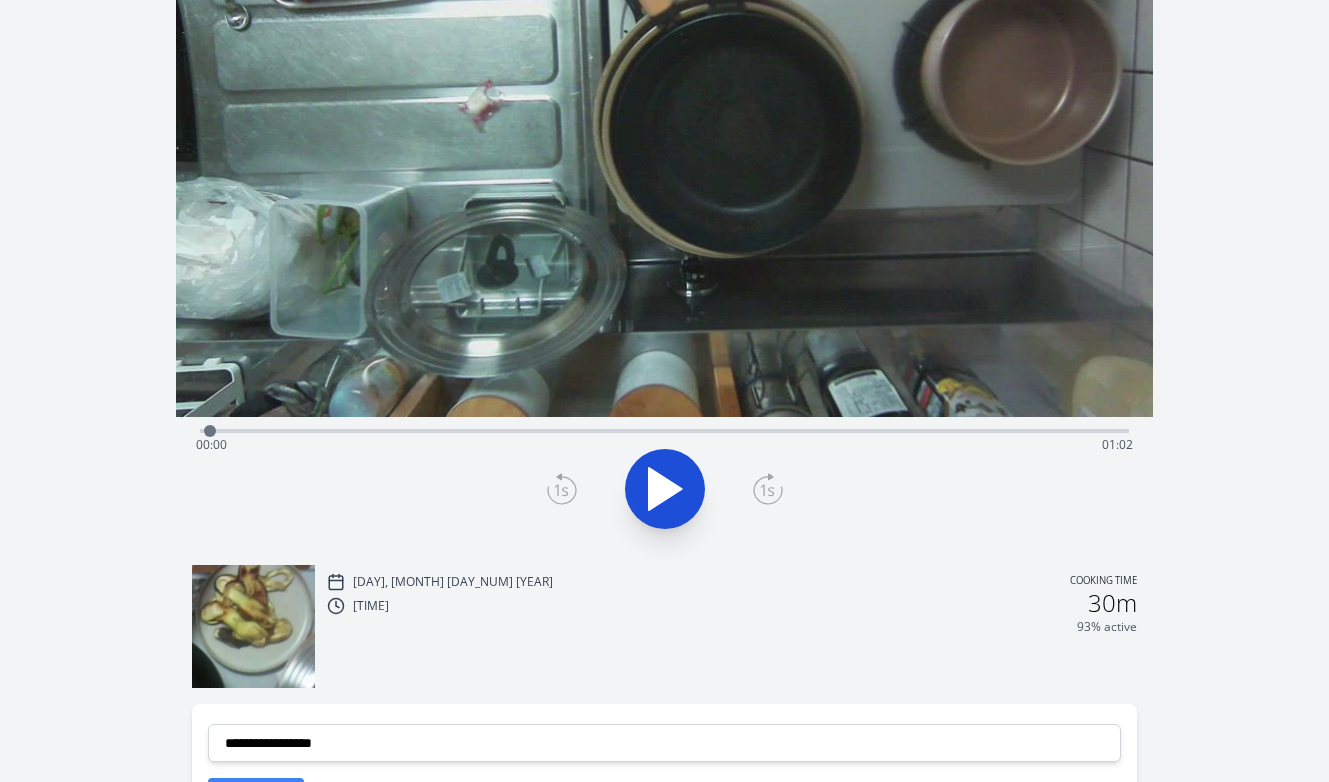 click at bounding box center [210, 431] 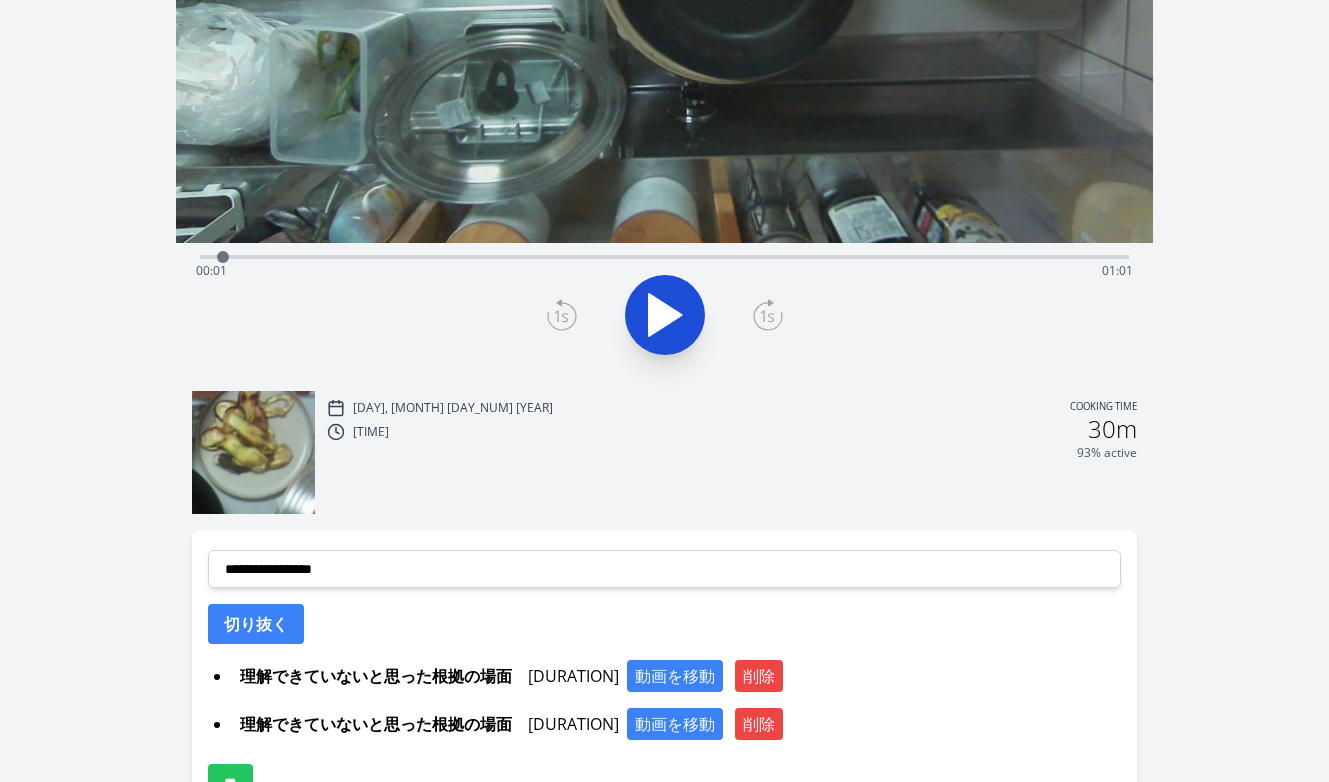 scroll, scrollTop: 481, scrollLeft: 0, axis: vertical 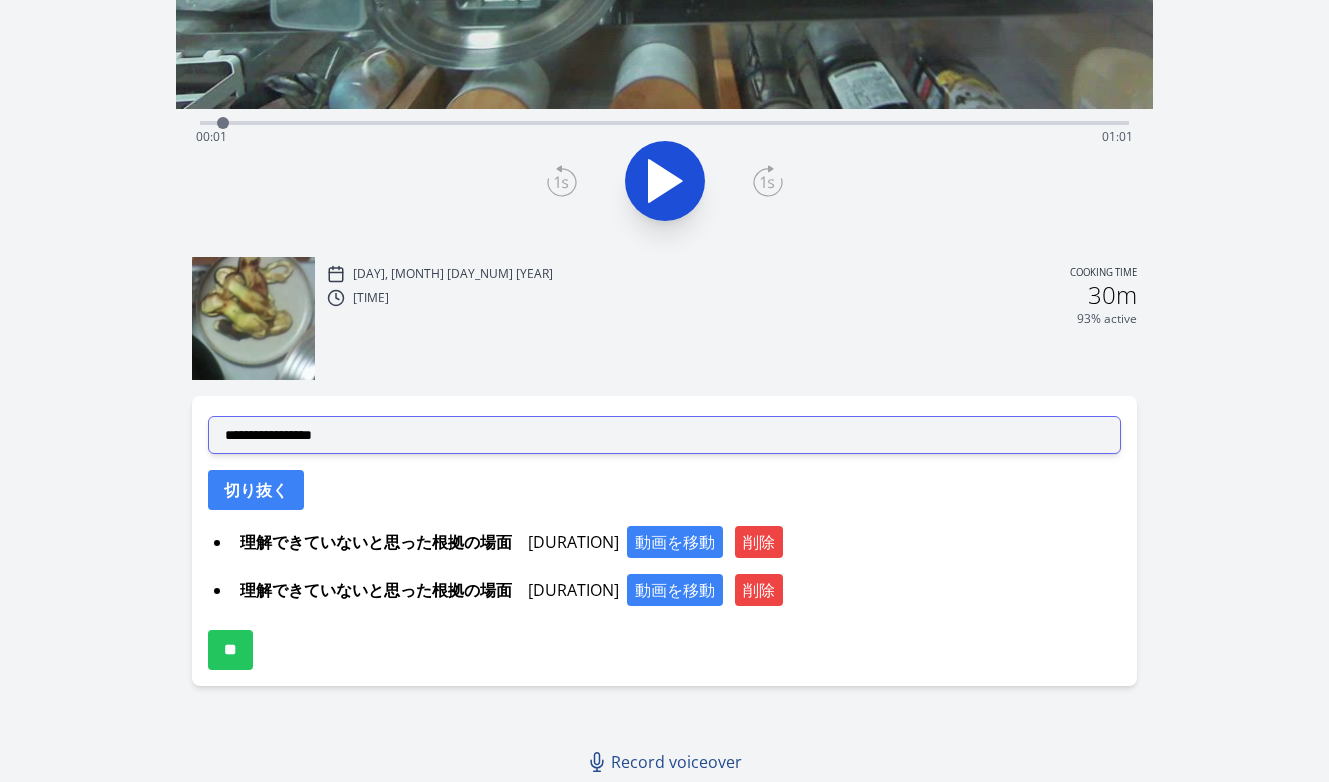 click on "**********" at bounding box center [665, 435] 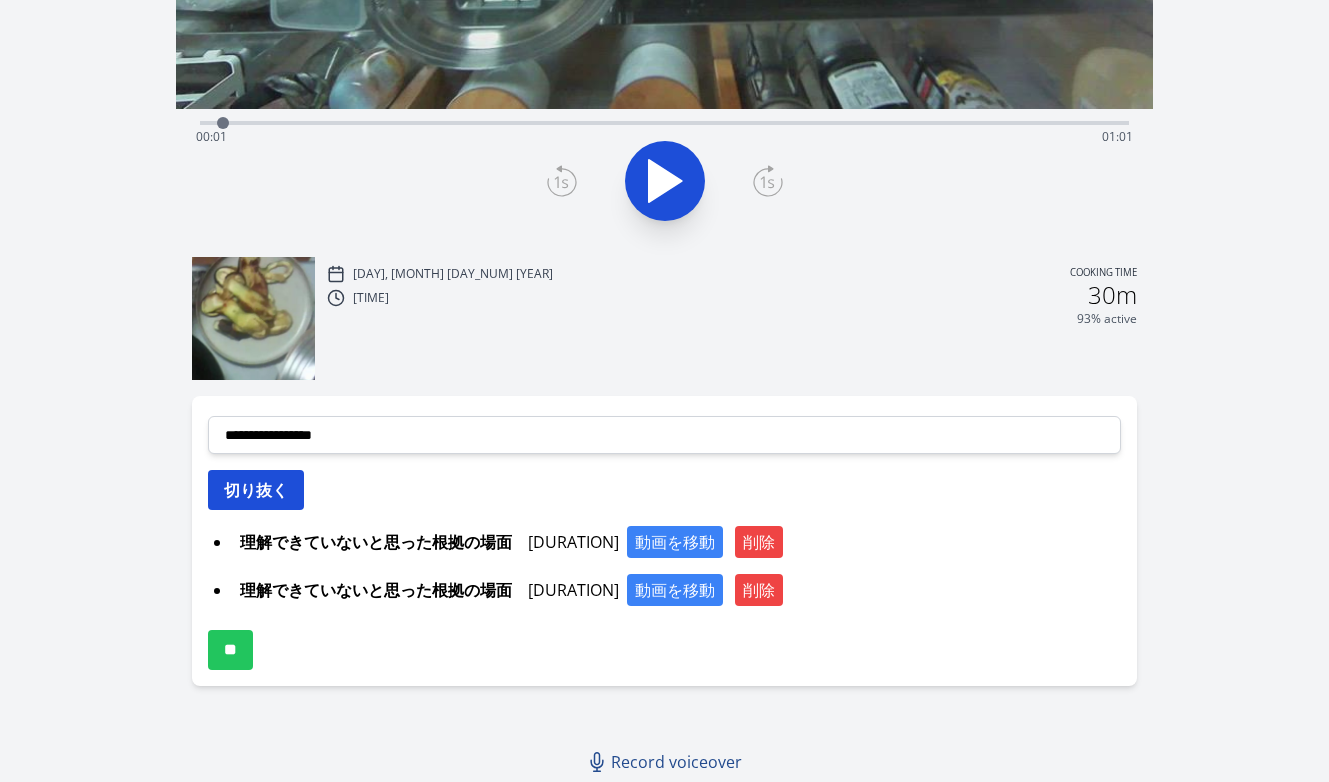 click on "切り抜く" at bounding box center (256, 490) 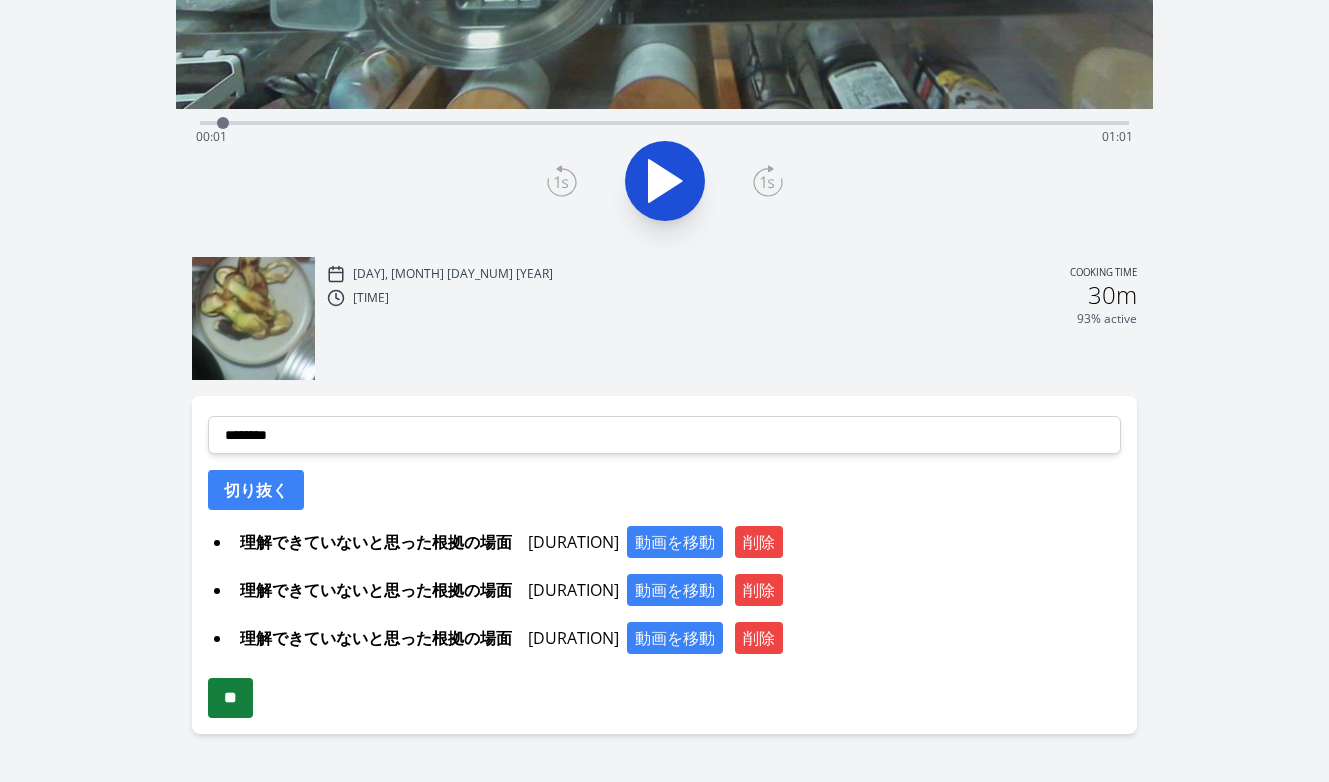 click on "**" at bounding box center [230, 698] 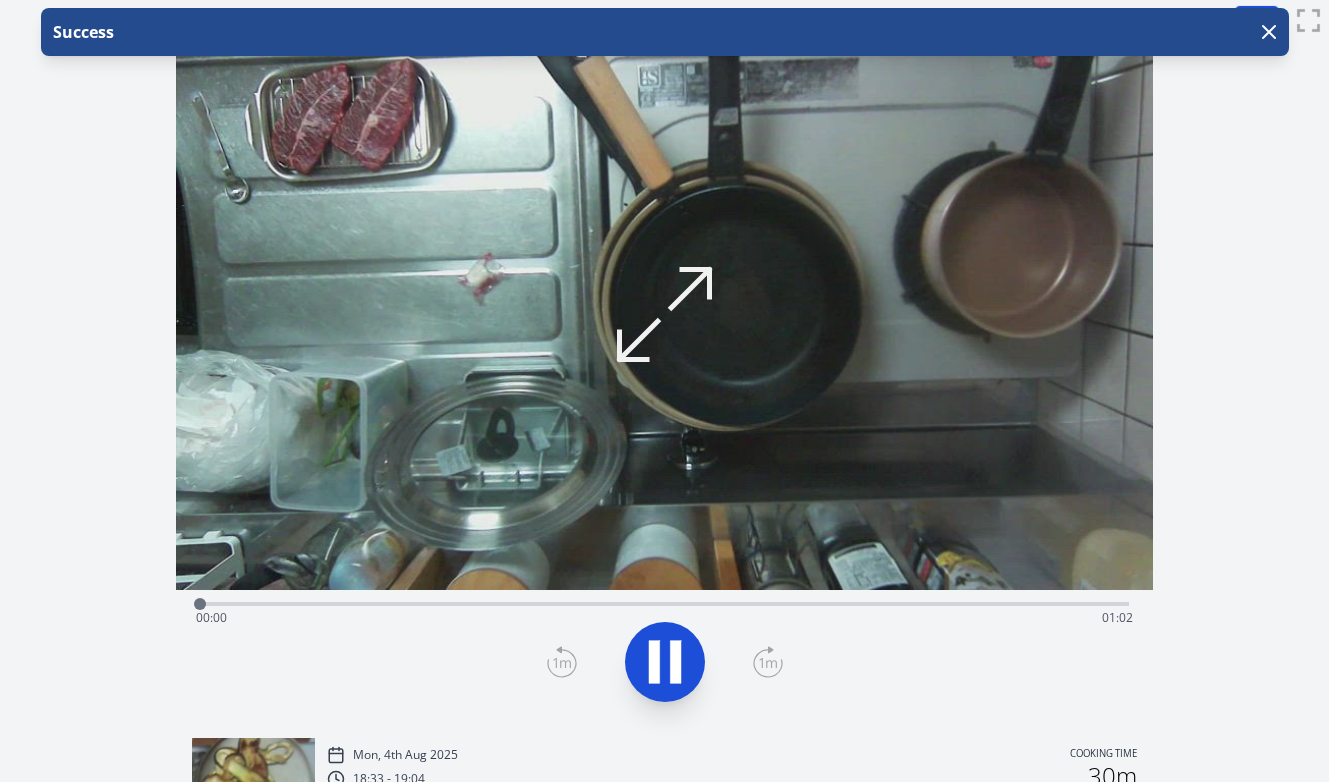 scroll, scrollTop: 0, scrollLeft: 0, axis: both 